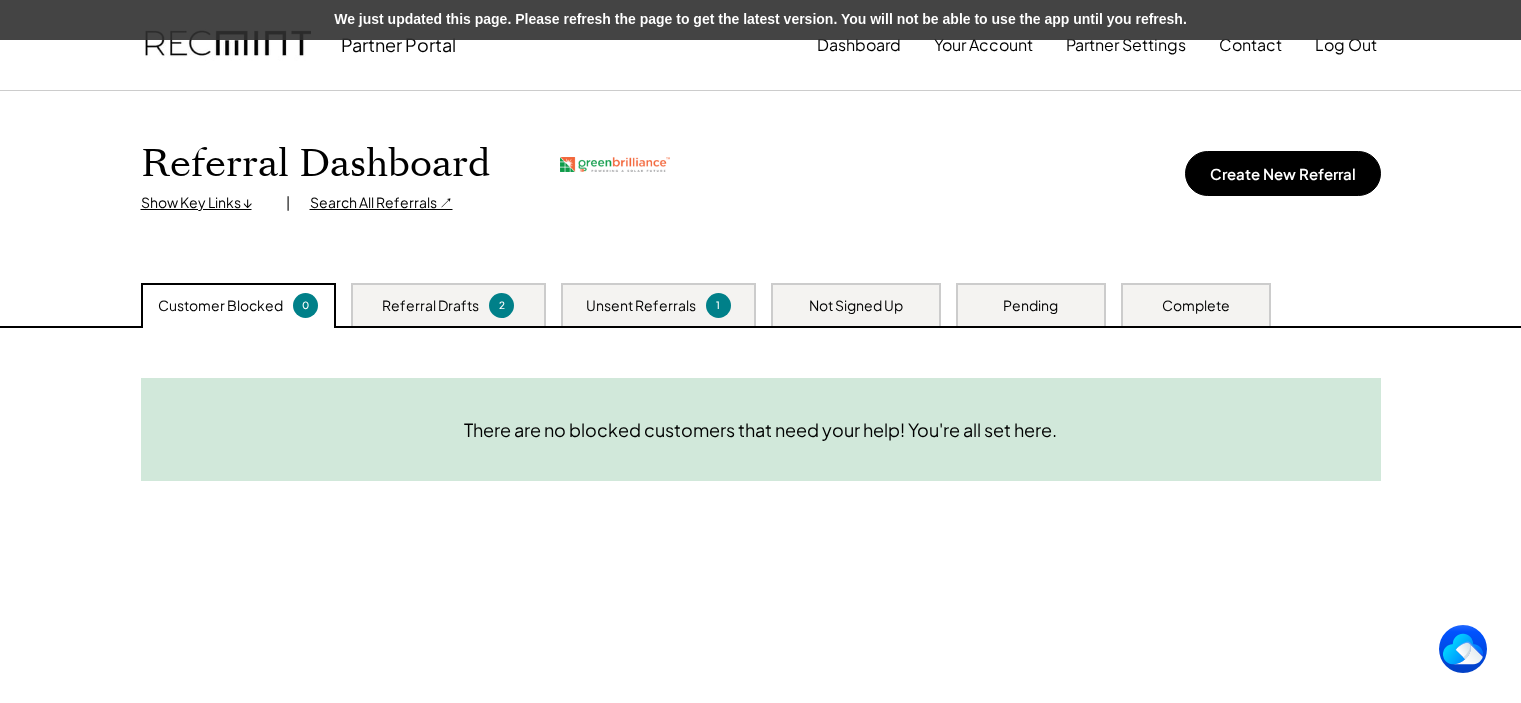 scroll, scrollTop: 0, scrollLeft: 0, axis: both 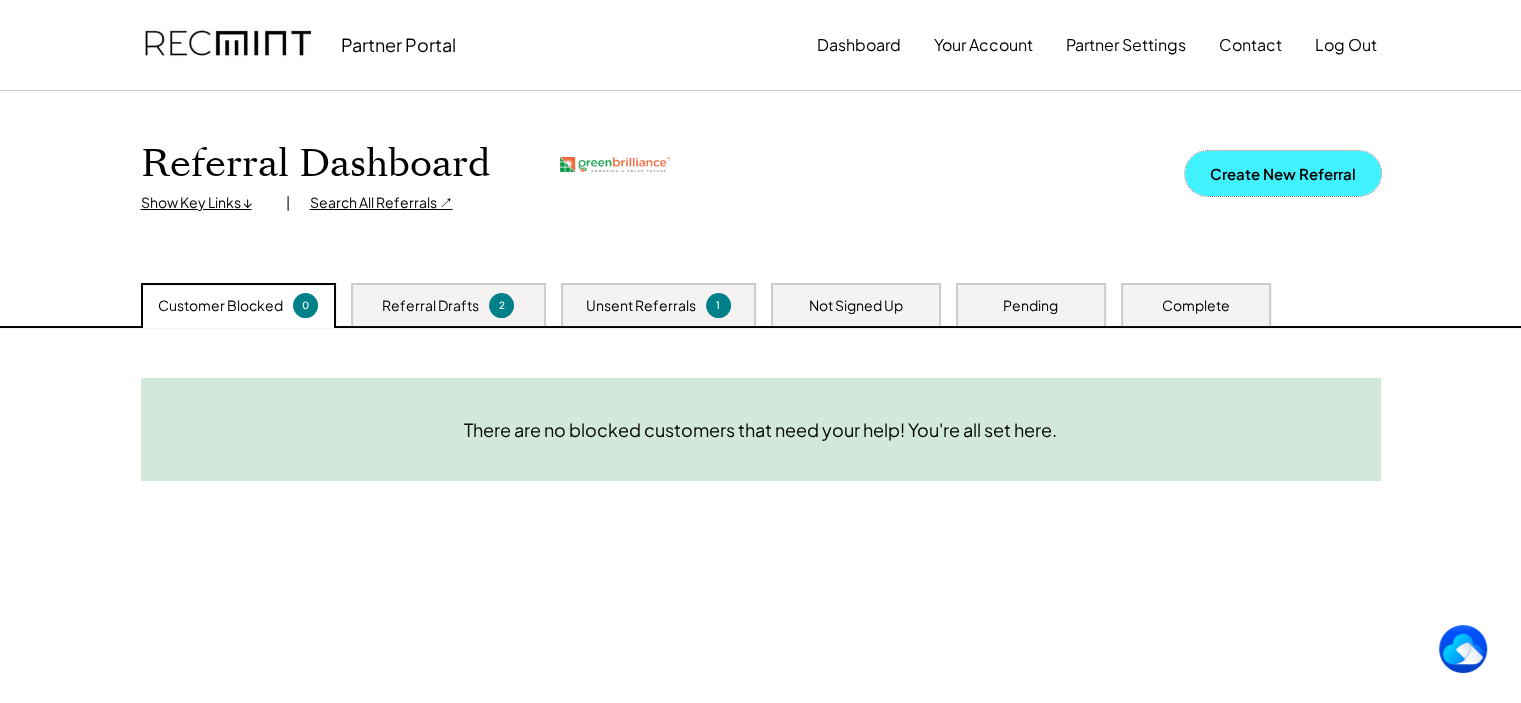 click on "Create New Referral" at bounding box center [1283, 173] 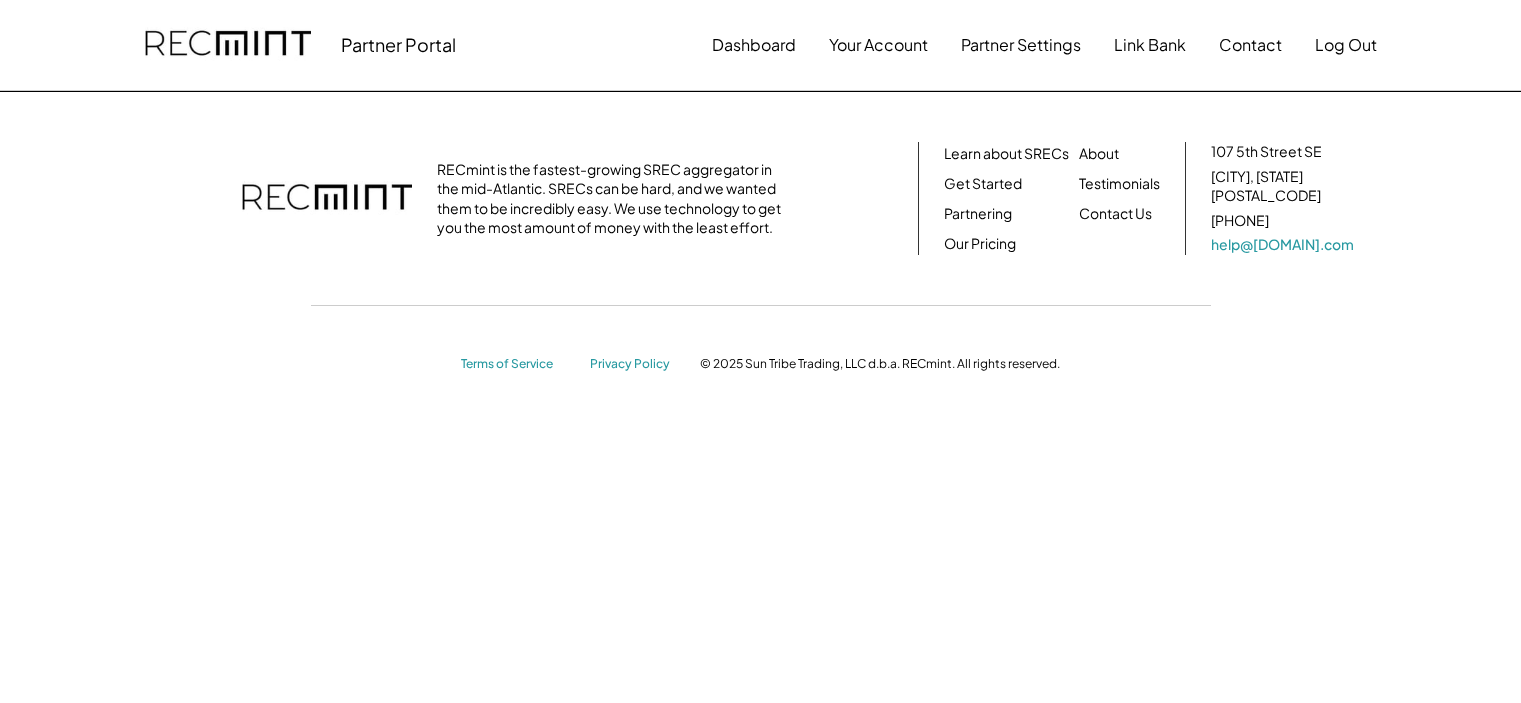 scroll, scrollTop: 0, scrollLeft: 0, axis: both 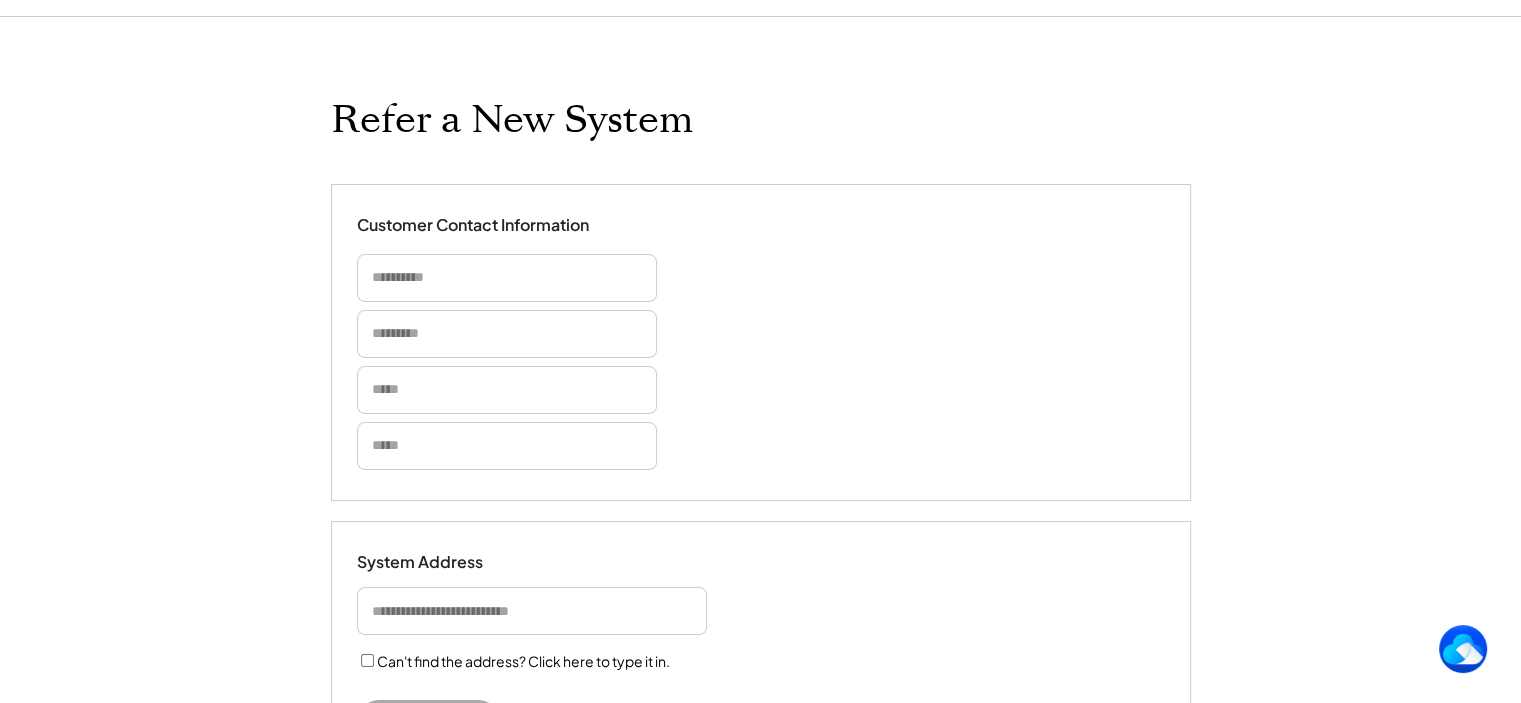 type 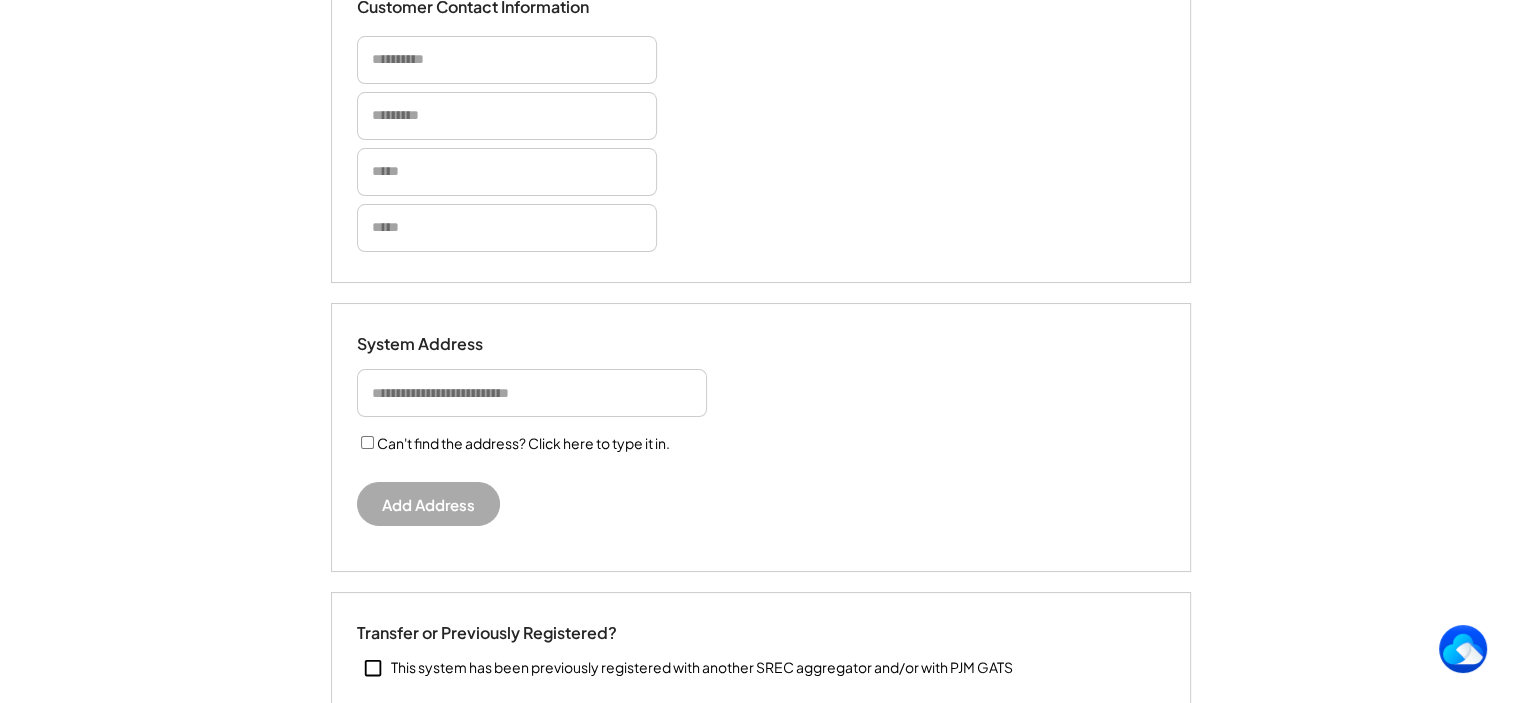 scroll, scrollTop: 296, scrollLeft: 0, axis: vertical 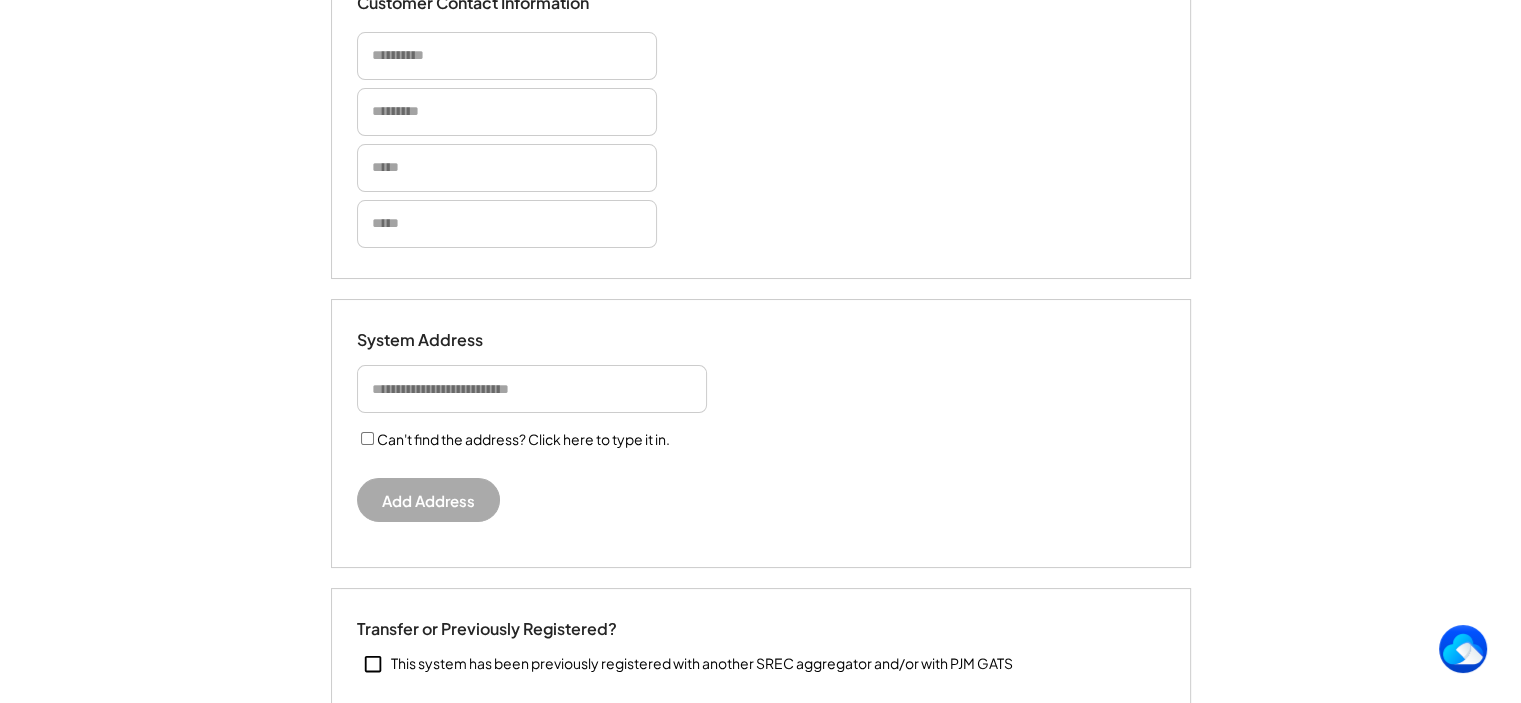 click at bounding box center (532, 389) 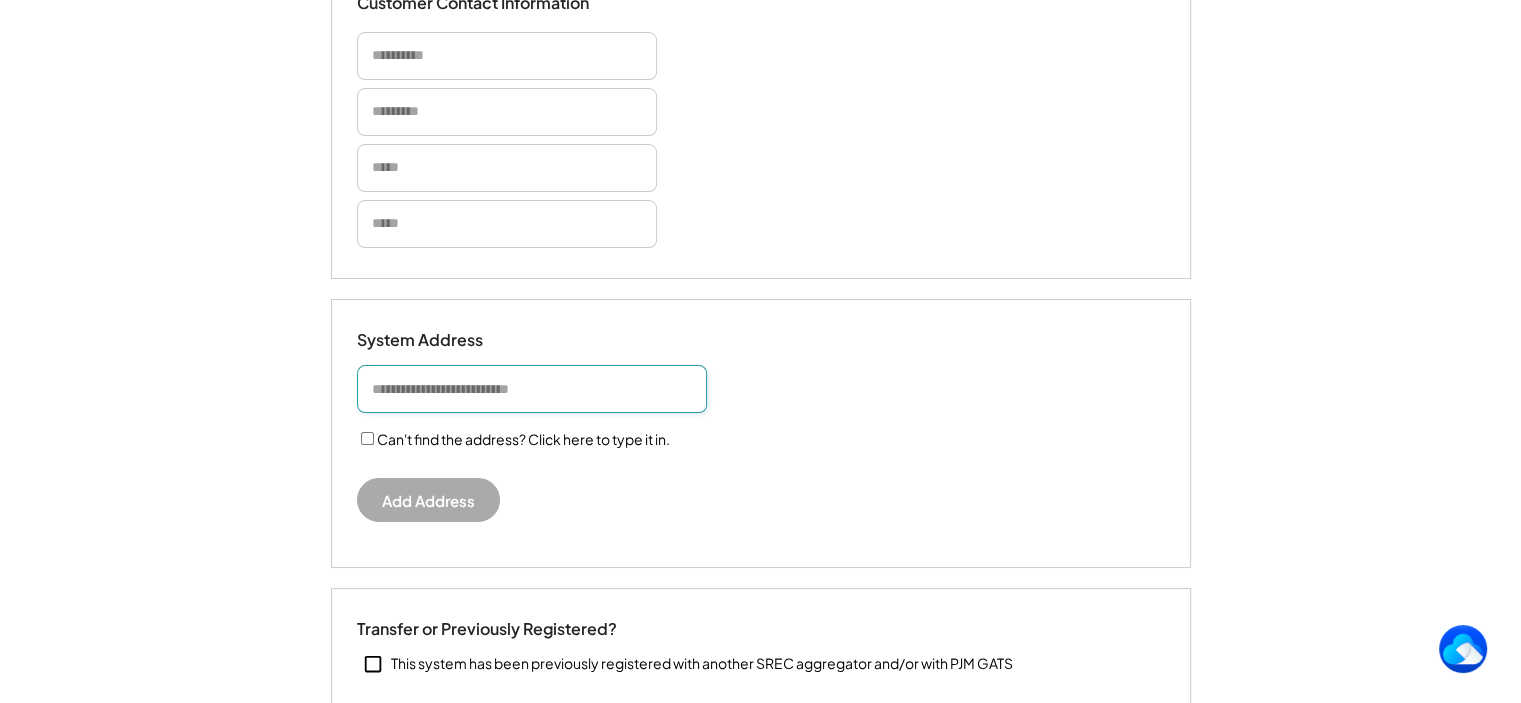 paste on "**********" 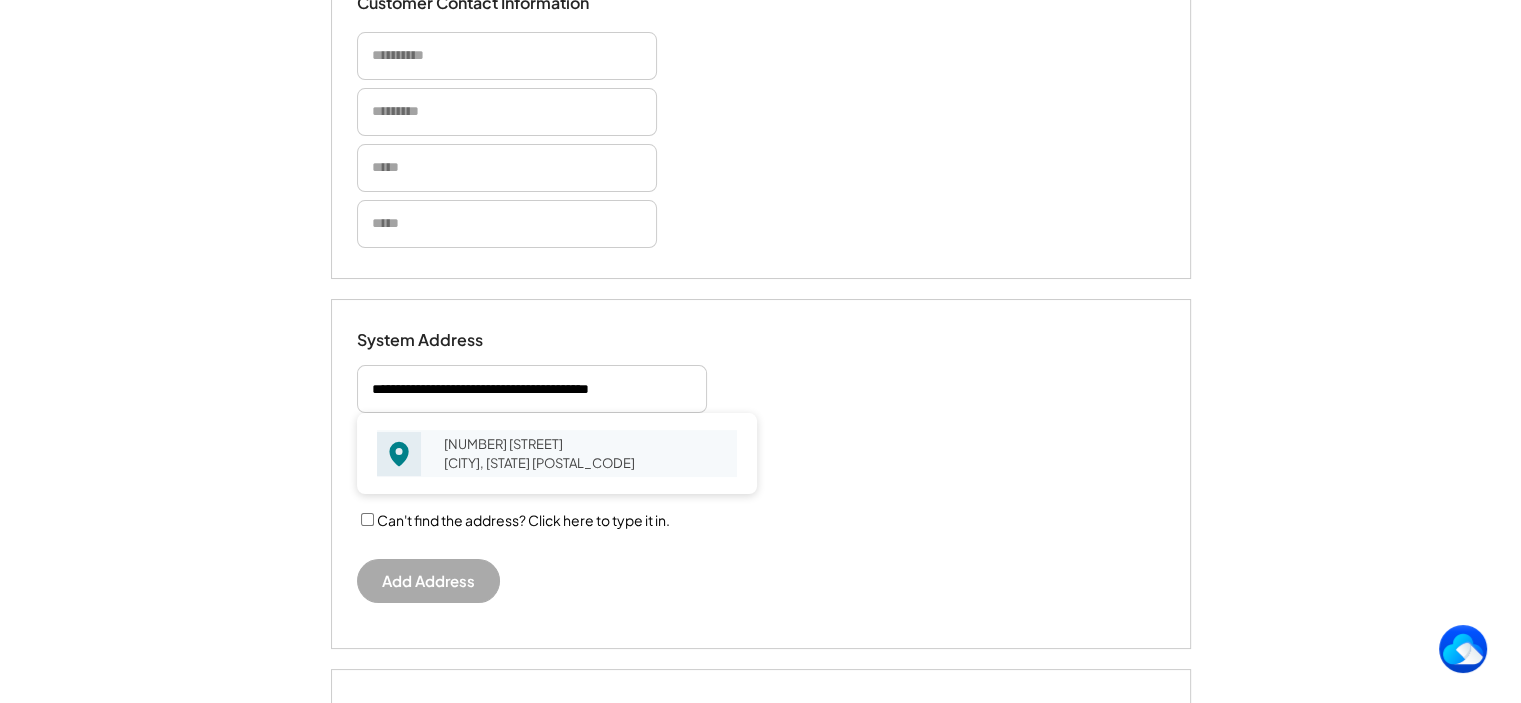 click on "4802 Lincoln Ave
Beltsville, MD 20705" at bounding box center (584, 453) 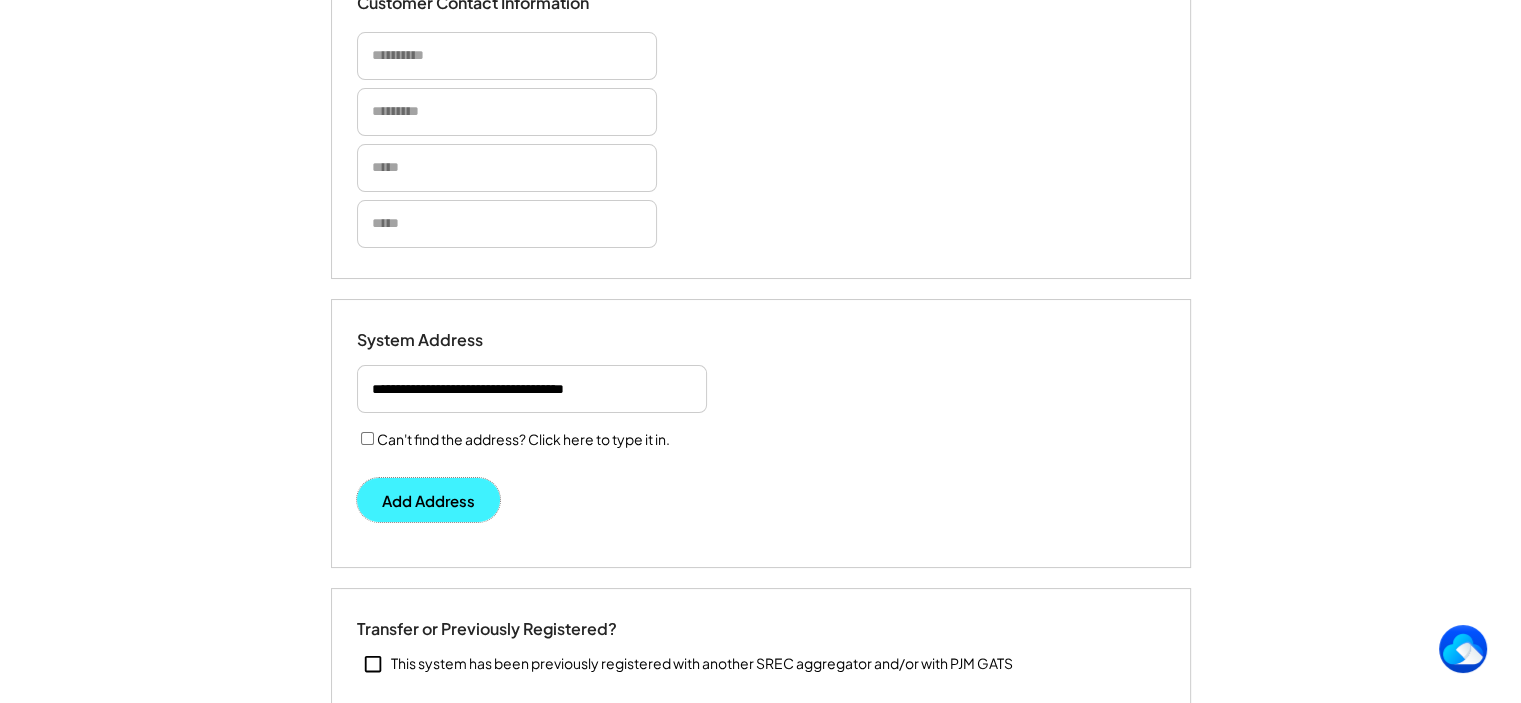 click on "Add Address" at bounding box center (428, 500) 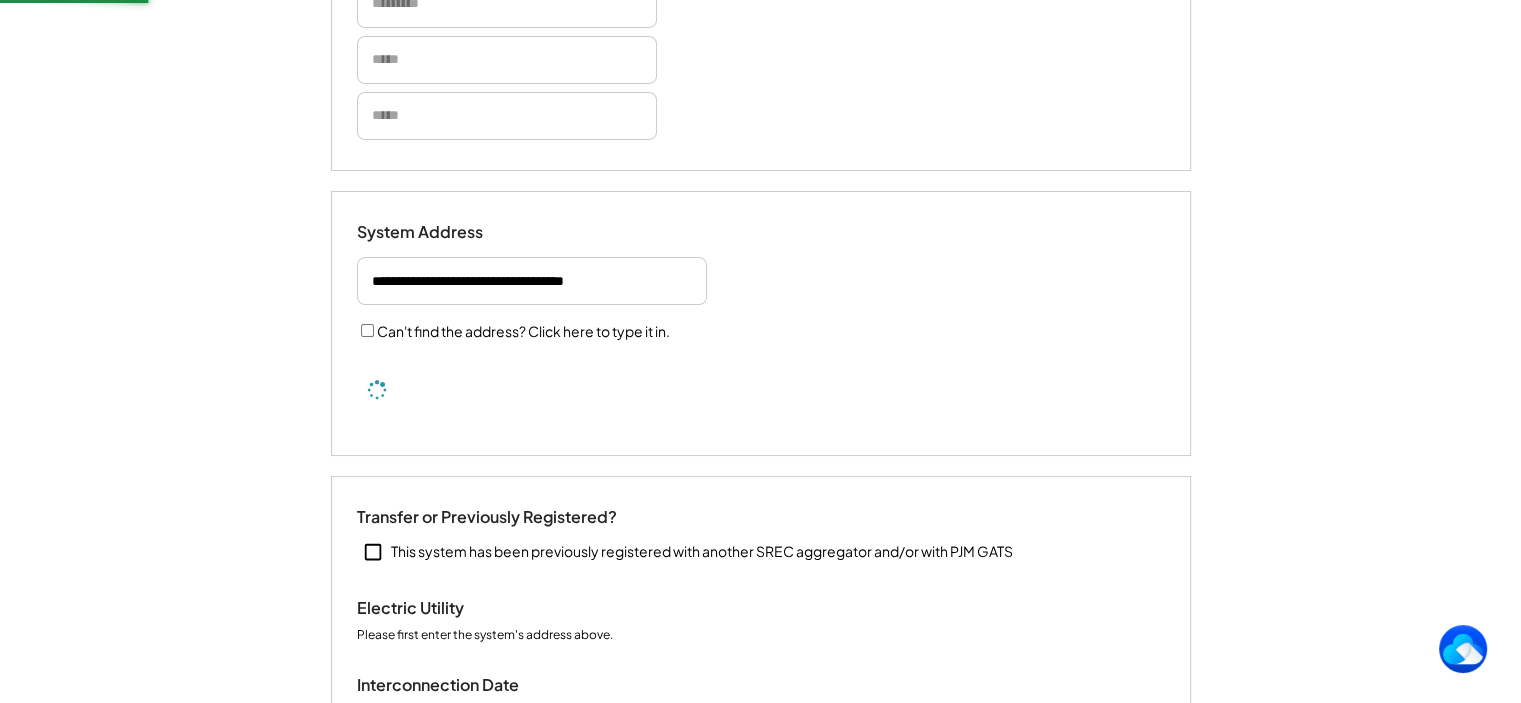 scroll, scrollTop: 404, scrollLeft: 0, axis: vertical 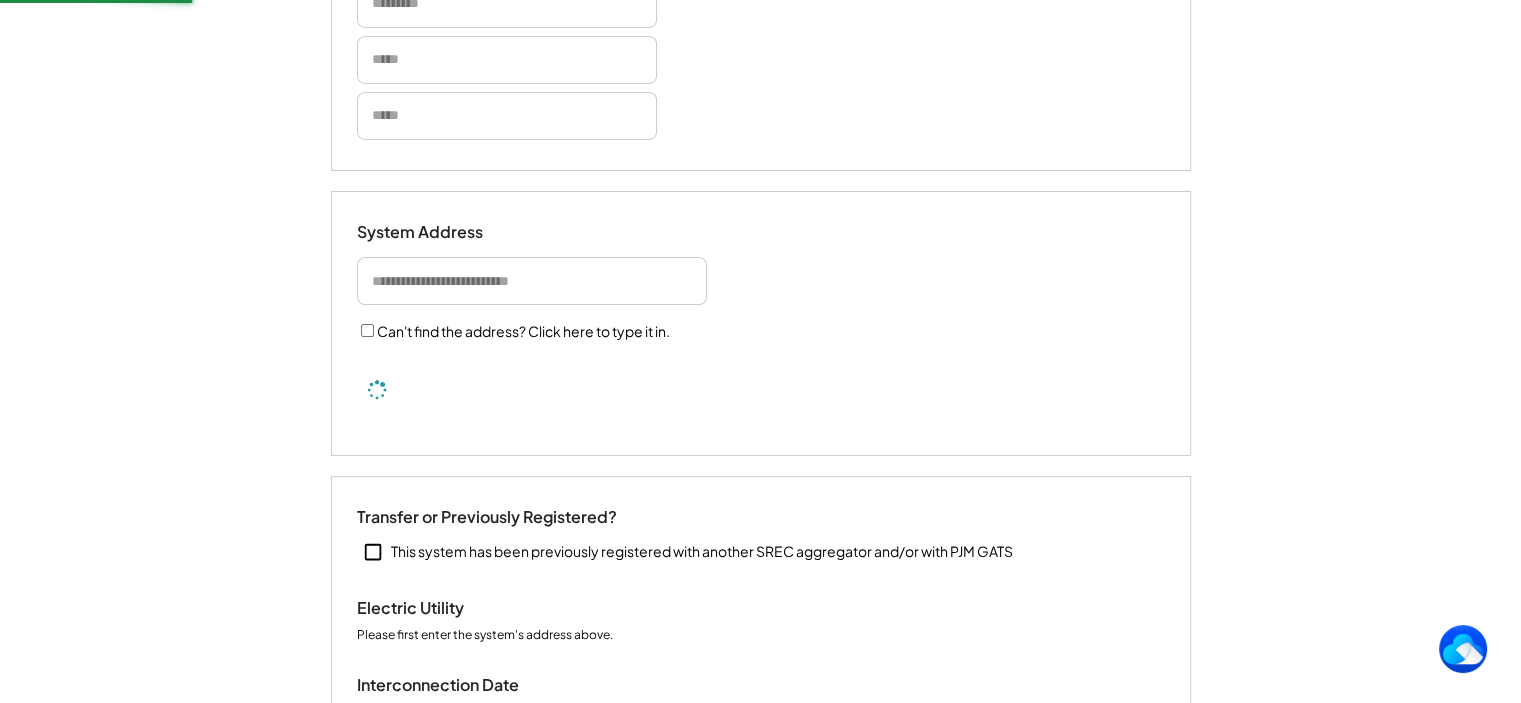 type 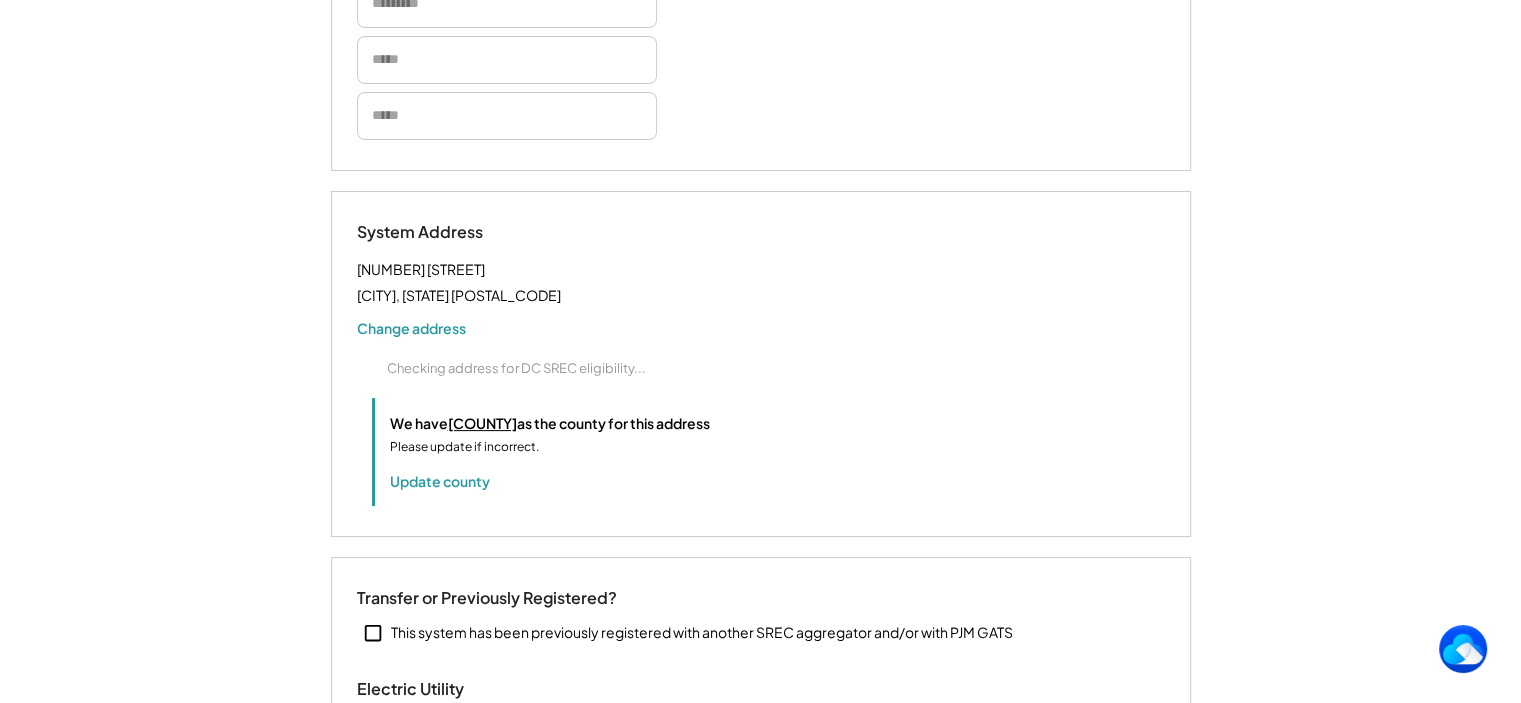 scroll, scrollTop: 468, scrollLeft: 0, axis: vertical 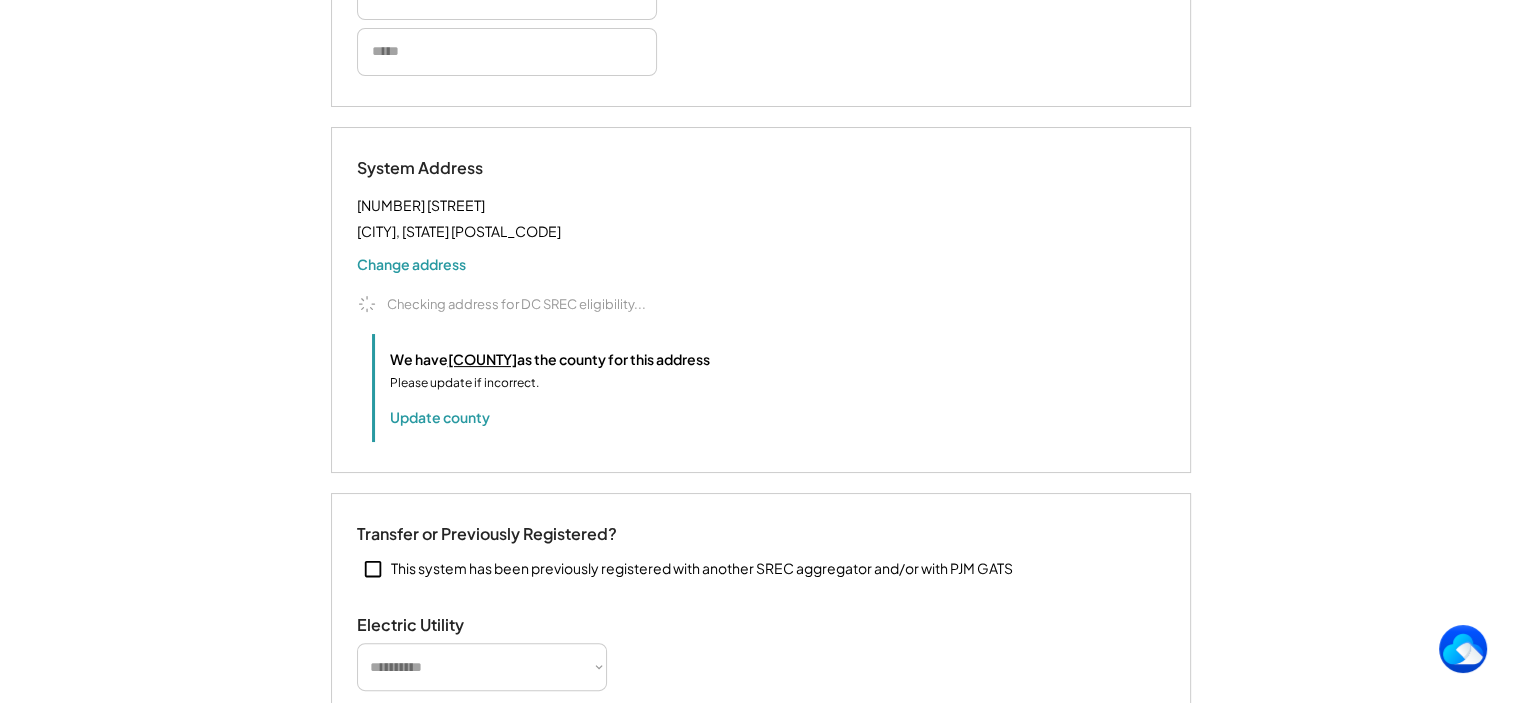 type 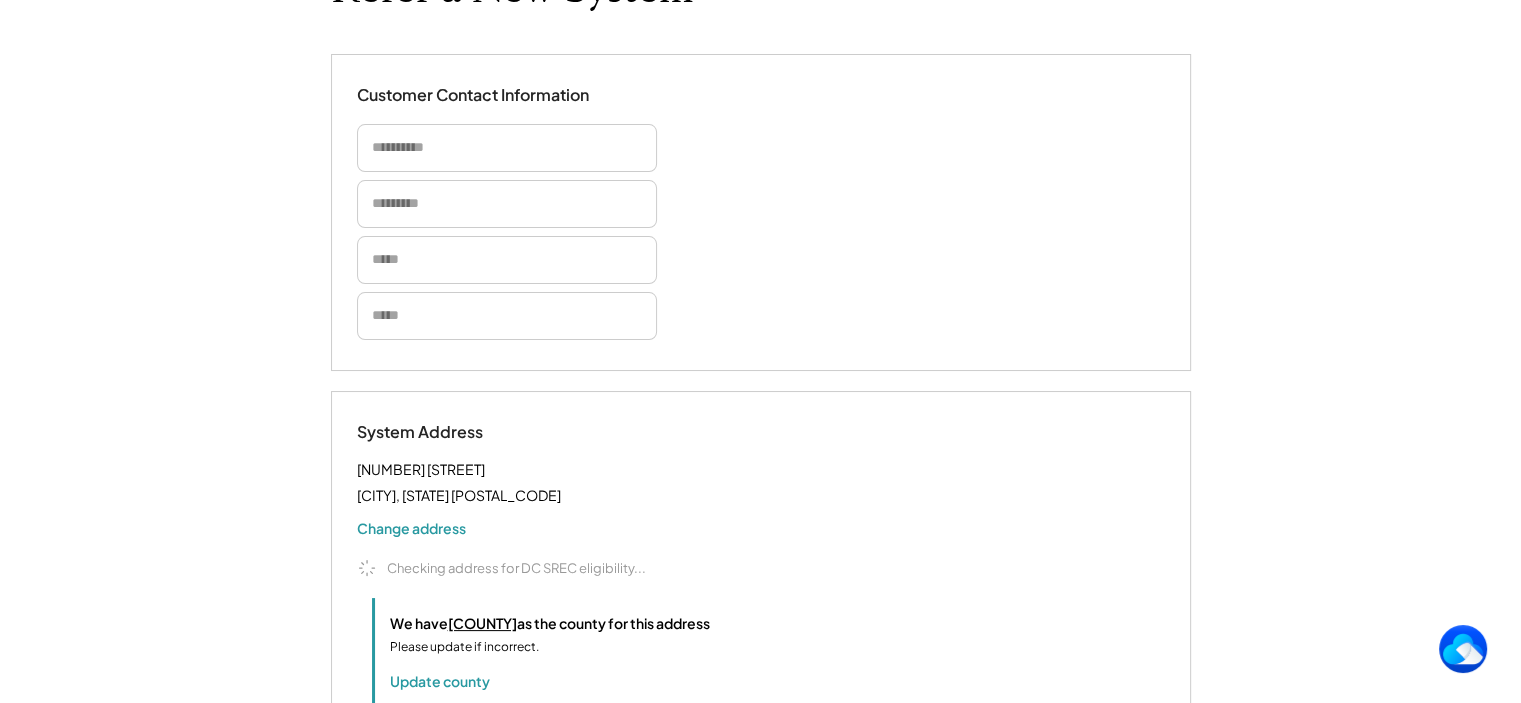 scroll, scrollTop: 184, scrollLeft: 0, axis: vertical 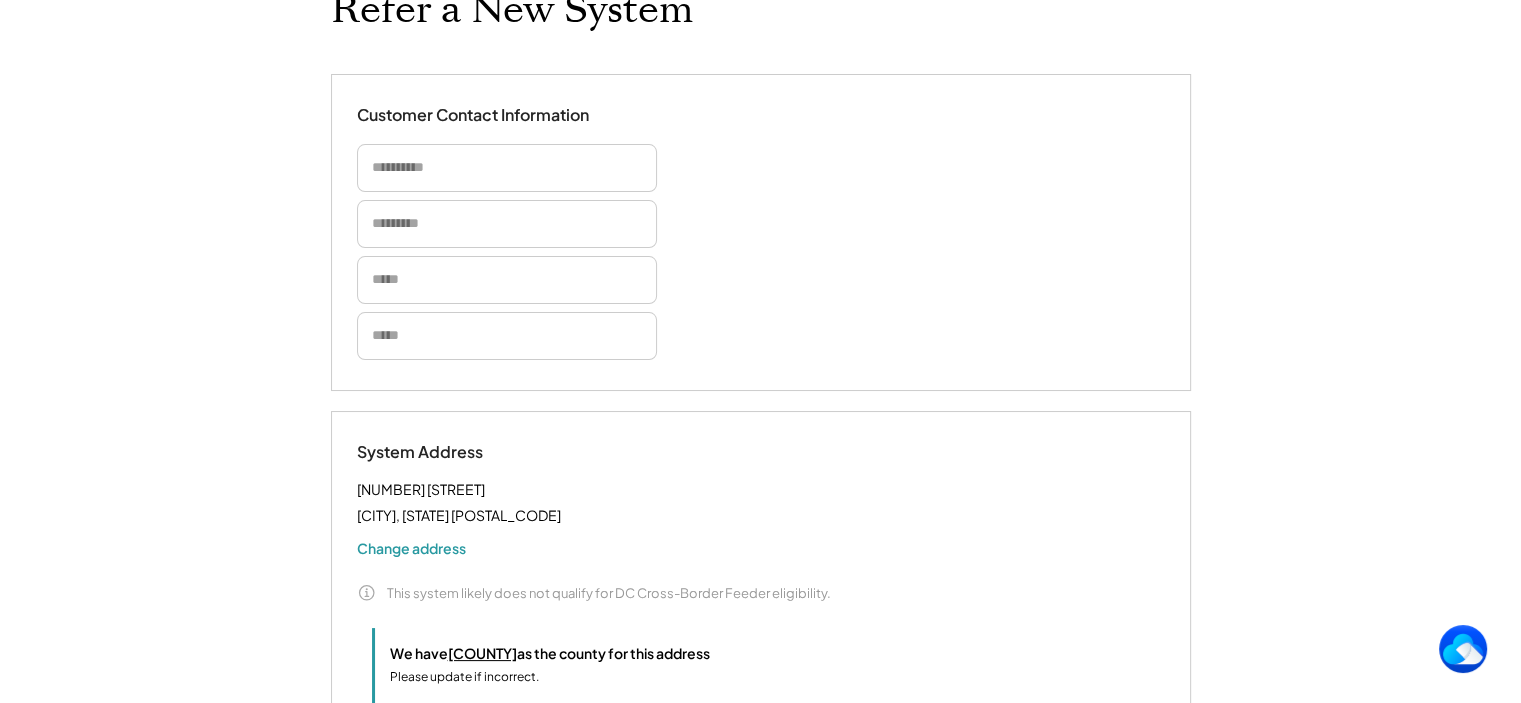 type 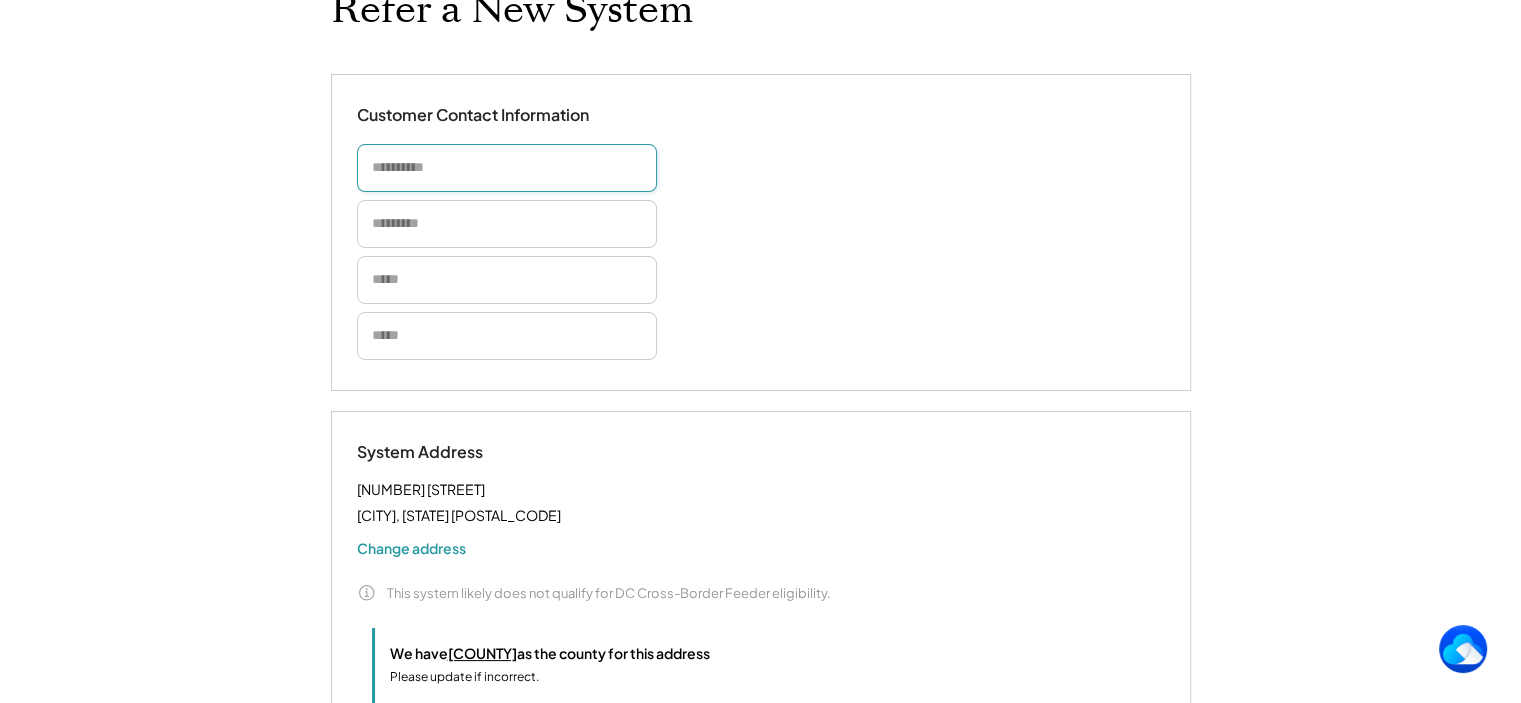 click at bounding box center (507, 168) 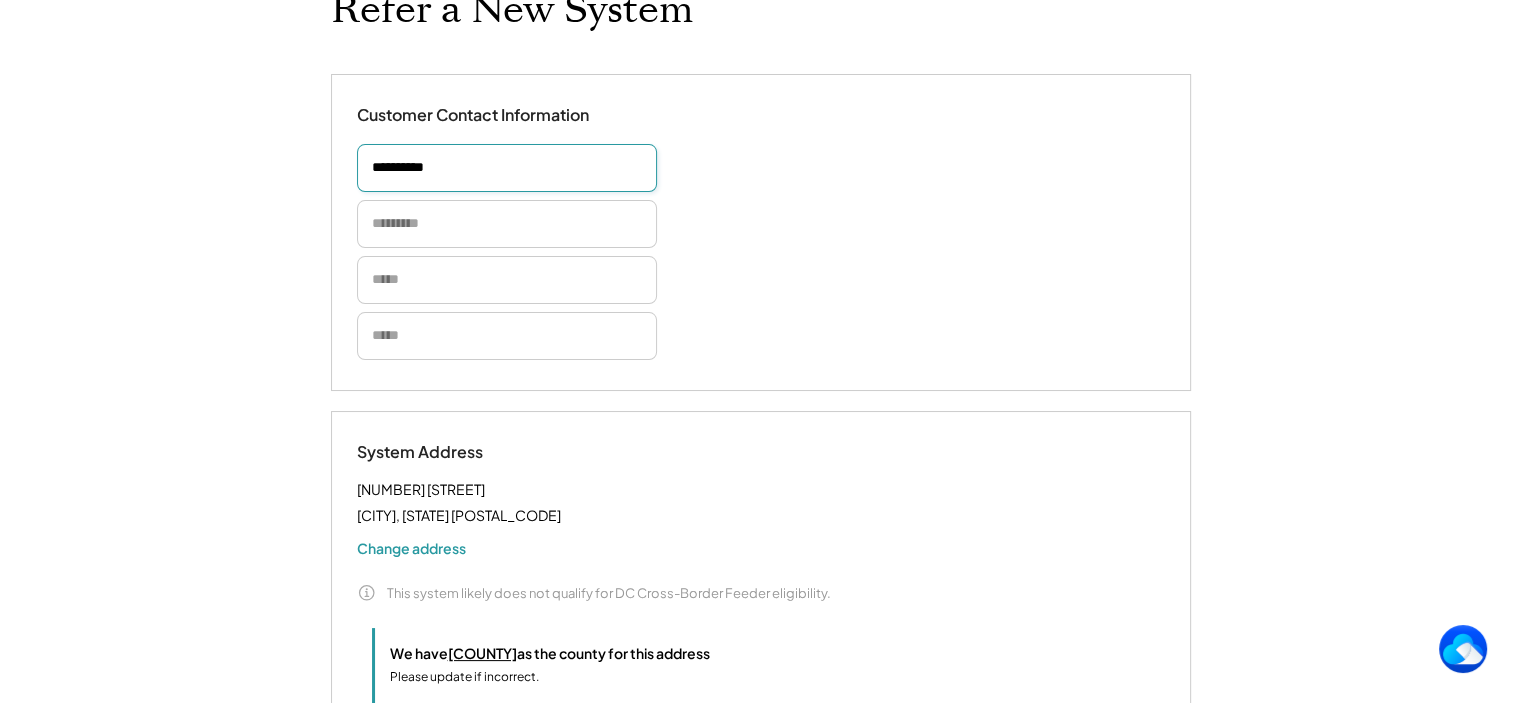 type on "**********" 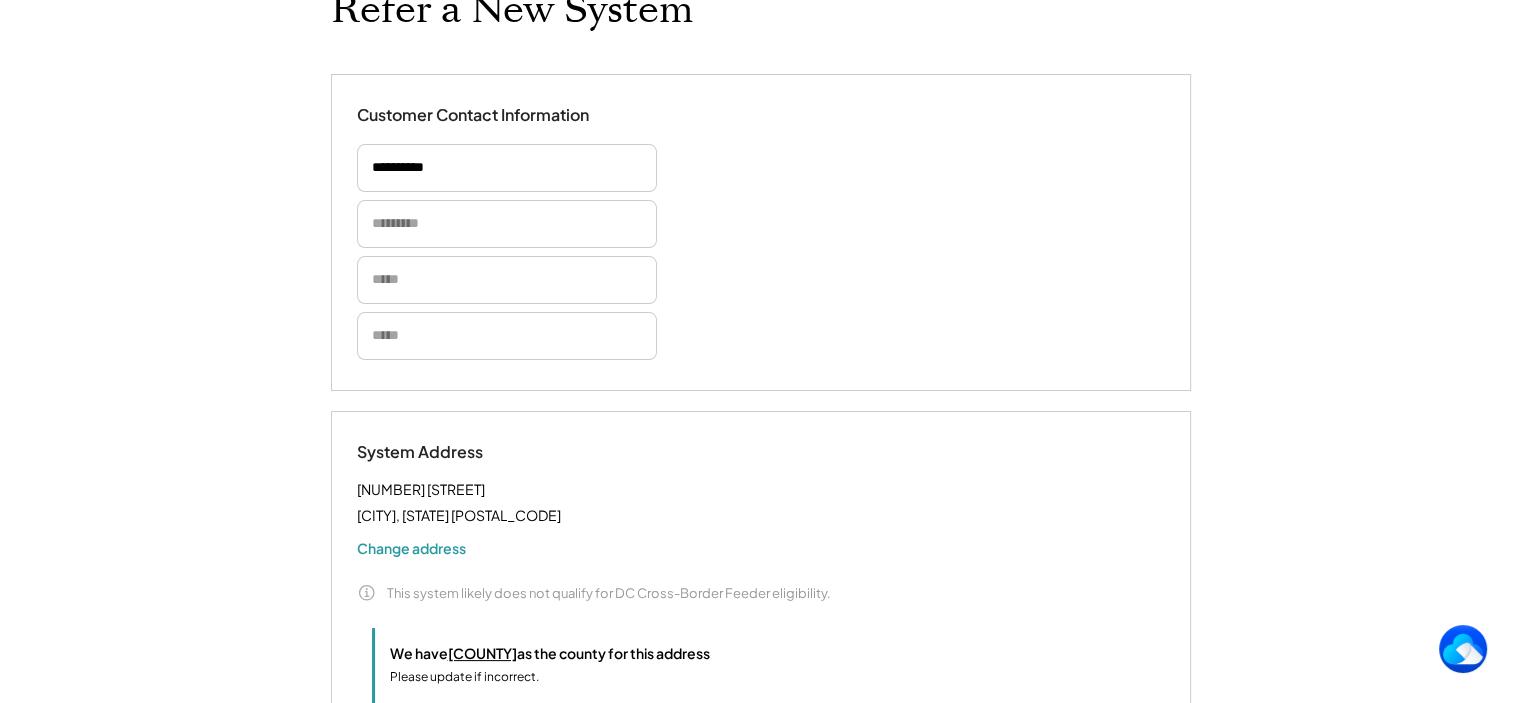 type 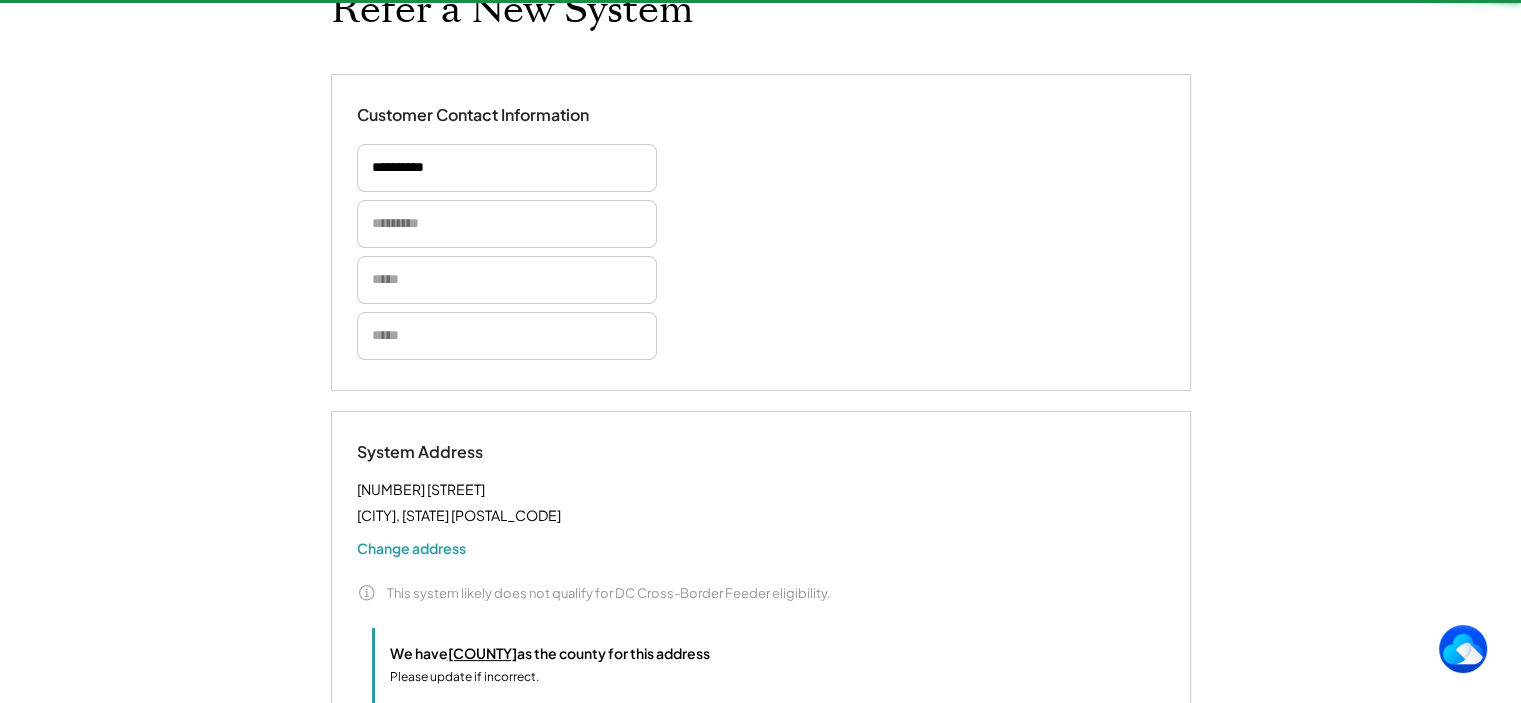 type 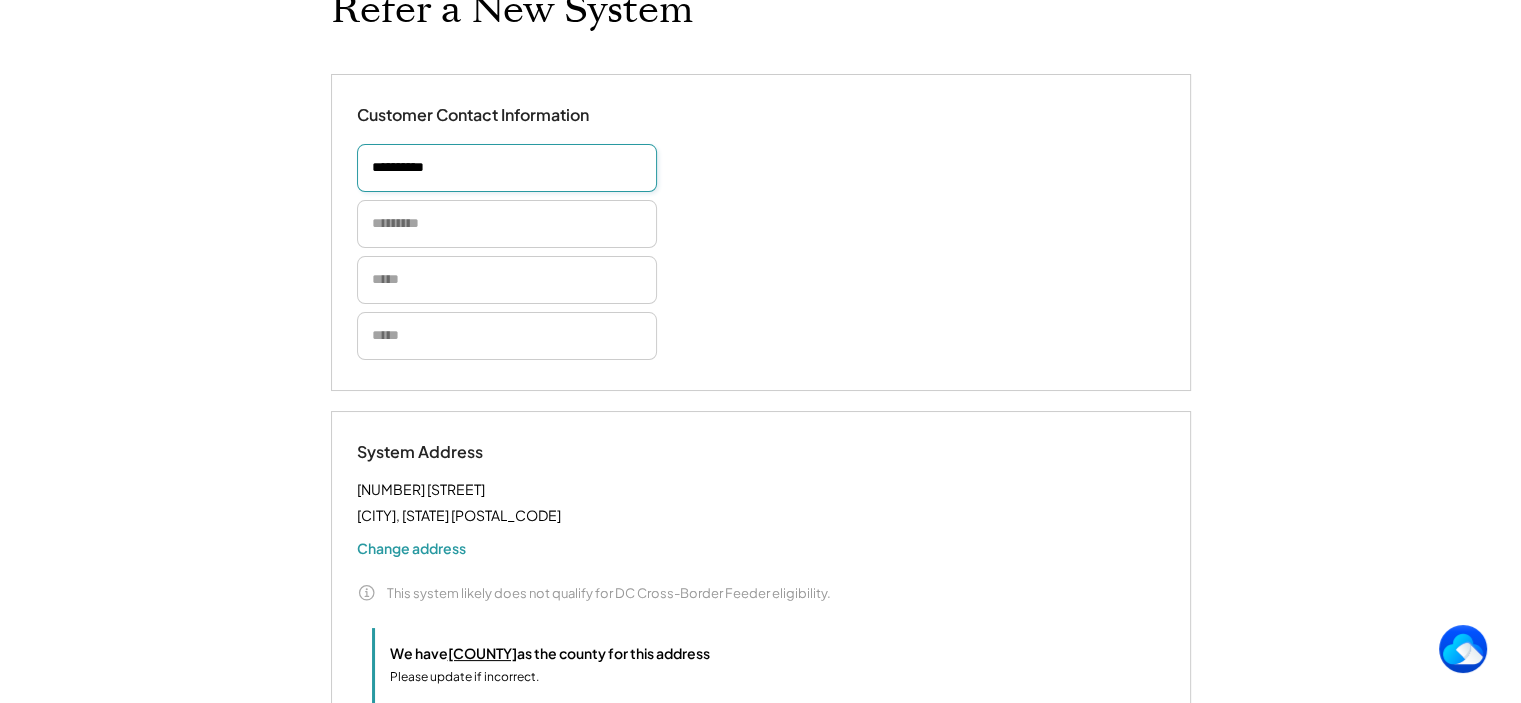 click at bounding box center (507, 168) 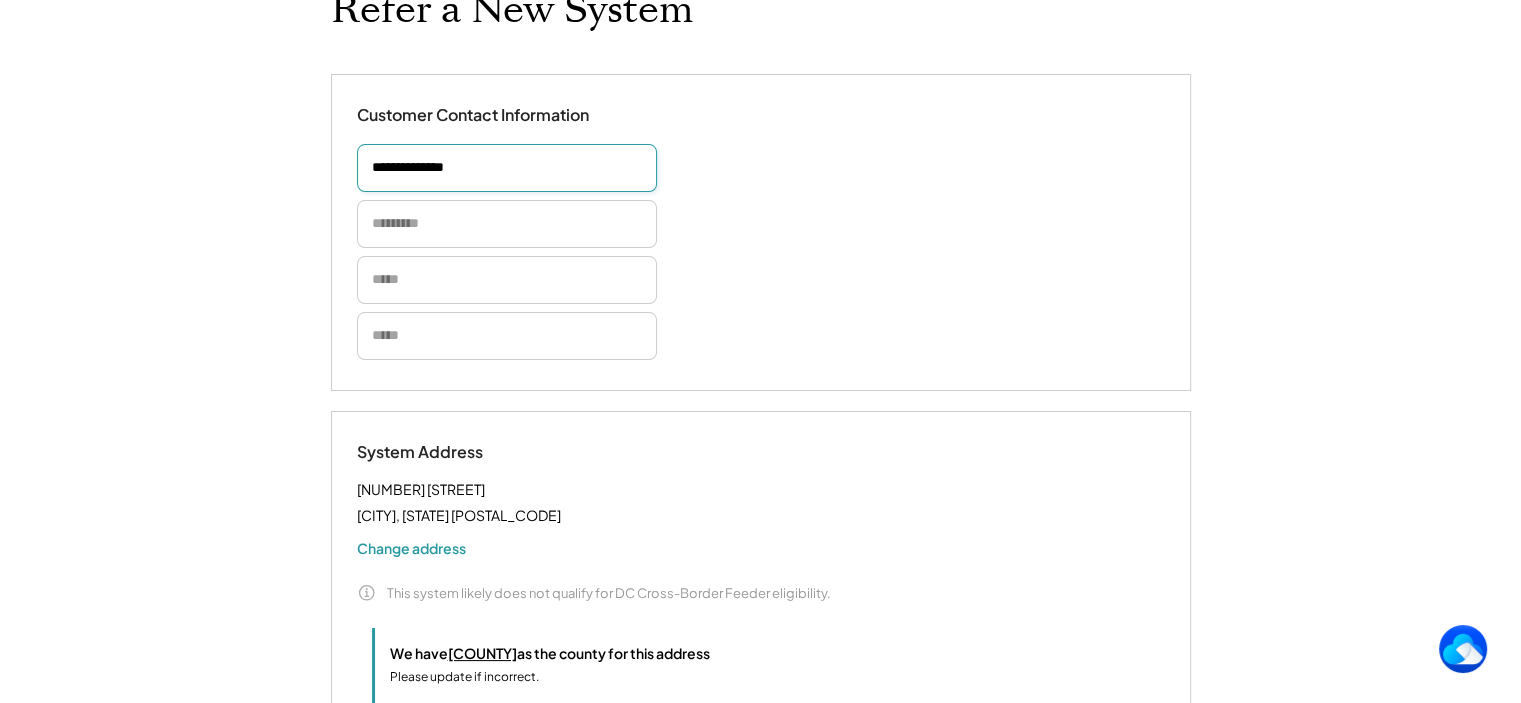type on "**********" 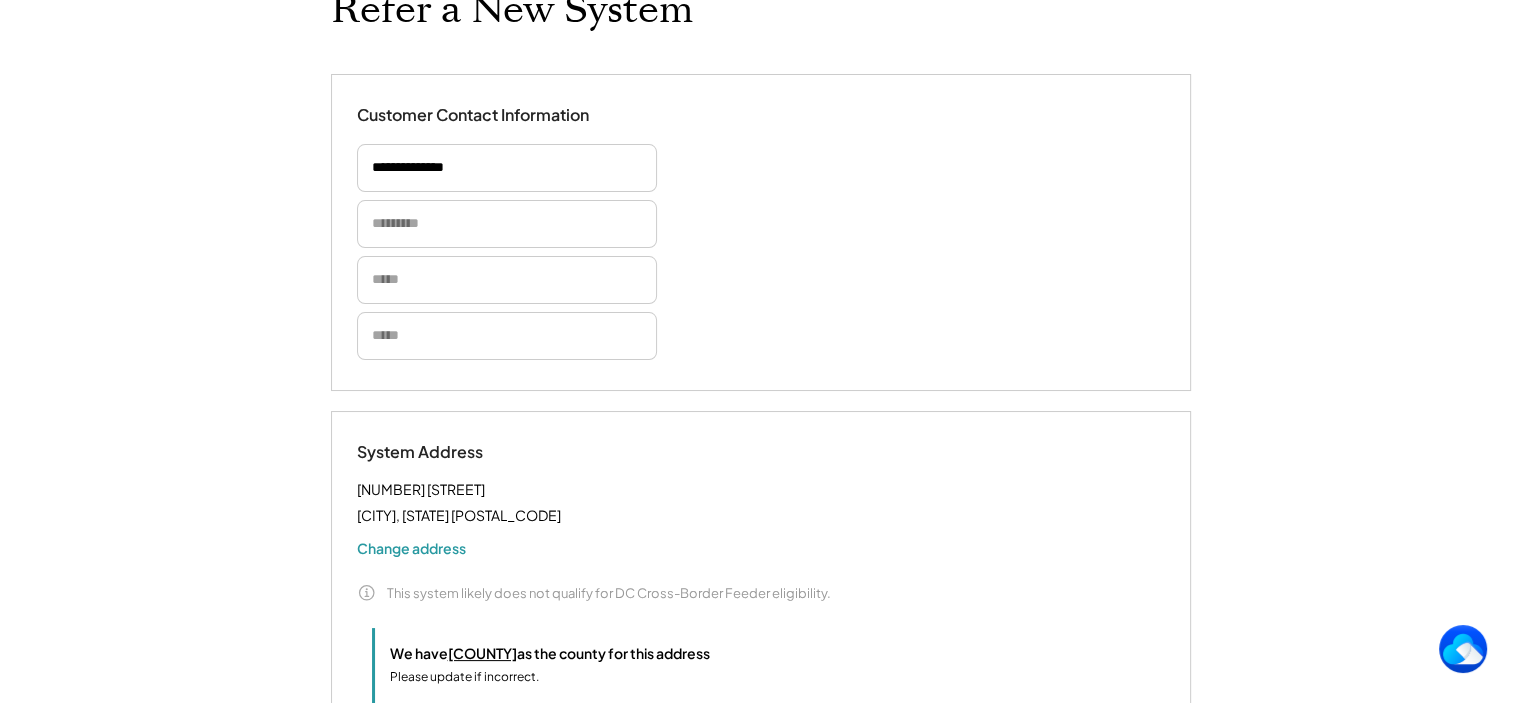 type 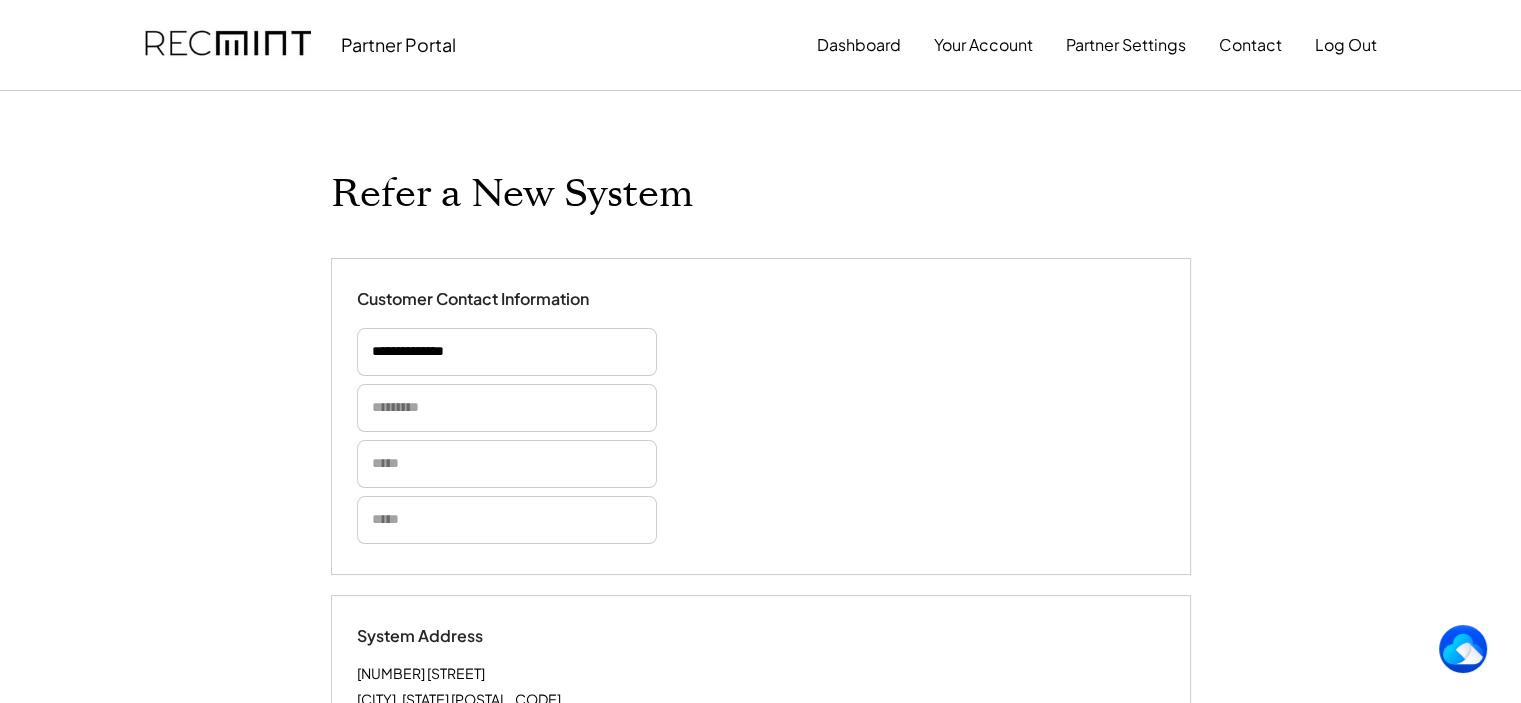 type 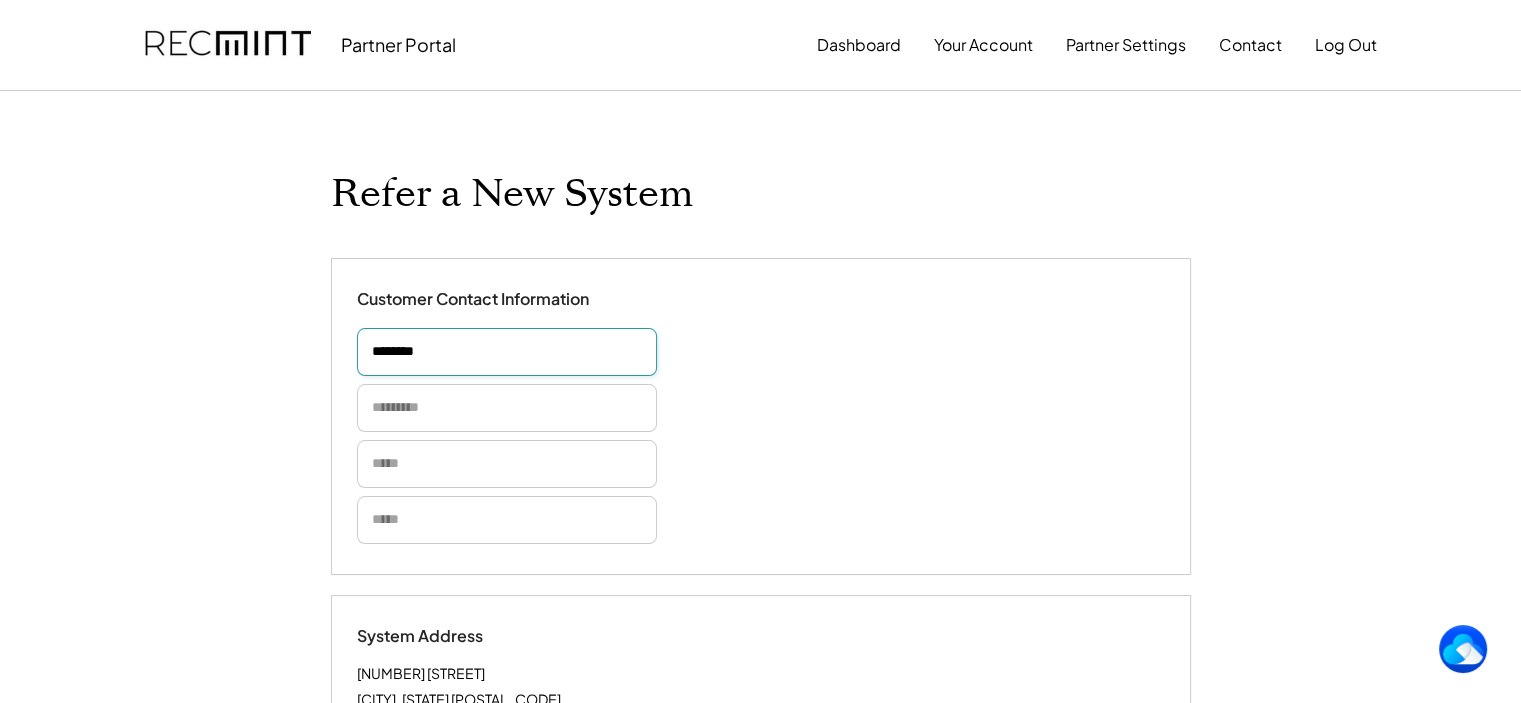 type on "*******" 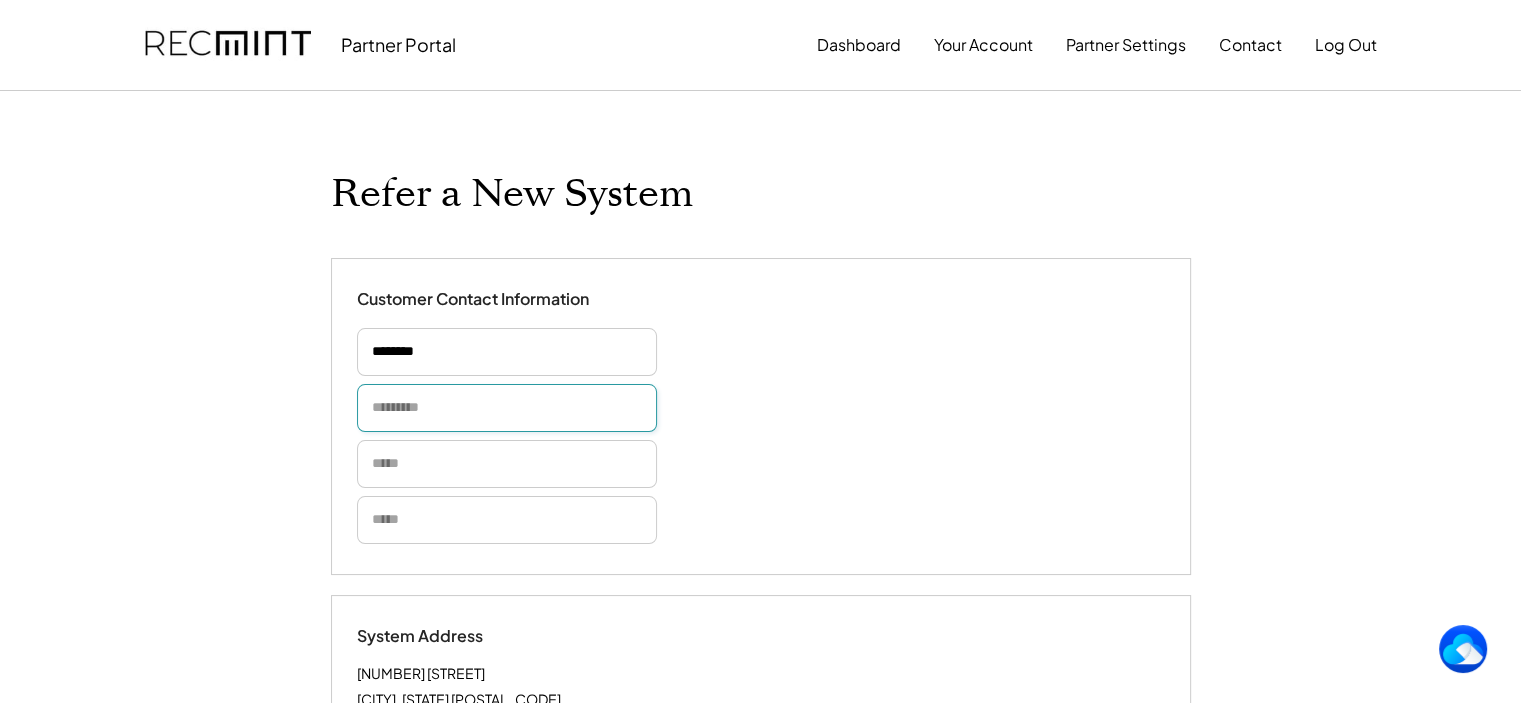 type 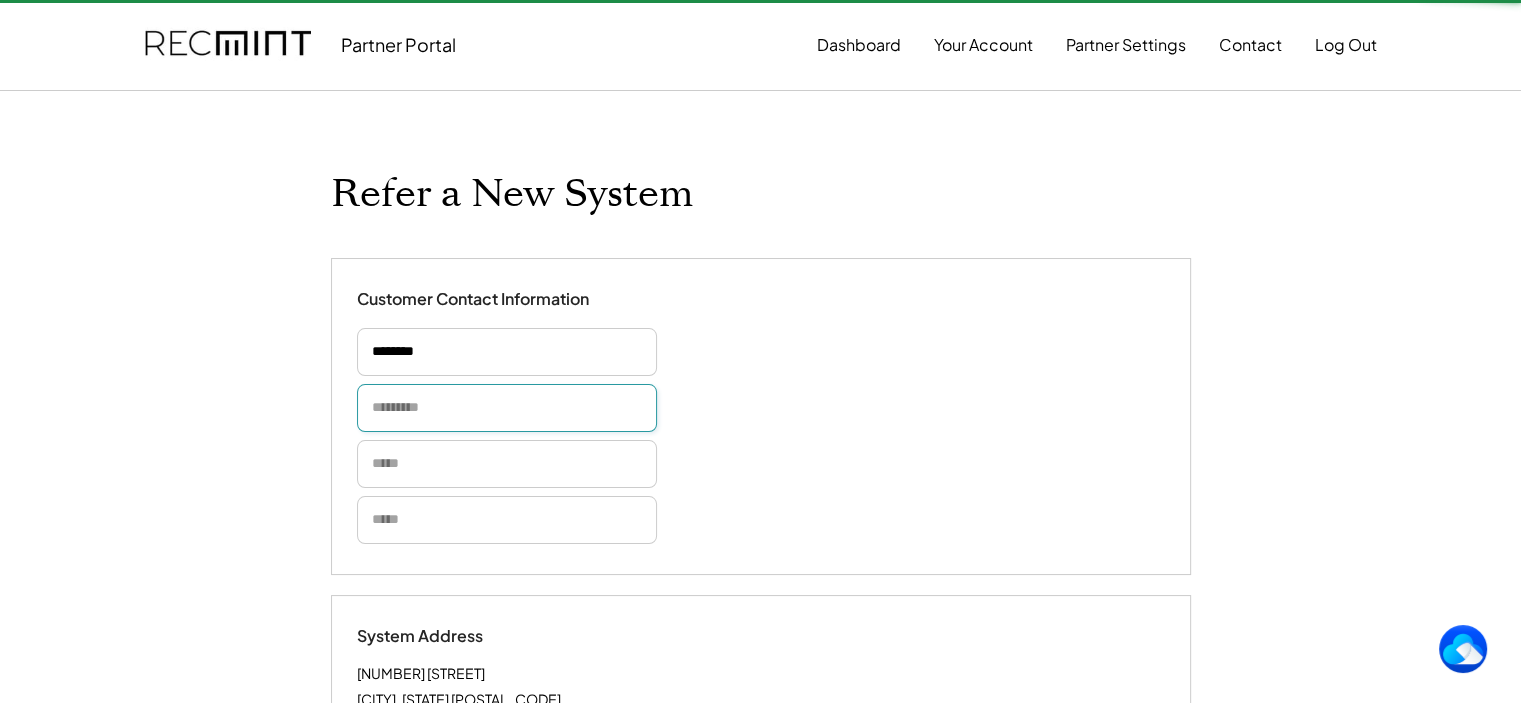 paste on "******" 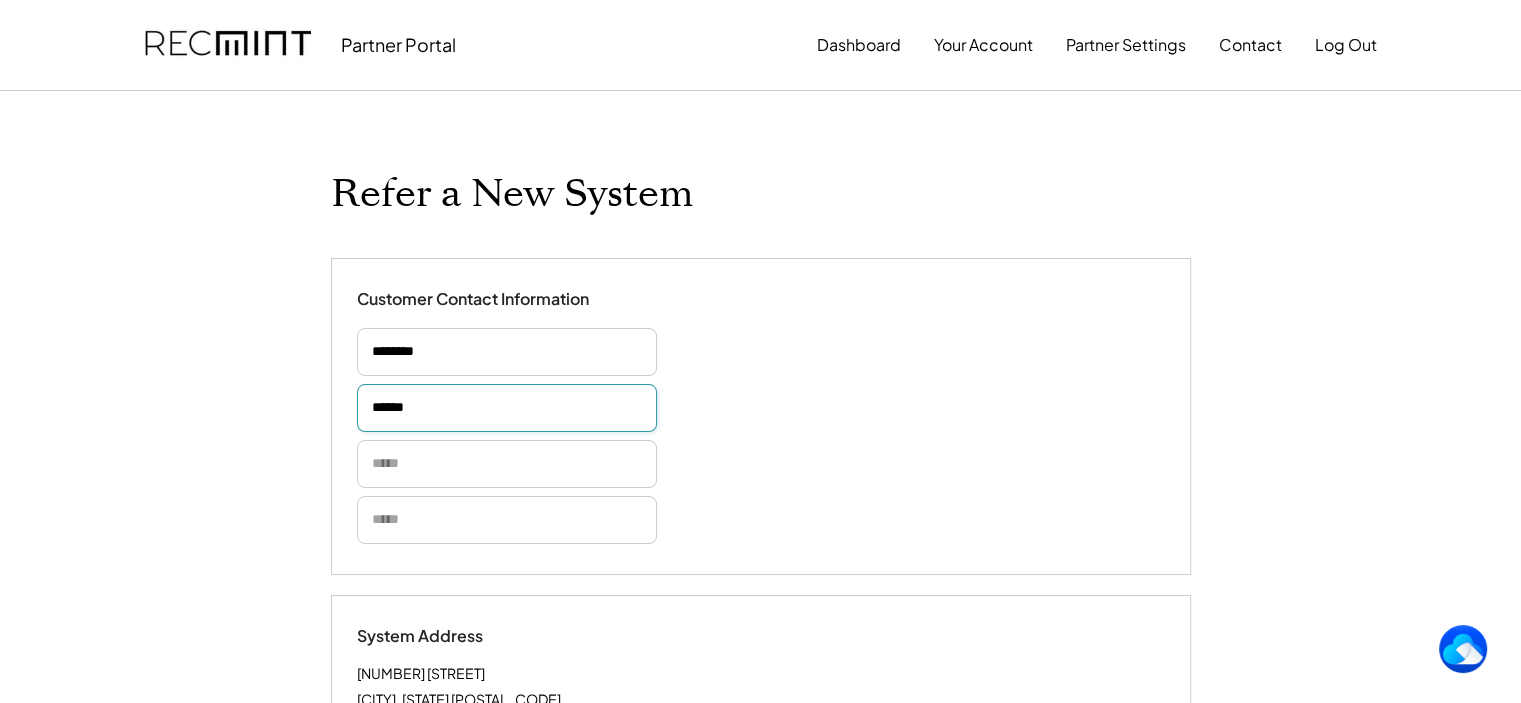 type 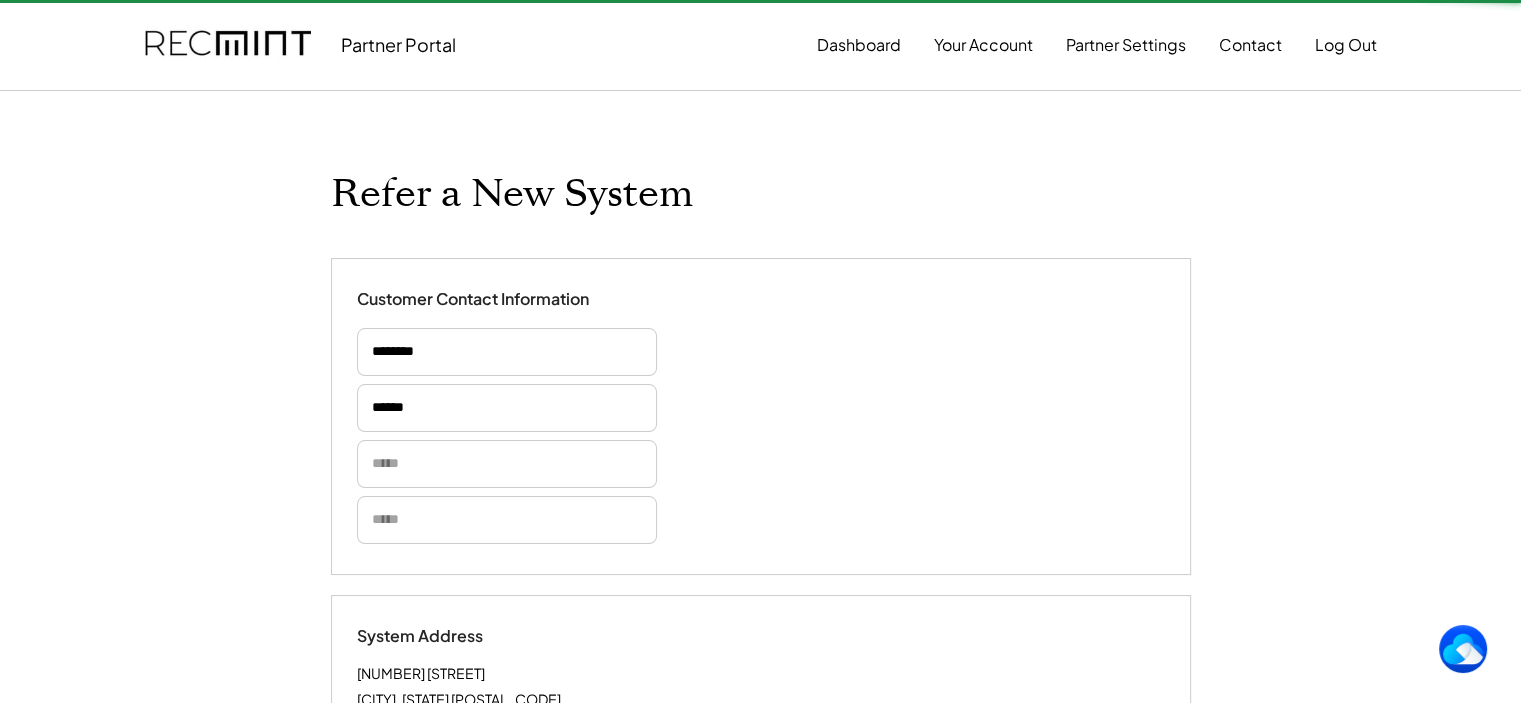 type 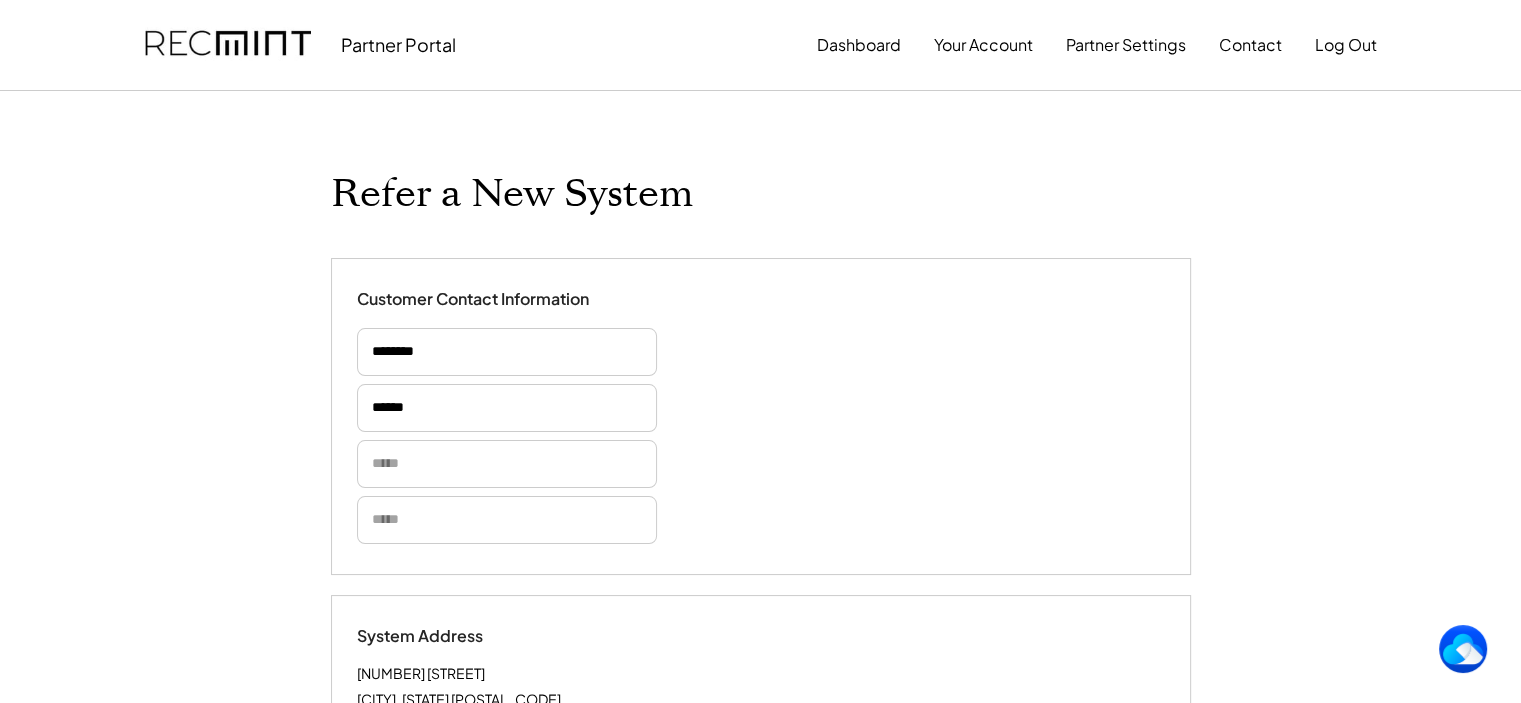 type 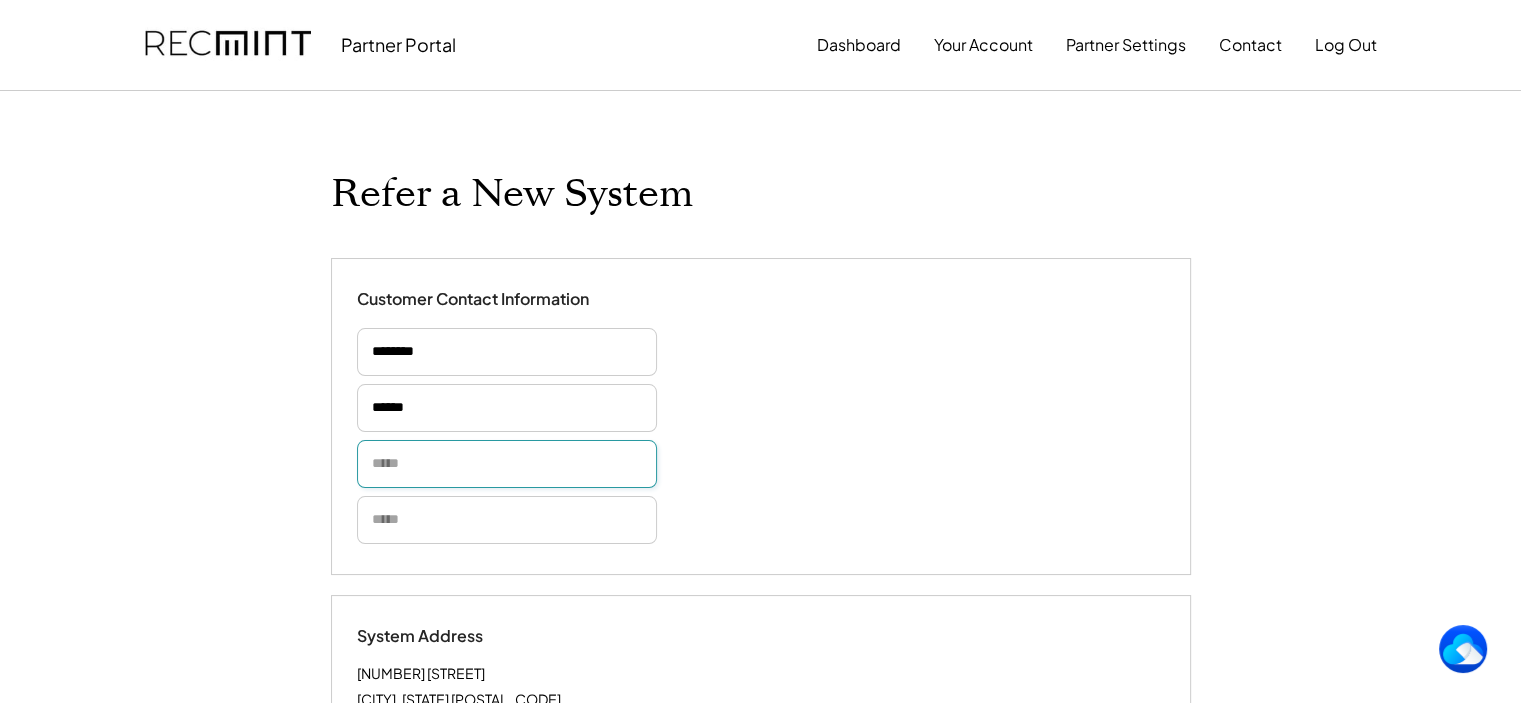 type 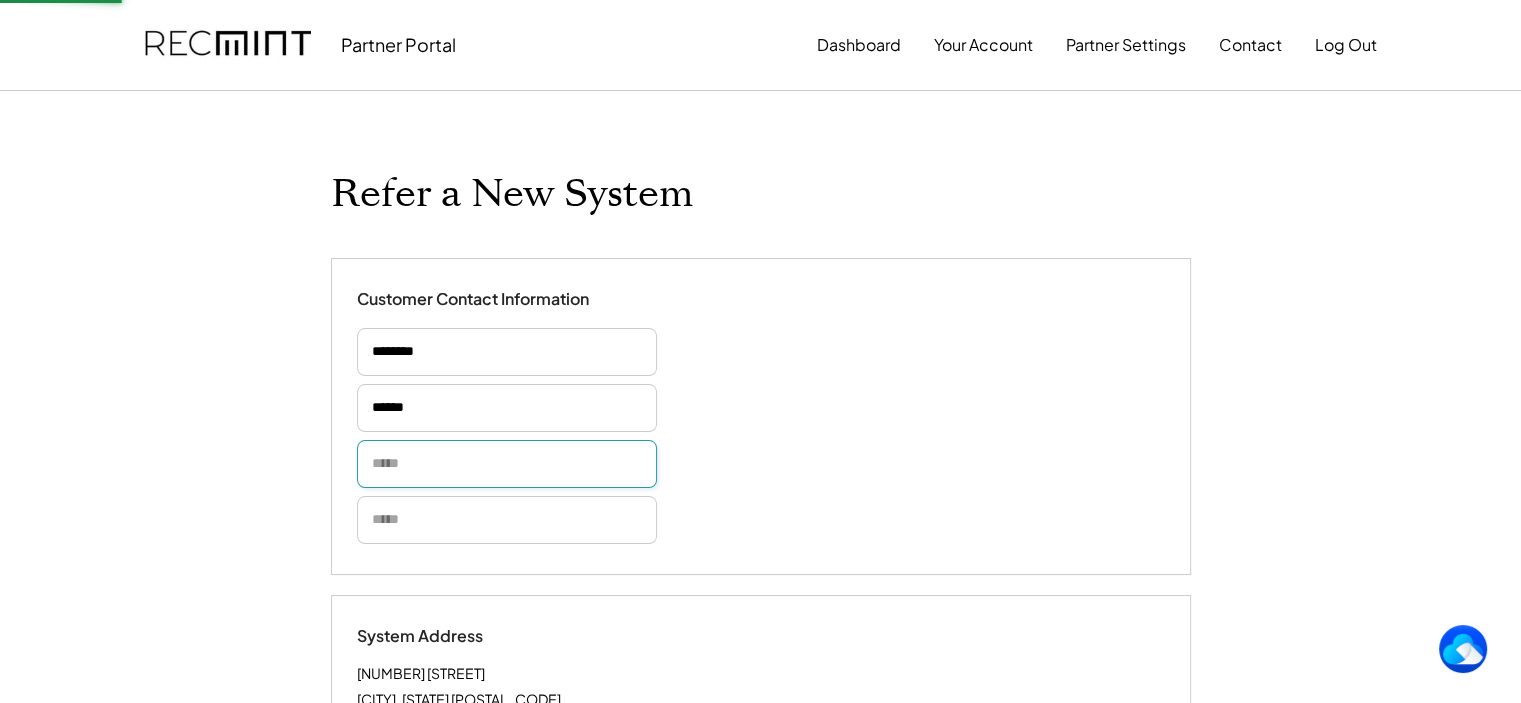 type 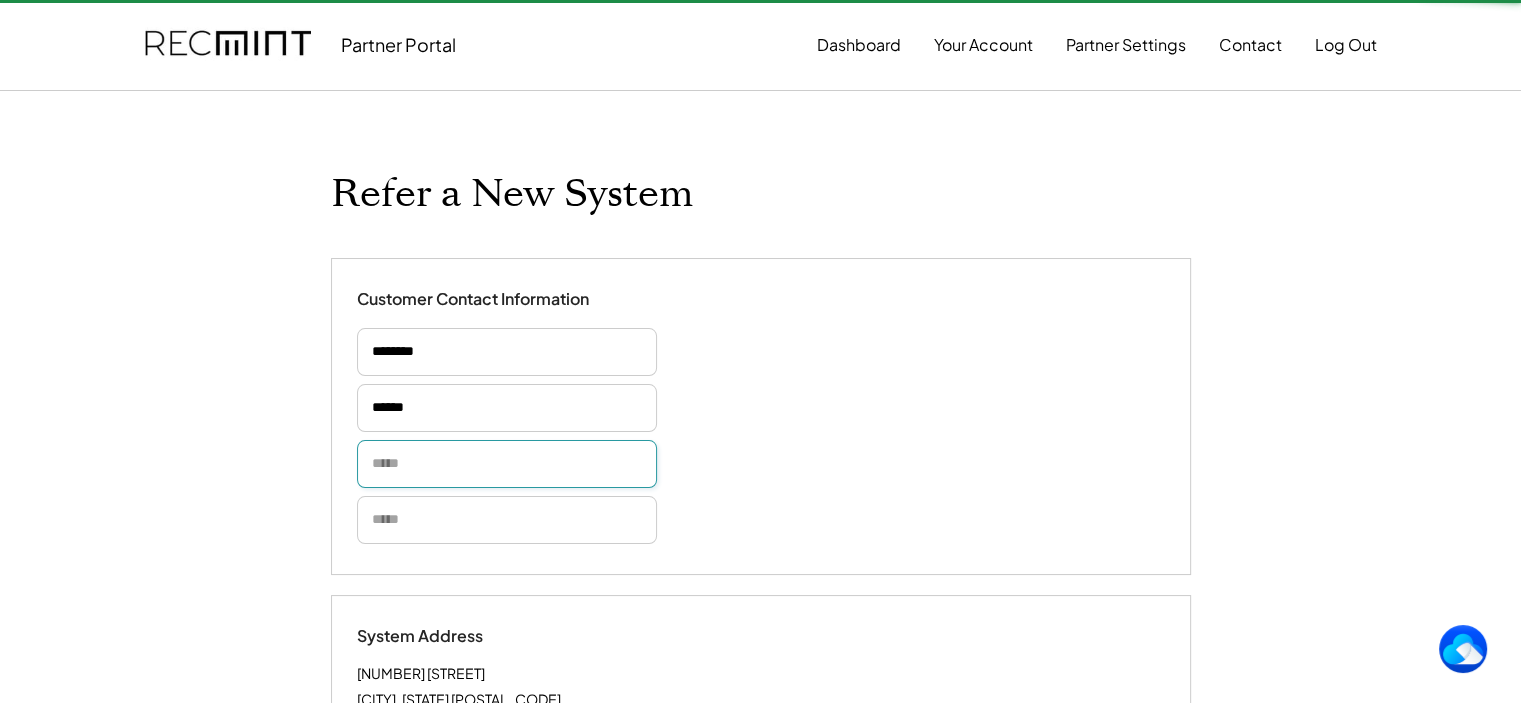 paste on "**********" 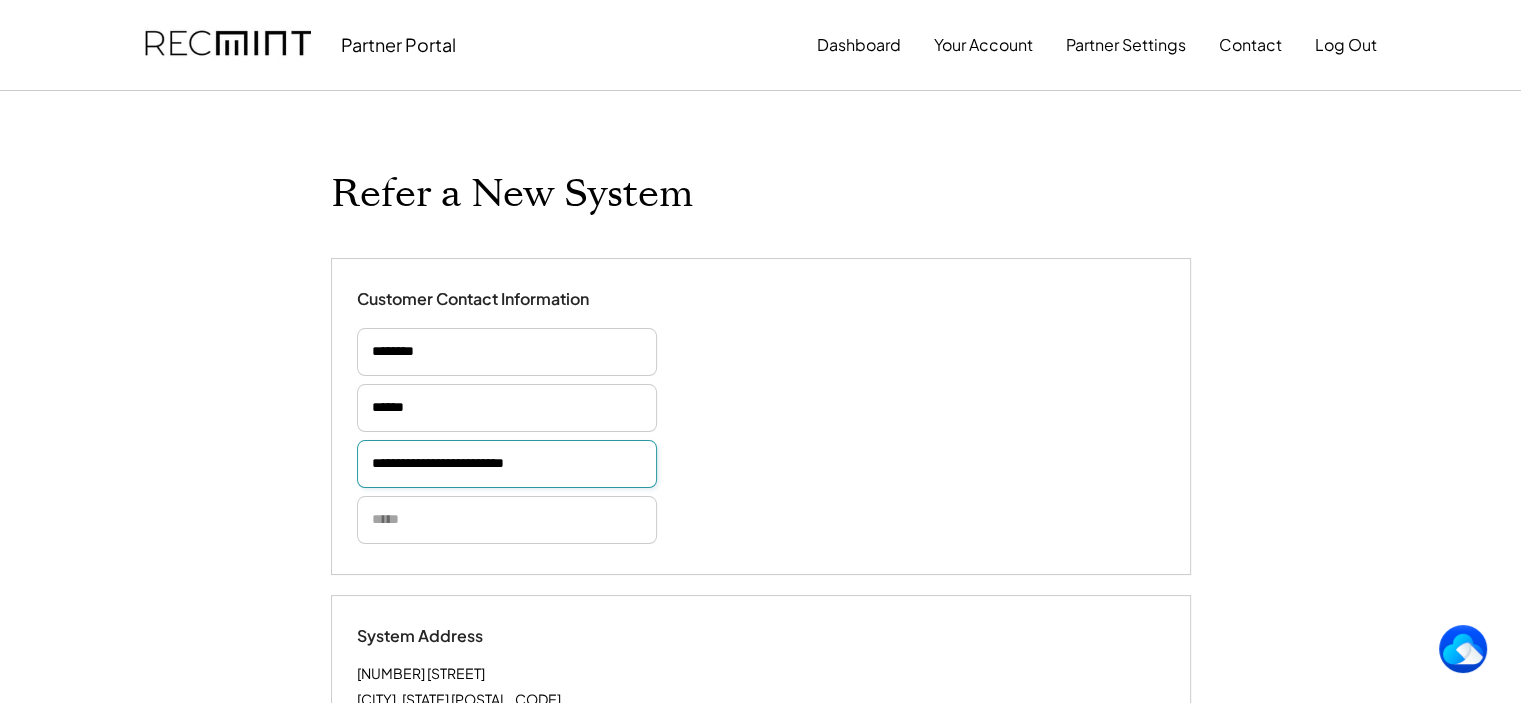 type on "**********" 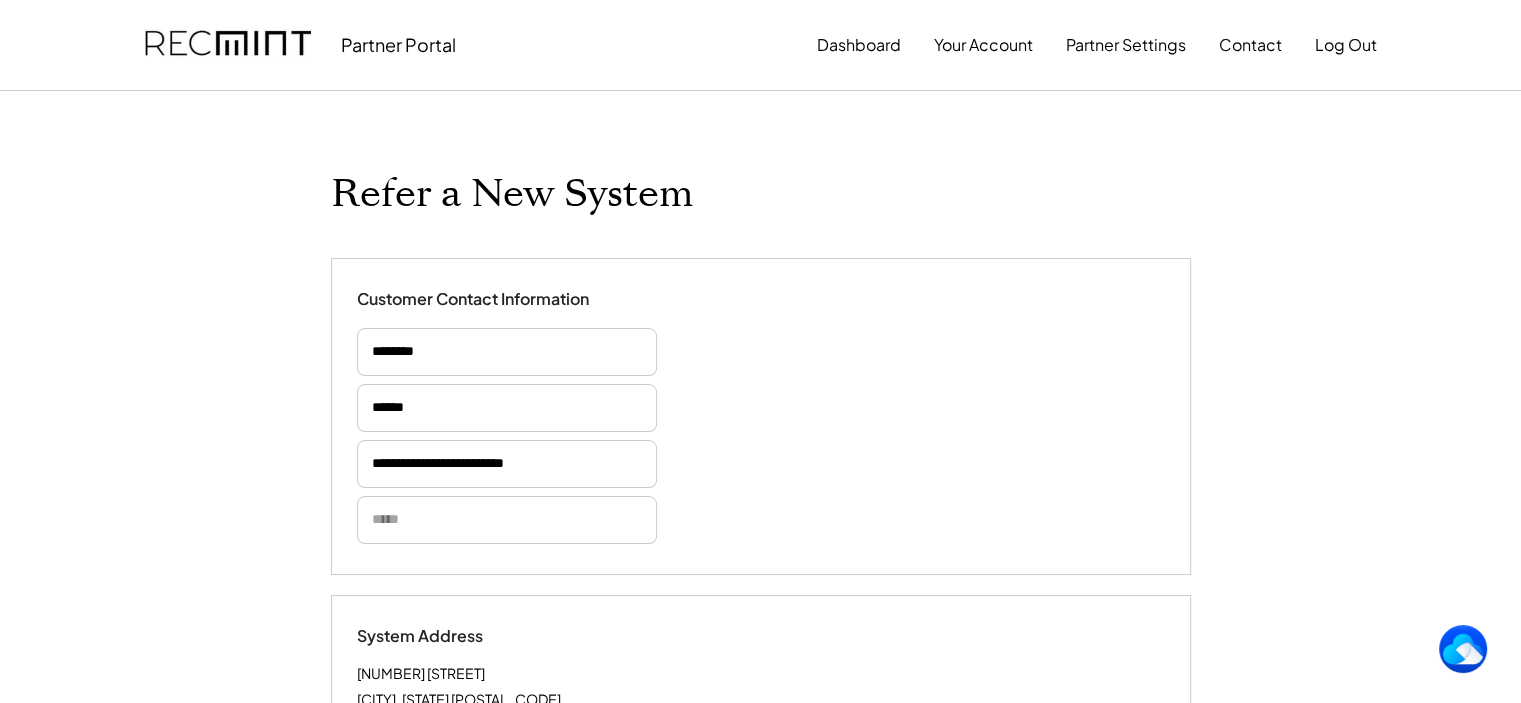 type 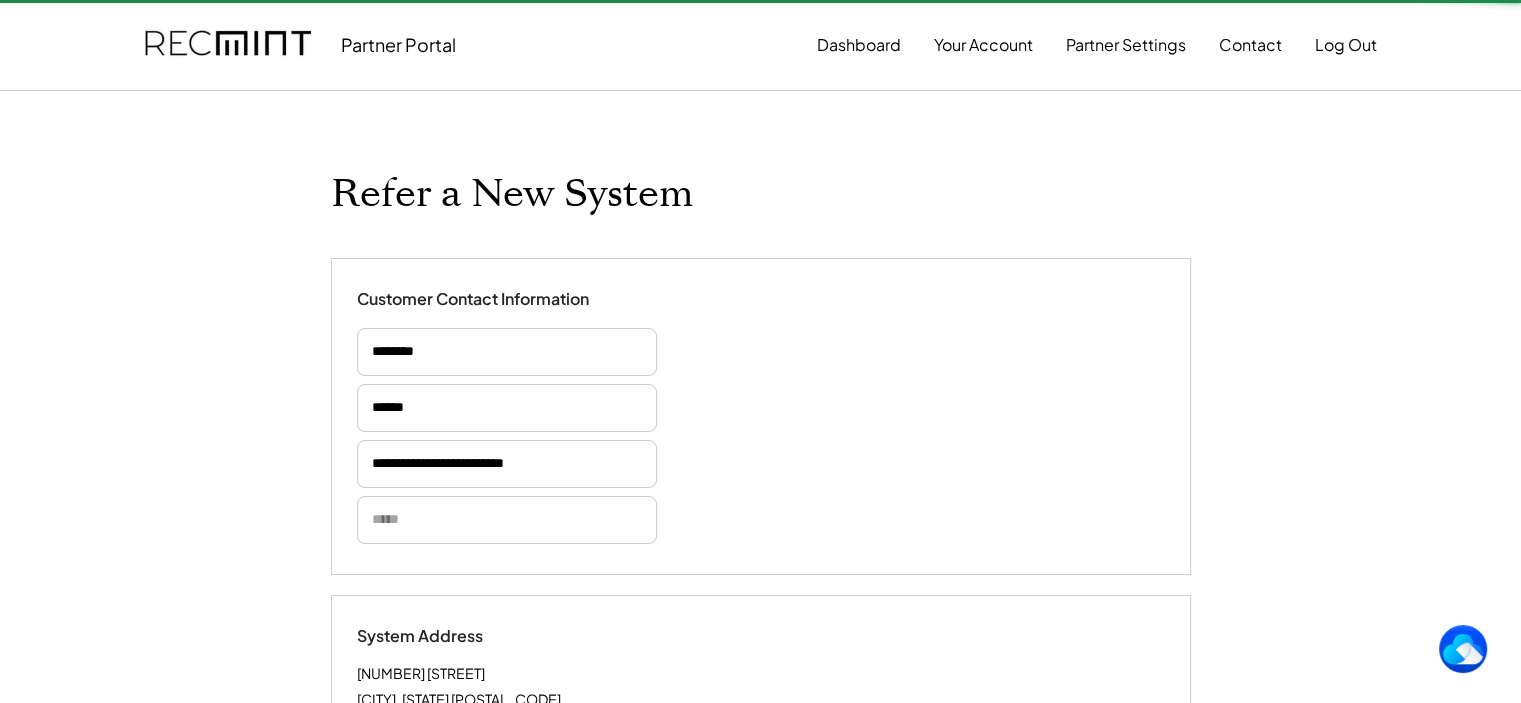 type 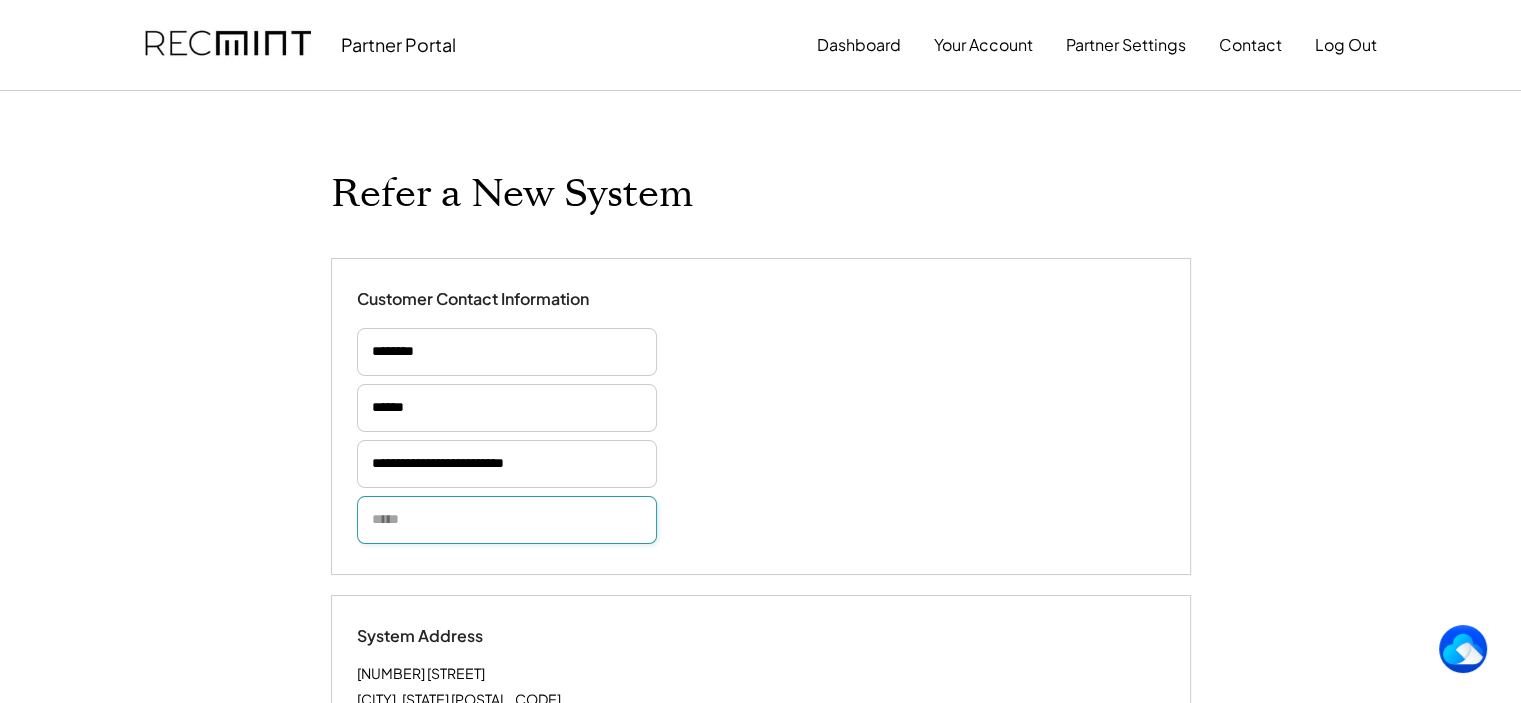 paste on "**********" 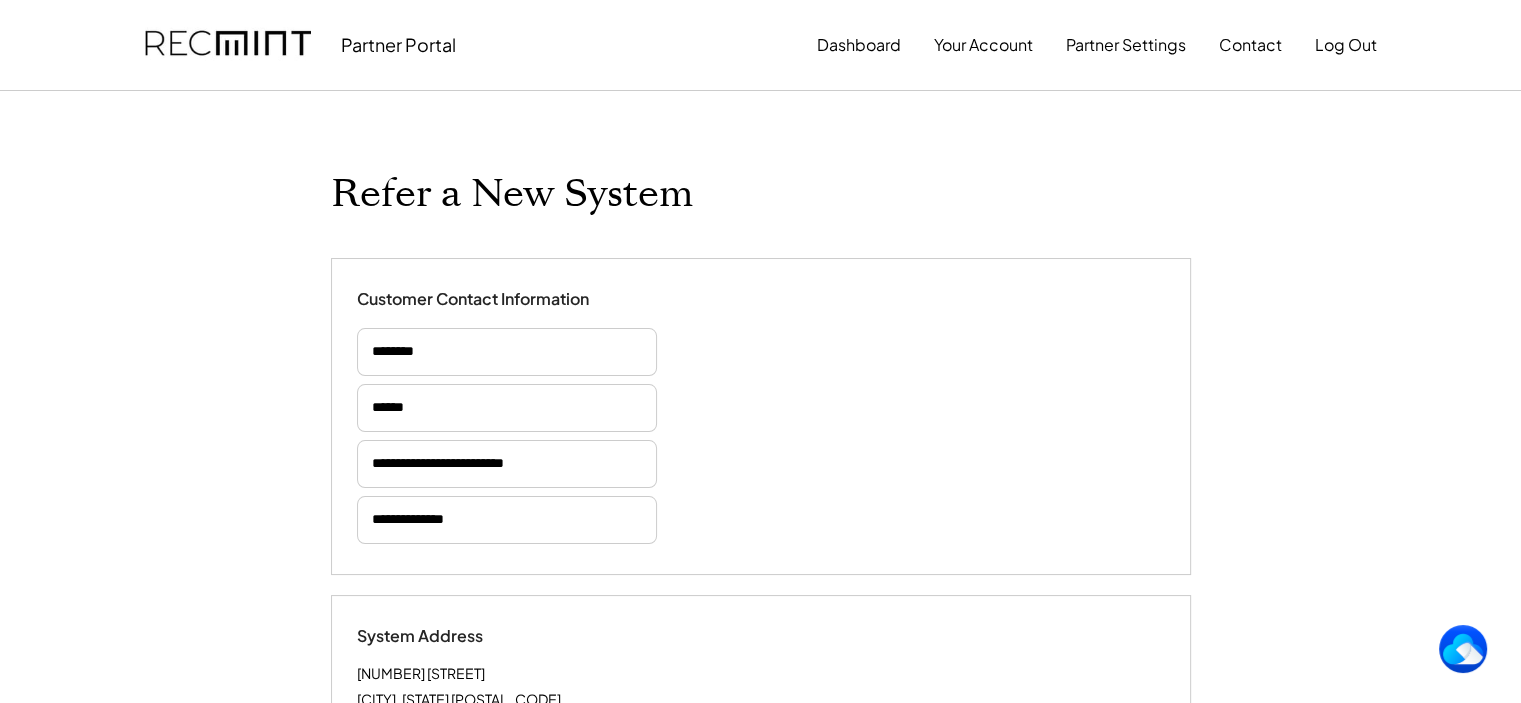 type 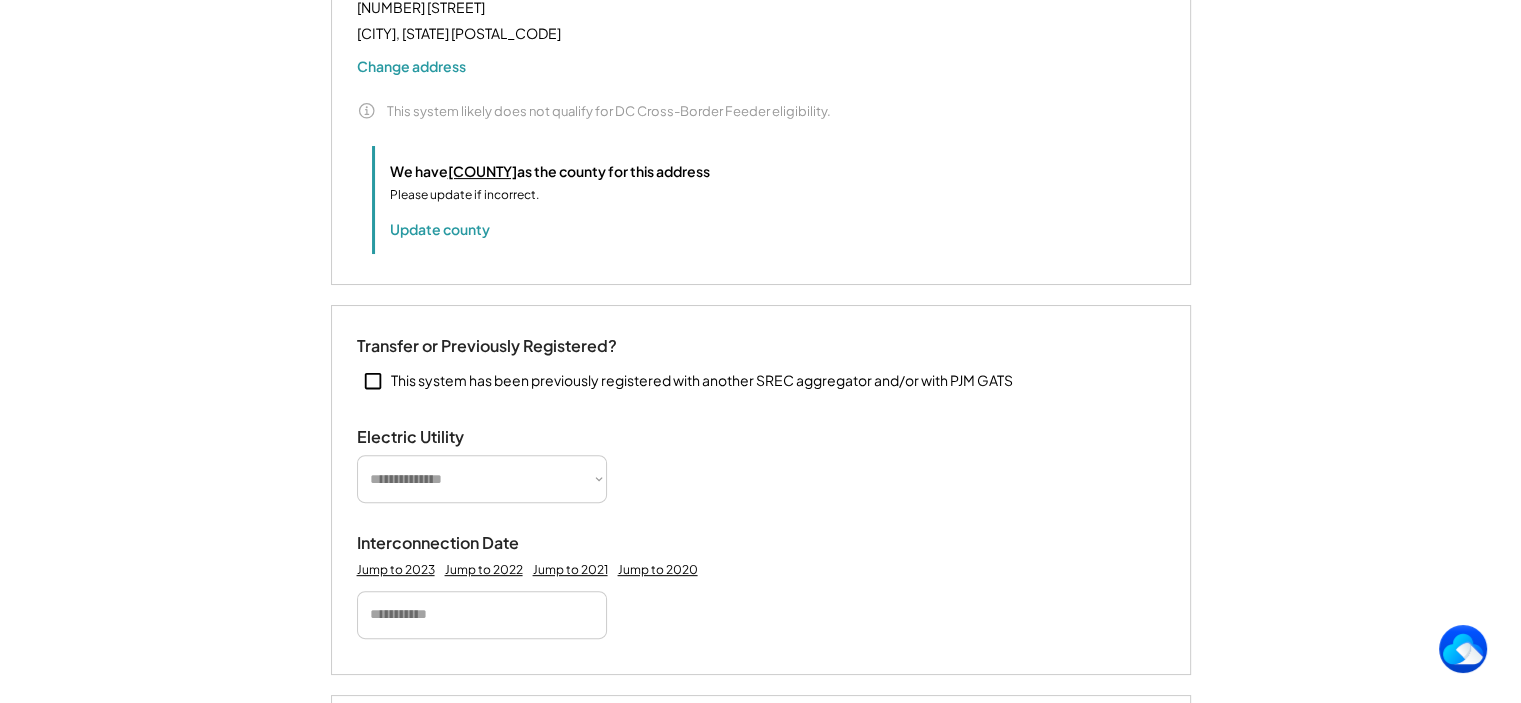 scroll, scrollTop: 683, scrollLeft: 0, axis: vertical 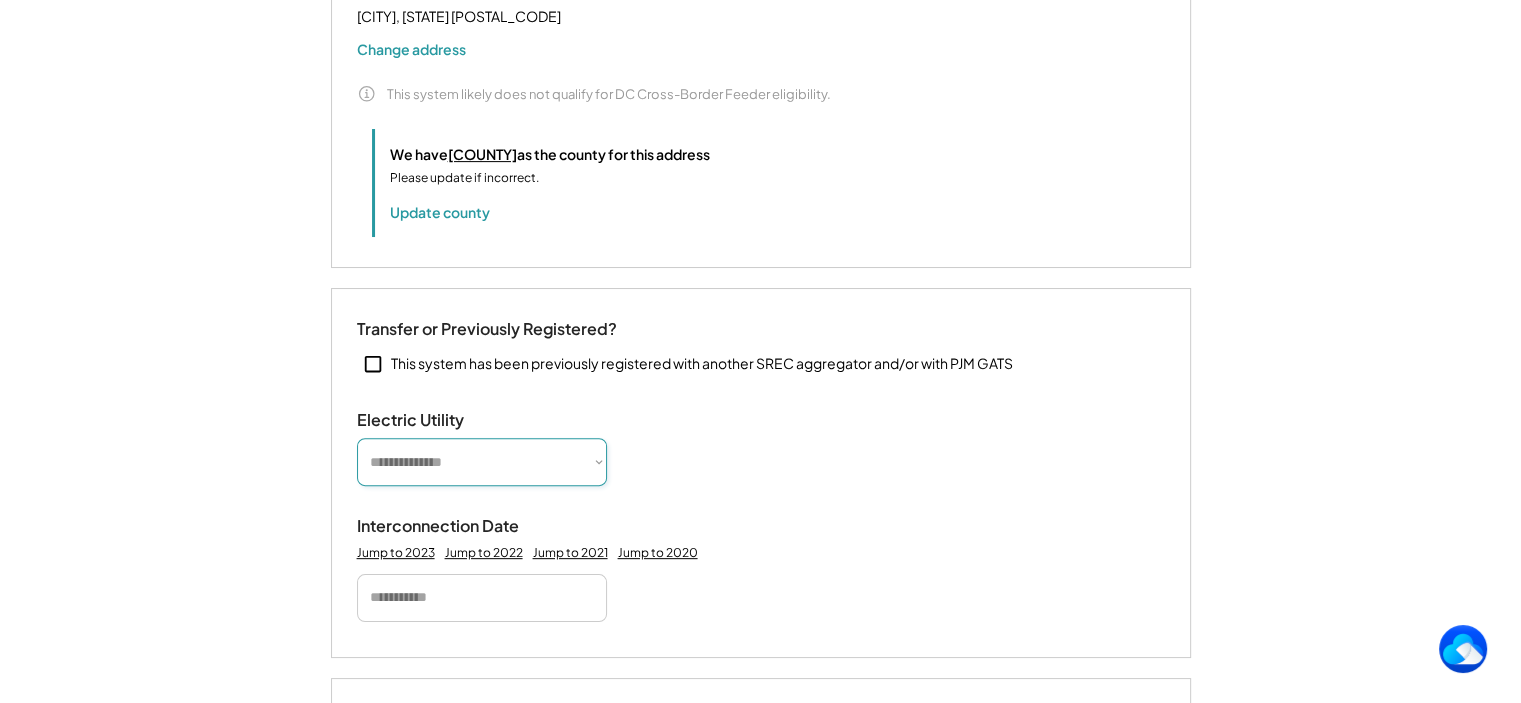 click on "**********" at bounding box center [482, 462] 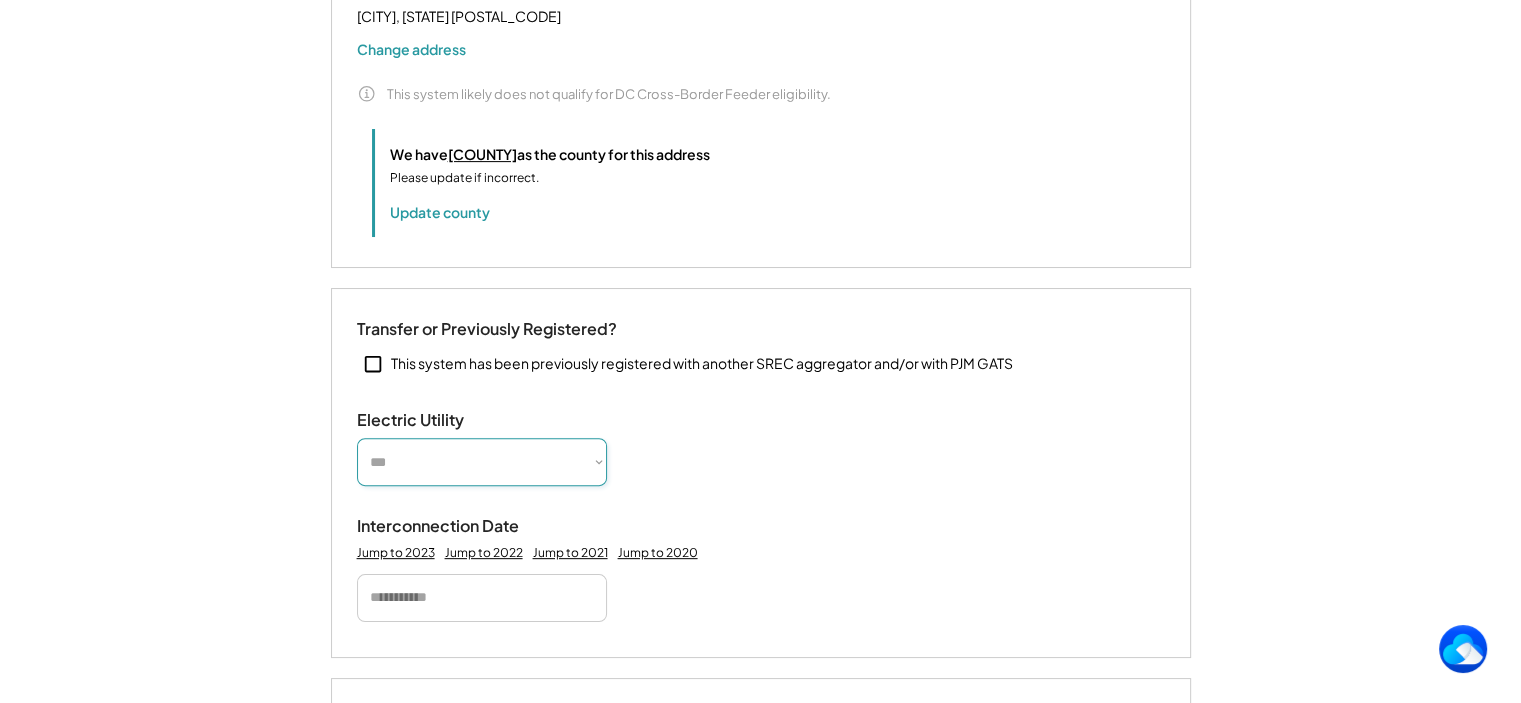 click on "**********" at bounding box center (482, 462) 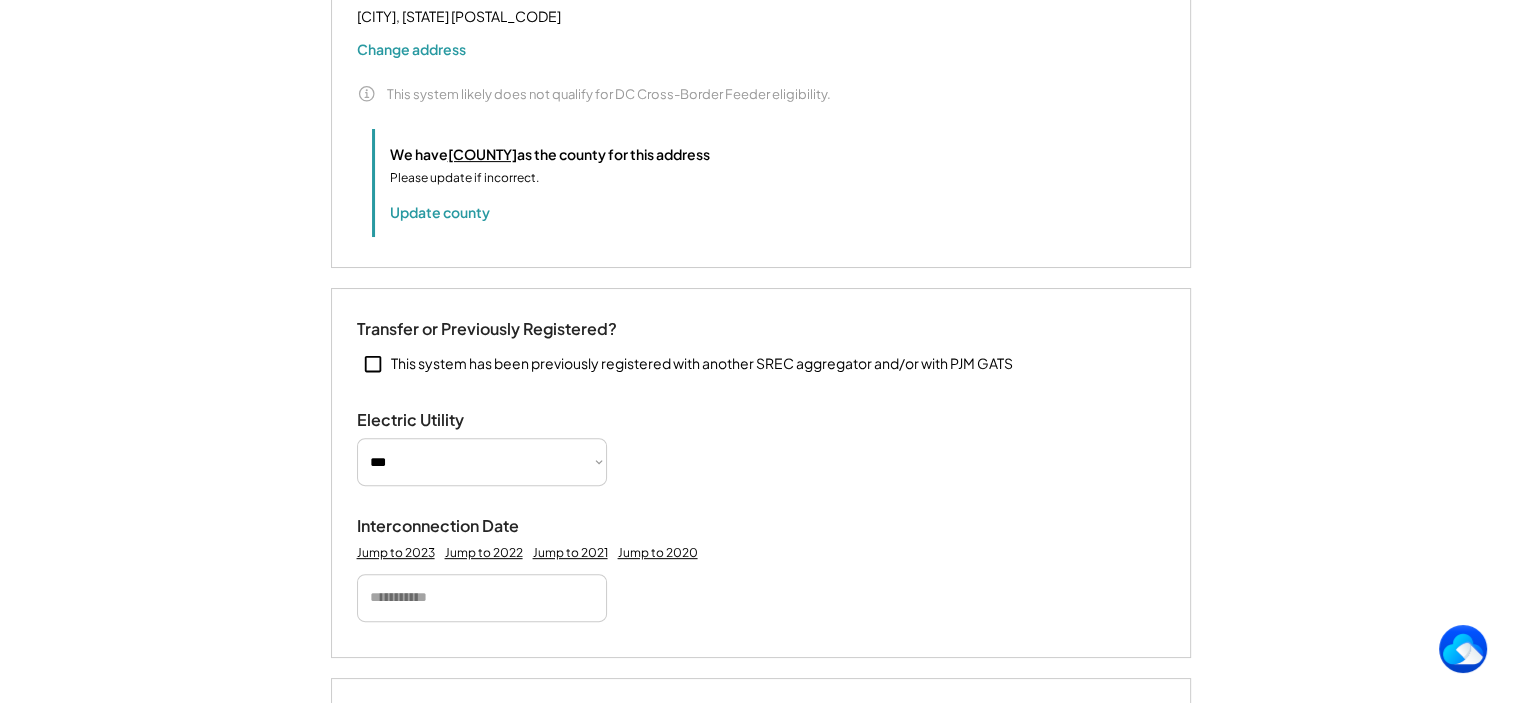 type 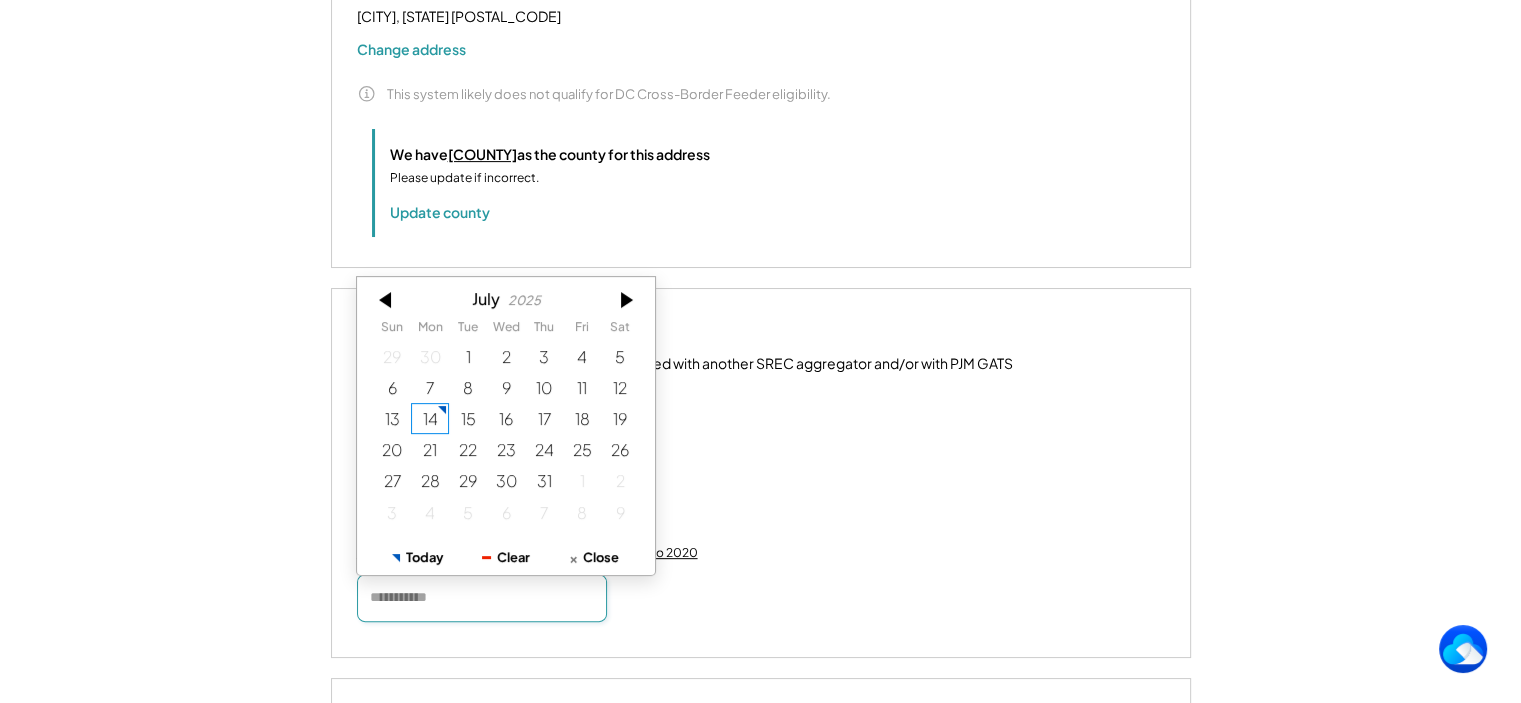 click on "**********" at bounding box center (760, -332) 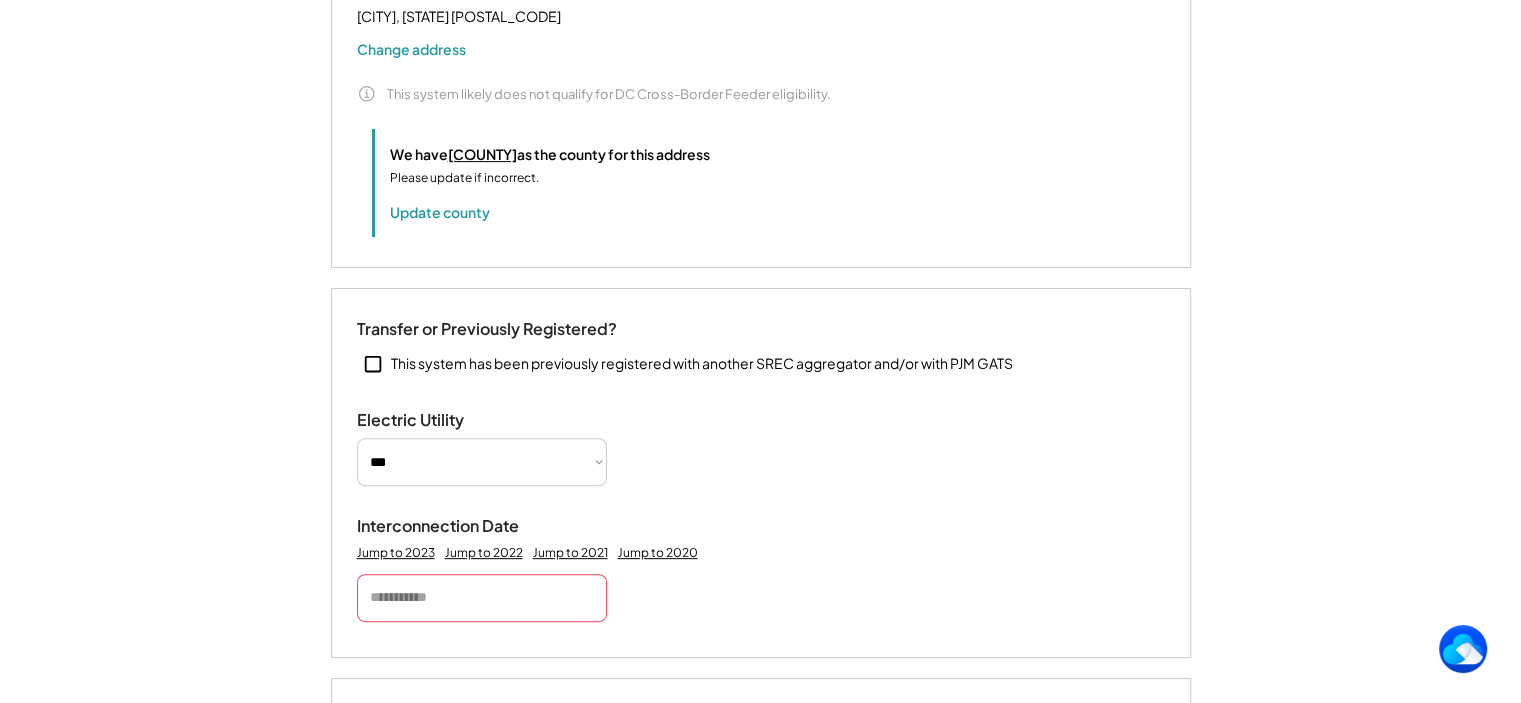 scroll, scrollTop: 964, scrollLeft: 0, axis: vertical 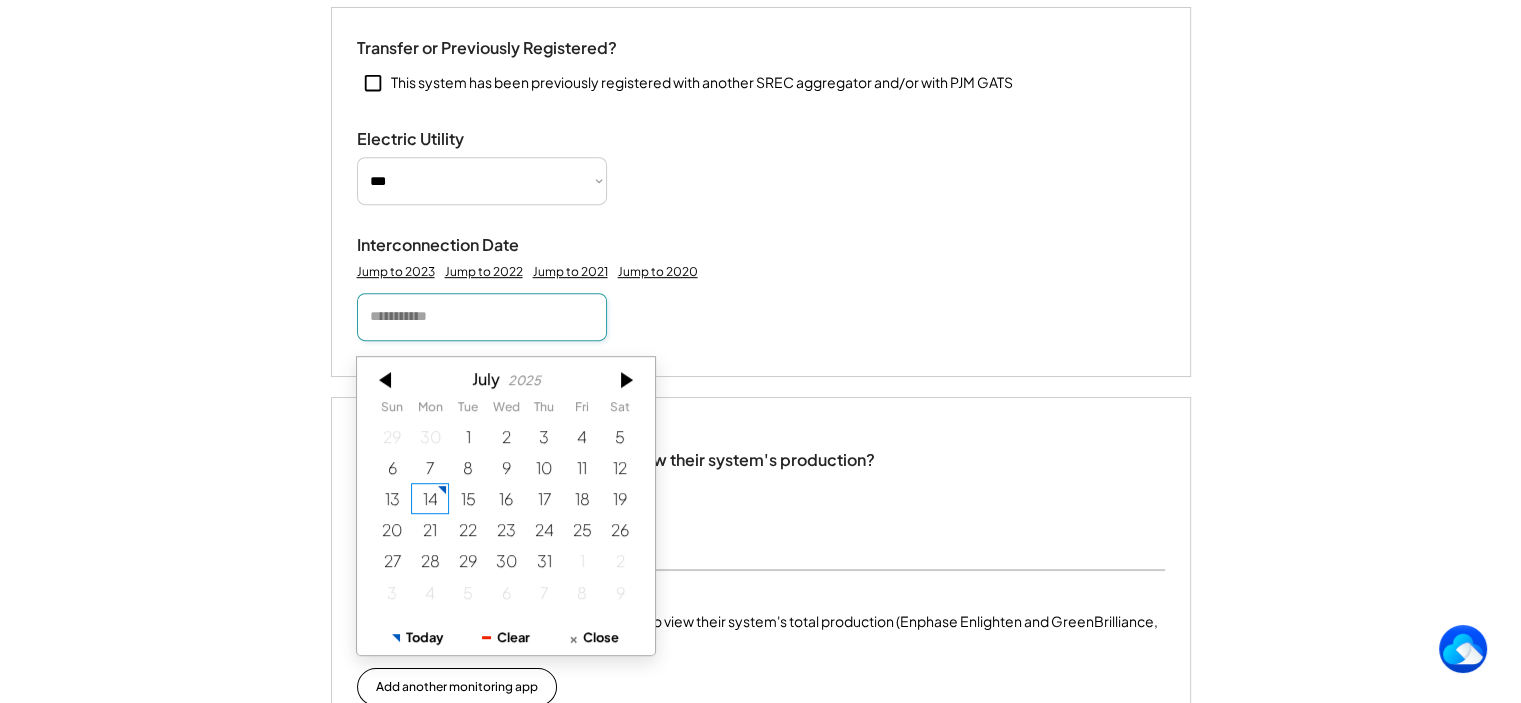 click at bounding box center [482, 317] 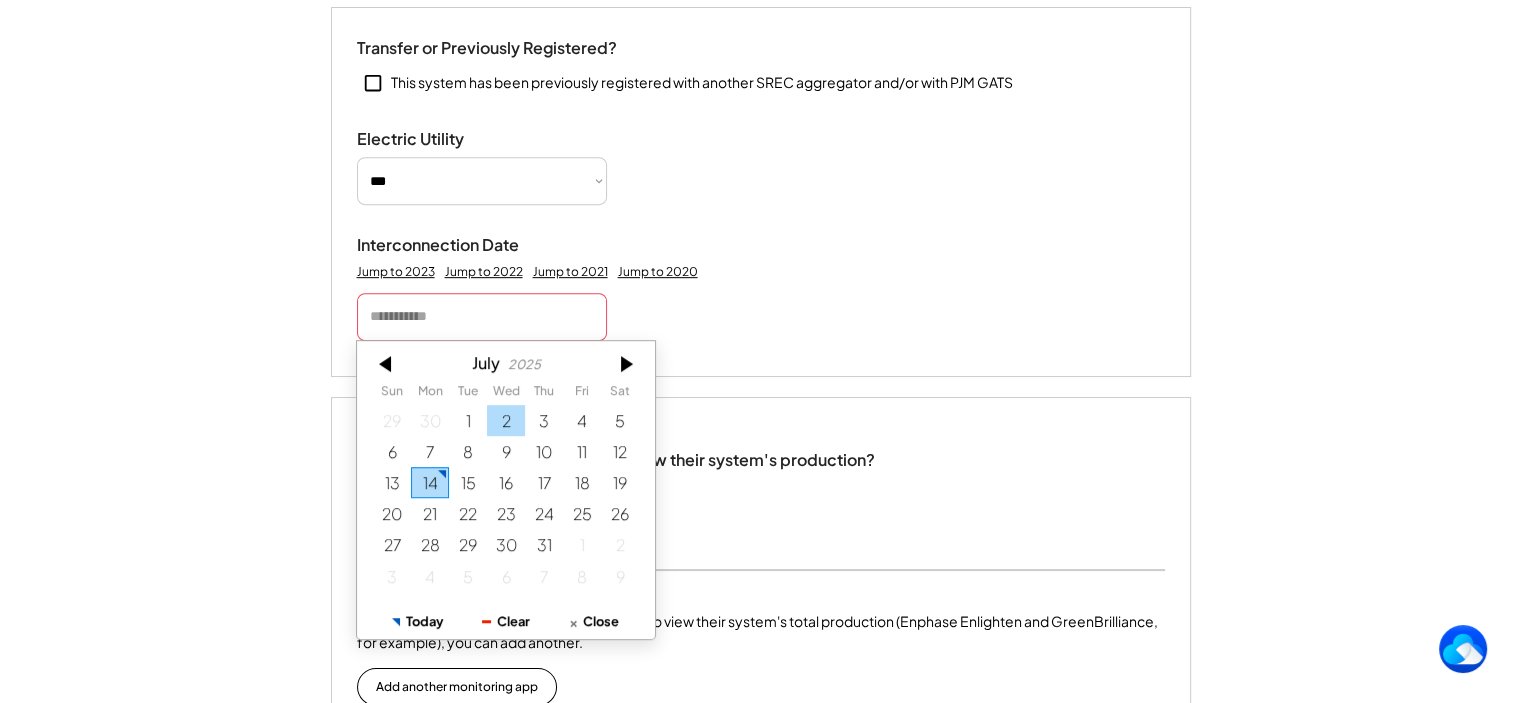 click on "2" at bounding box center [506, 420] 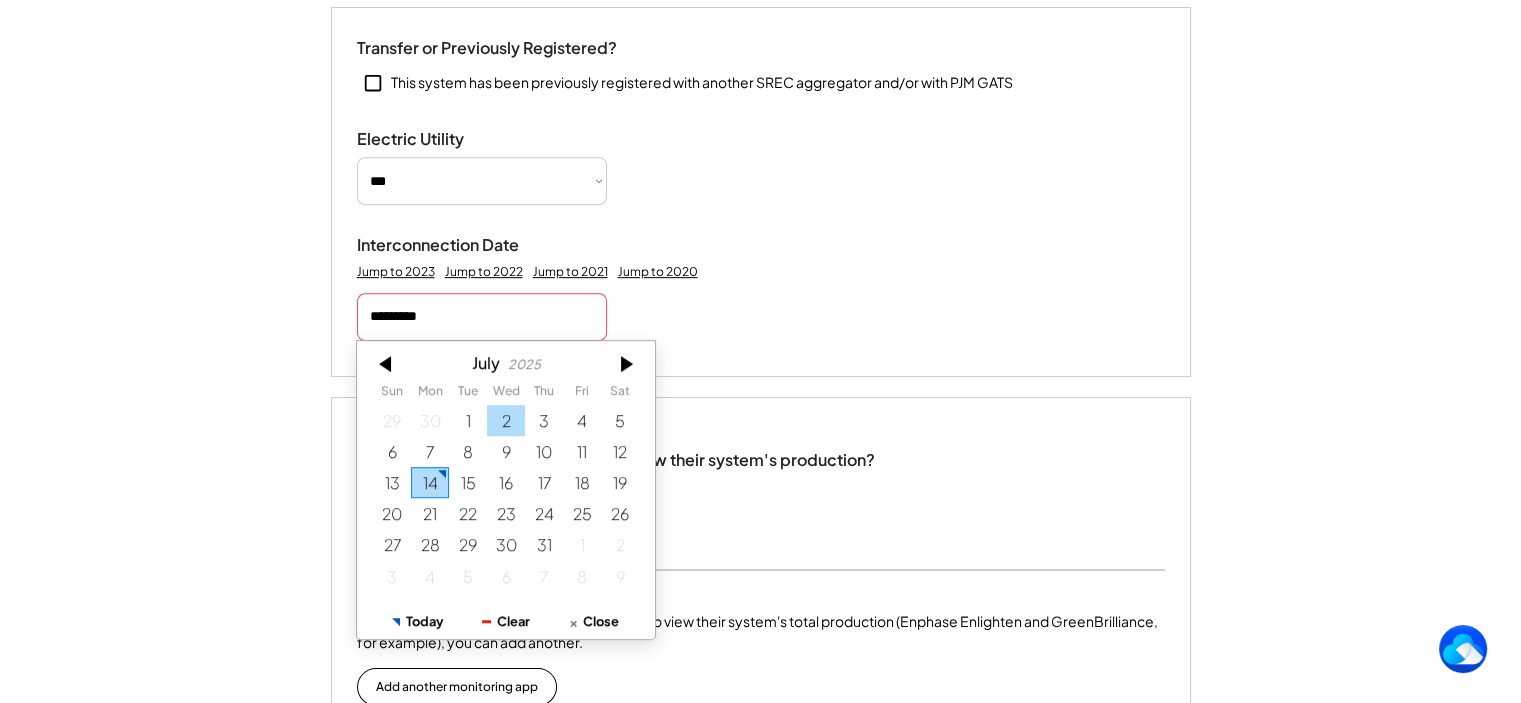 type 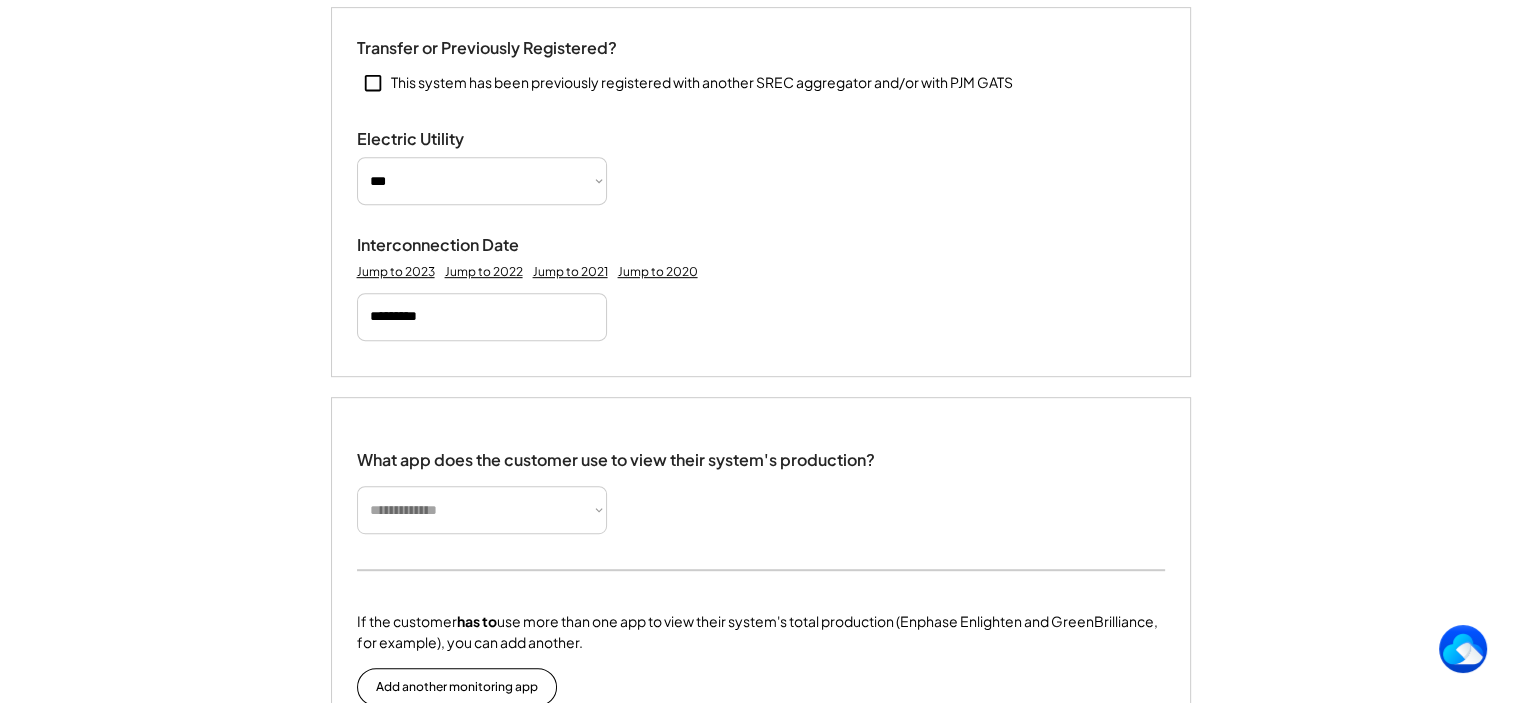 type 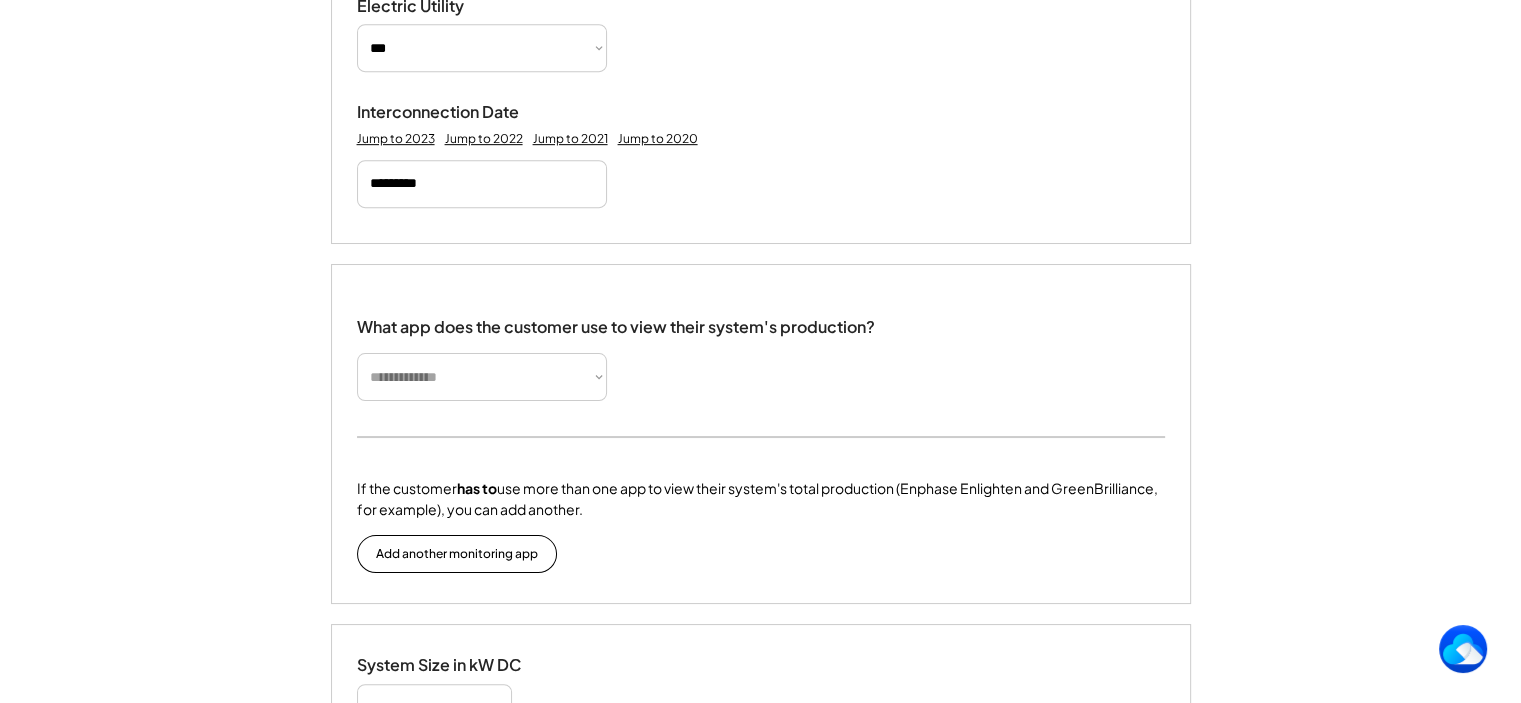 scroll, scrollTop: 1099, scrollLeft: 0, axis: vertical 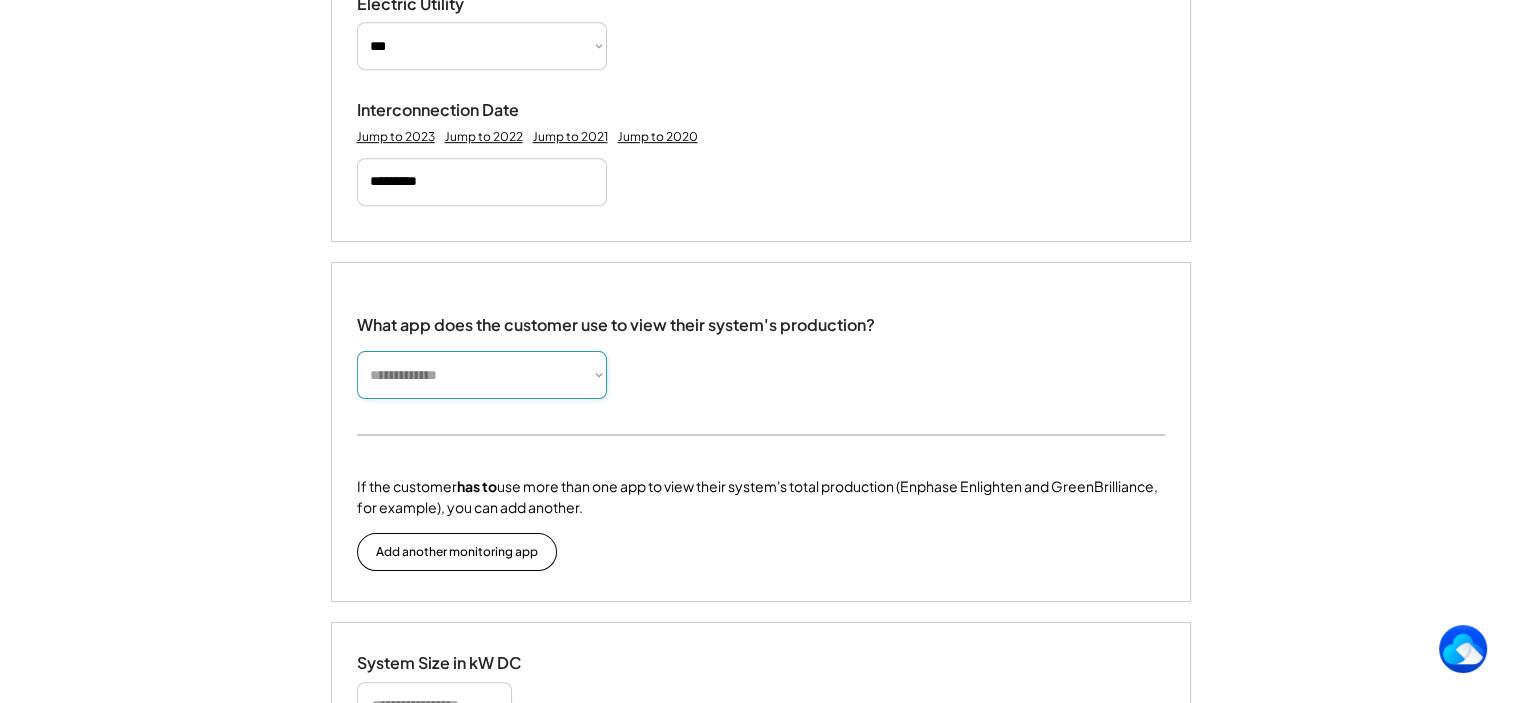 click on "**********" at bounding box center (482, 375) 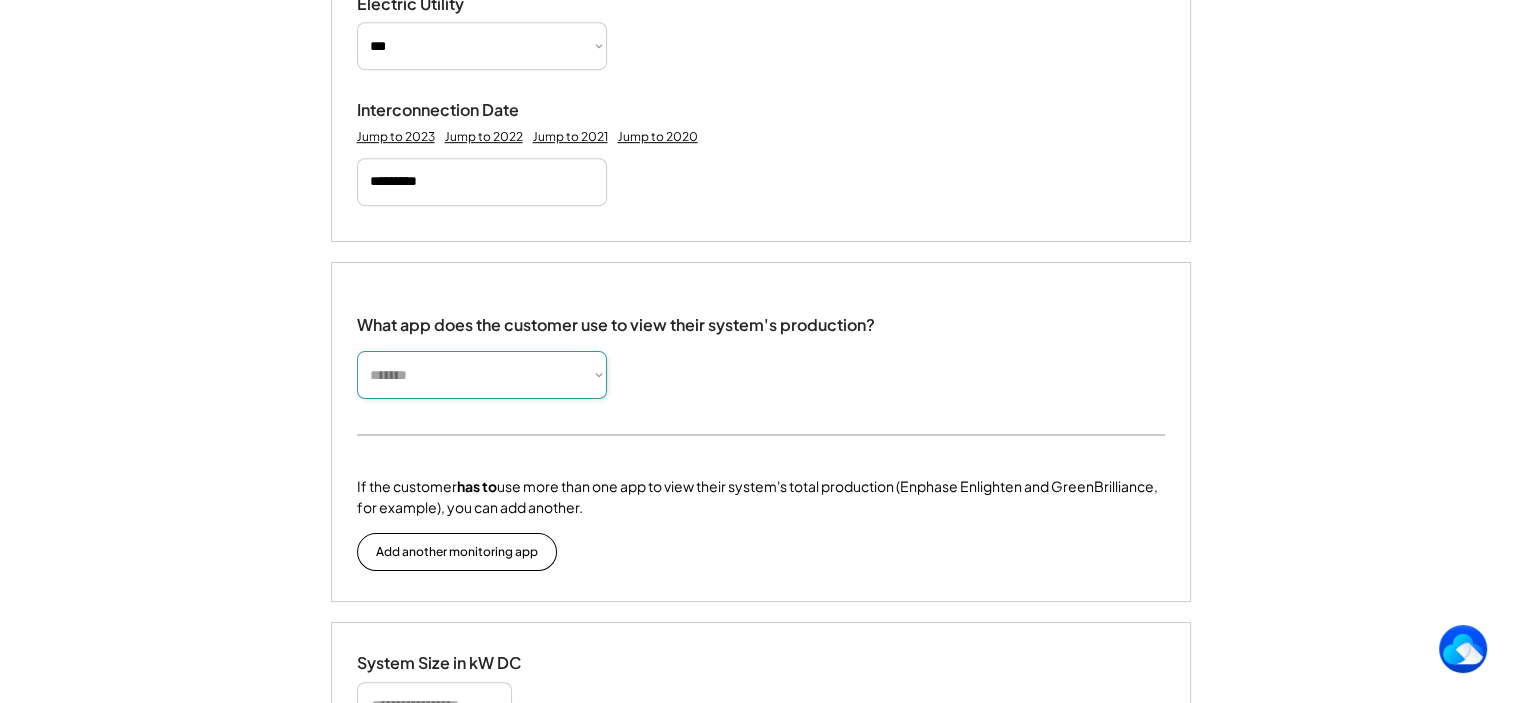 click on "**********" at bounding box center [482, 375] 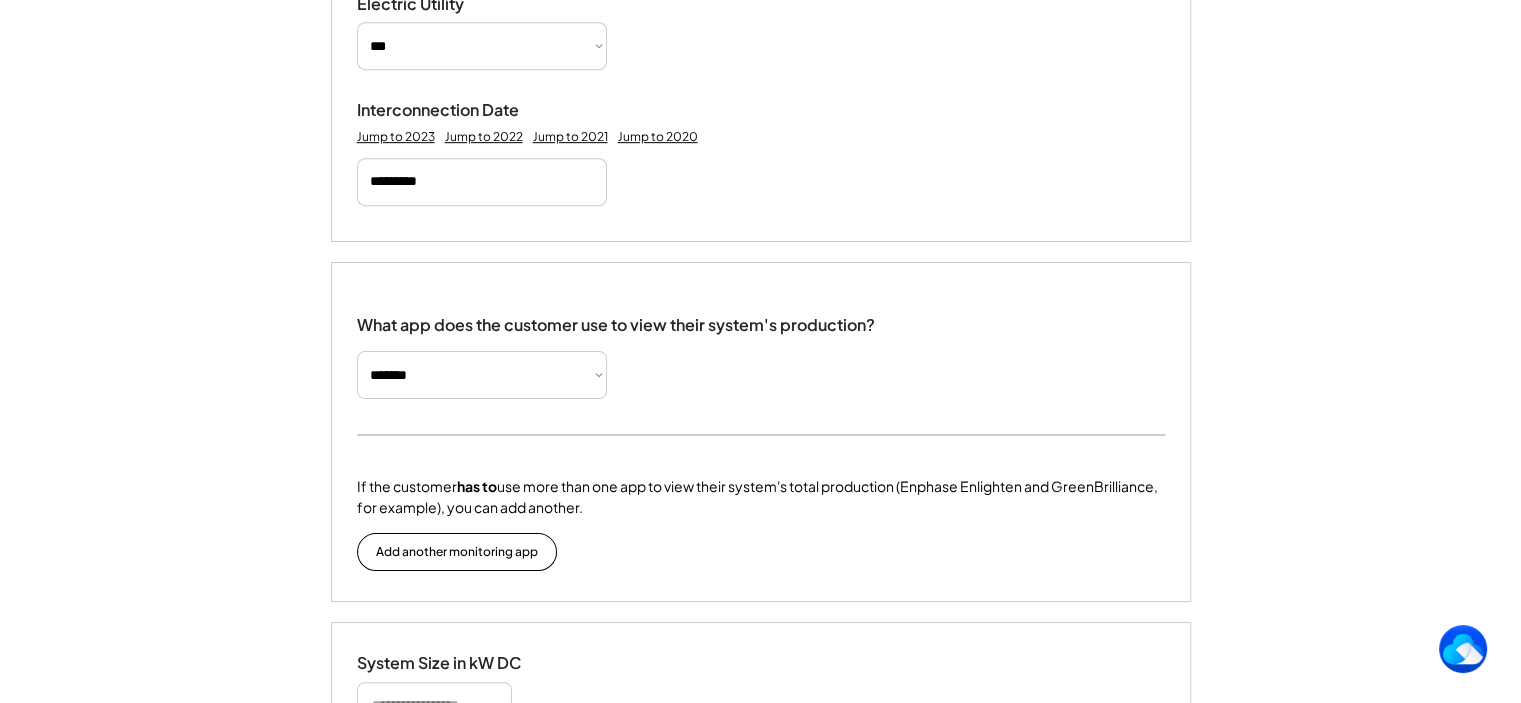 type 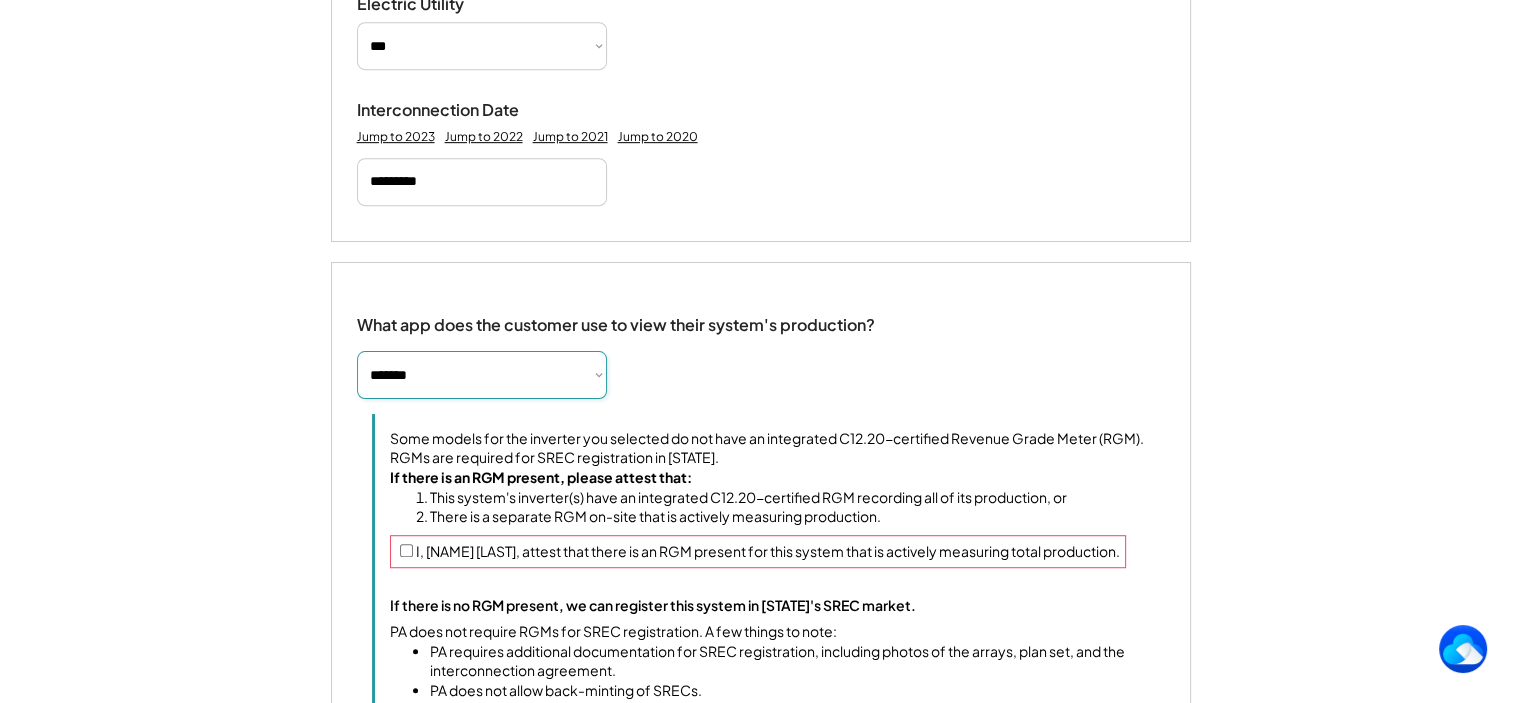 click on "**********" at bounding box center [482, 375] 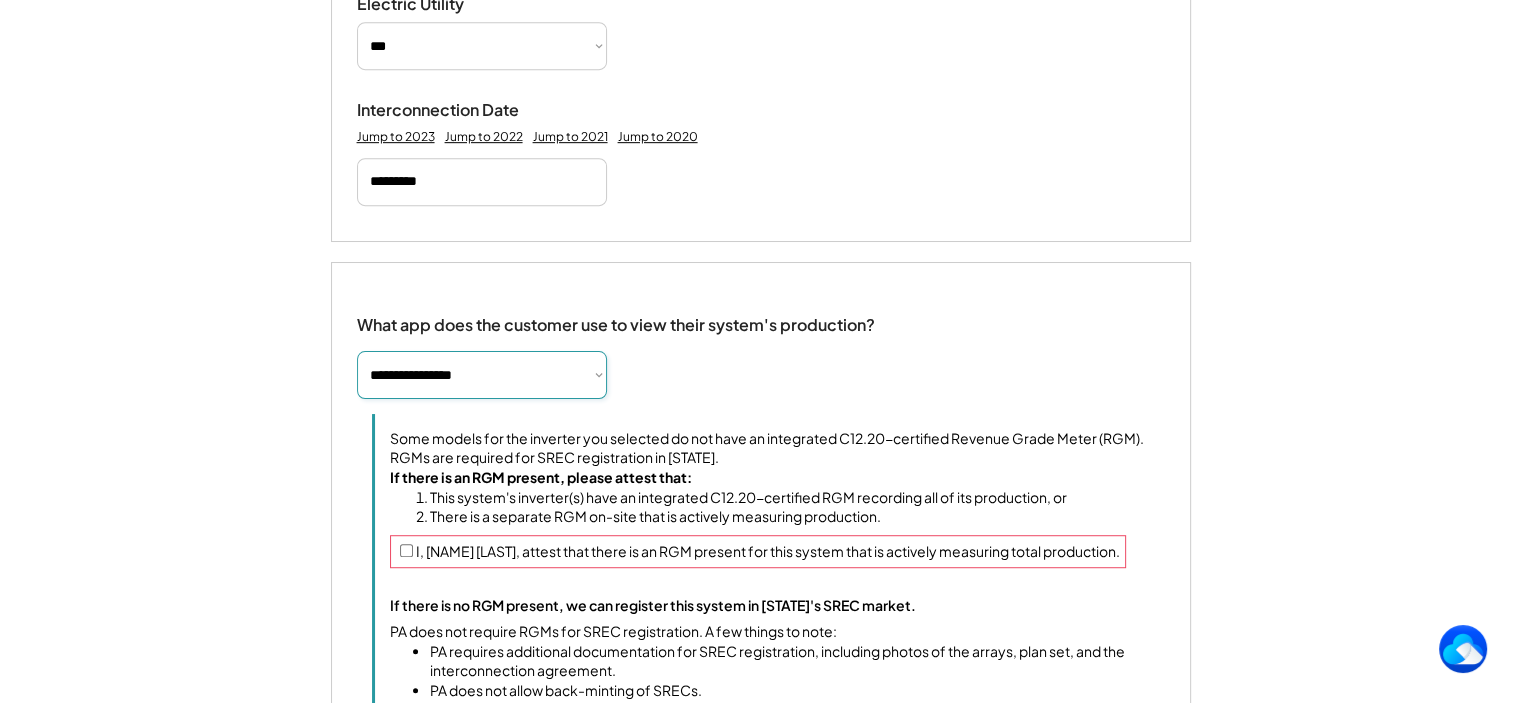 click on "**********" at bounding box center (482, 375) 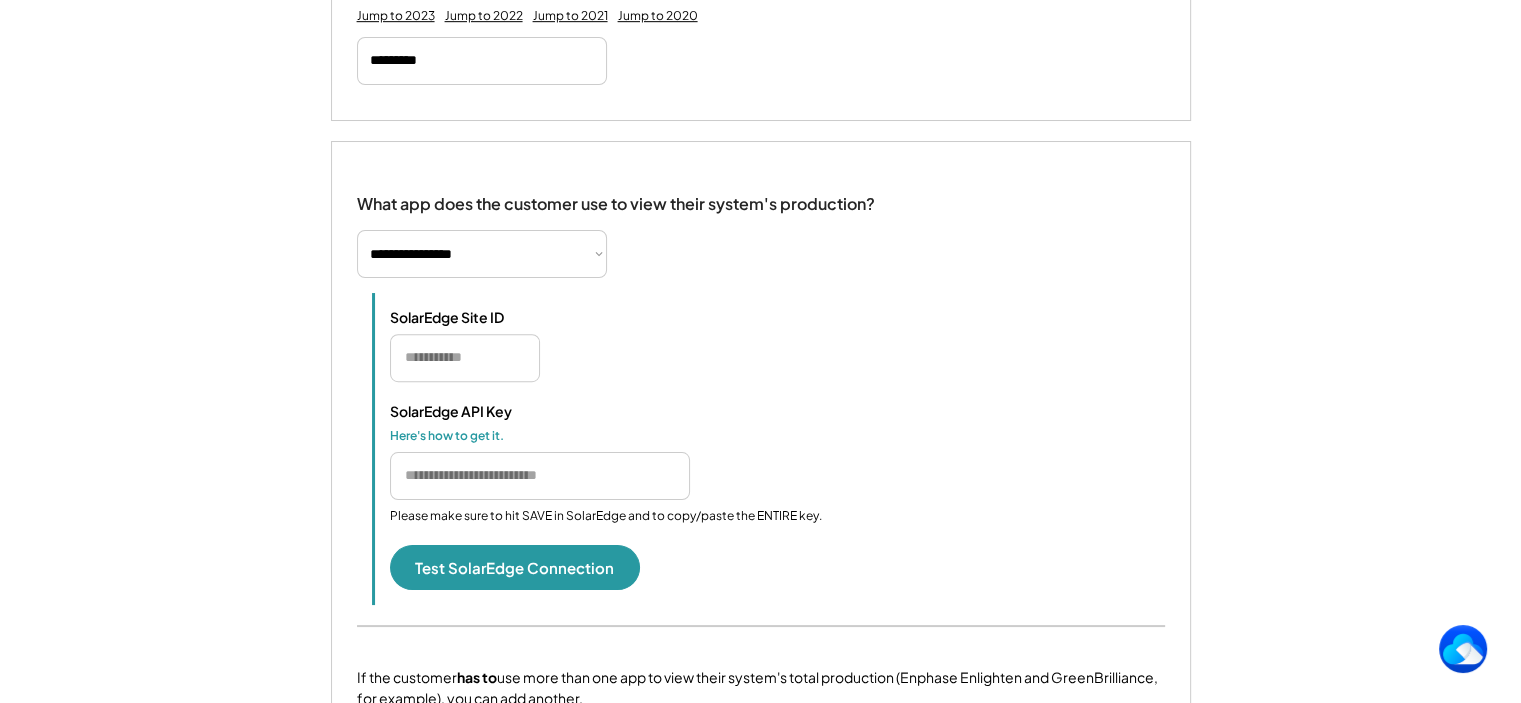 scroll, scrollTop: 1223, scrollLeft: 0, axis: vertical 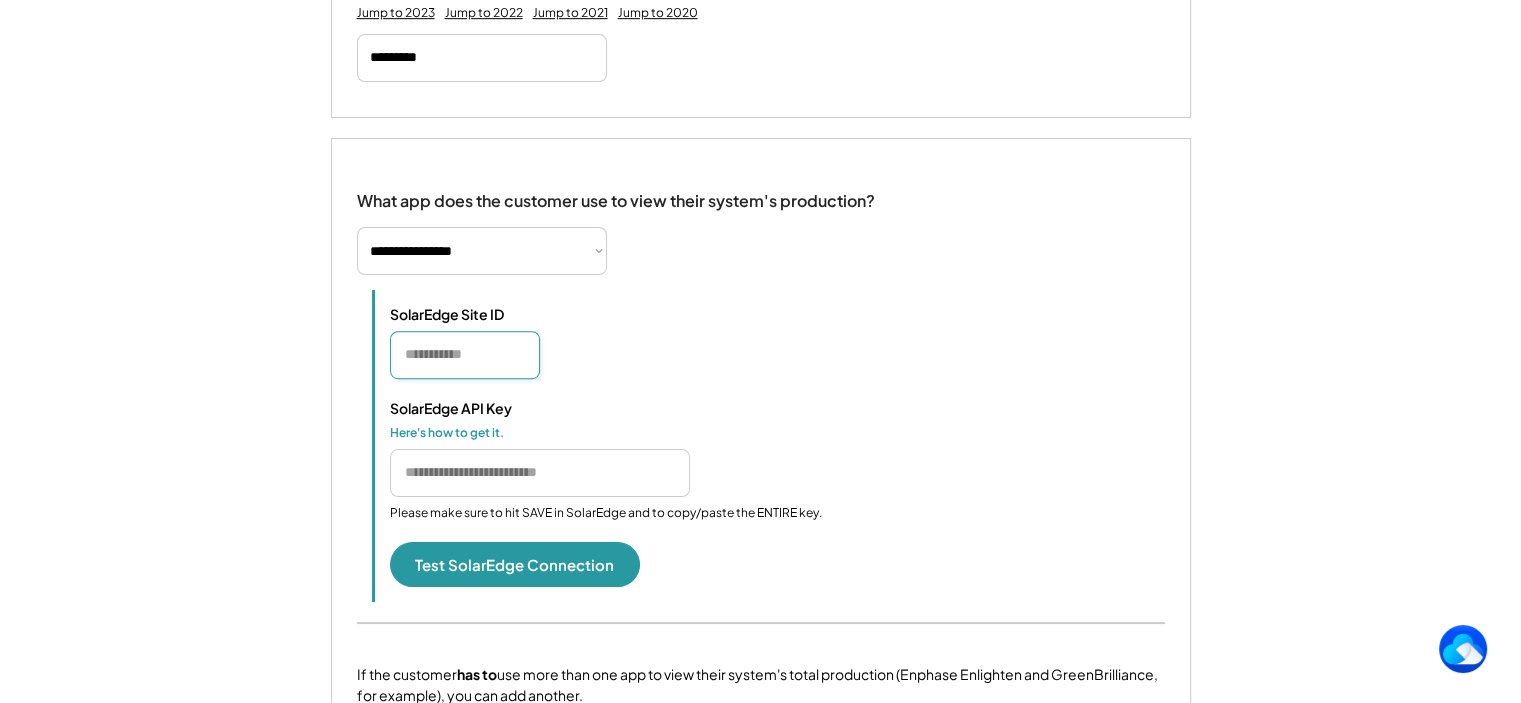 click at bounding box center (465, 355) 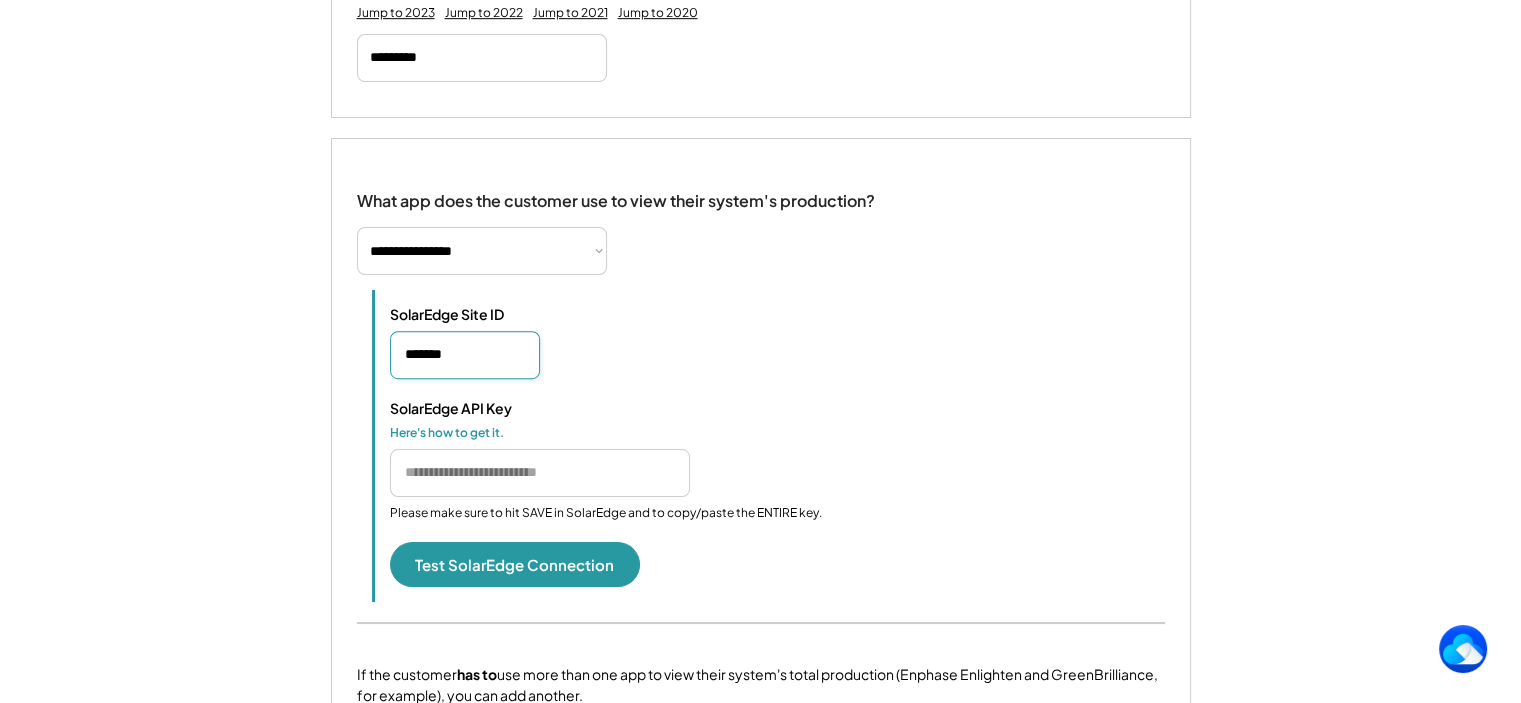 type on "*******" 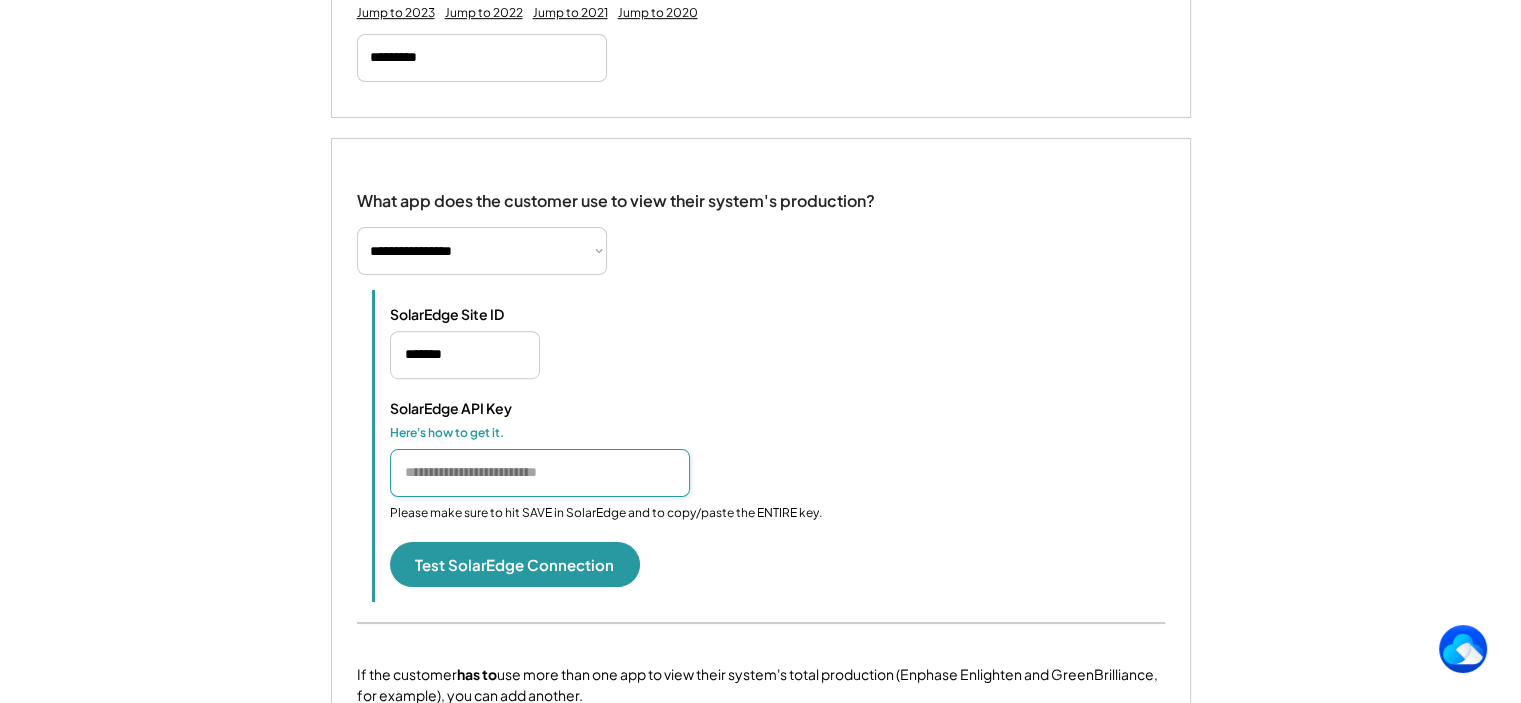 click at bounding box center [540, 473] 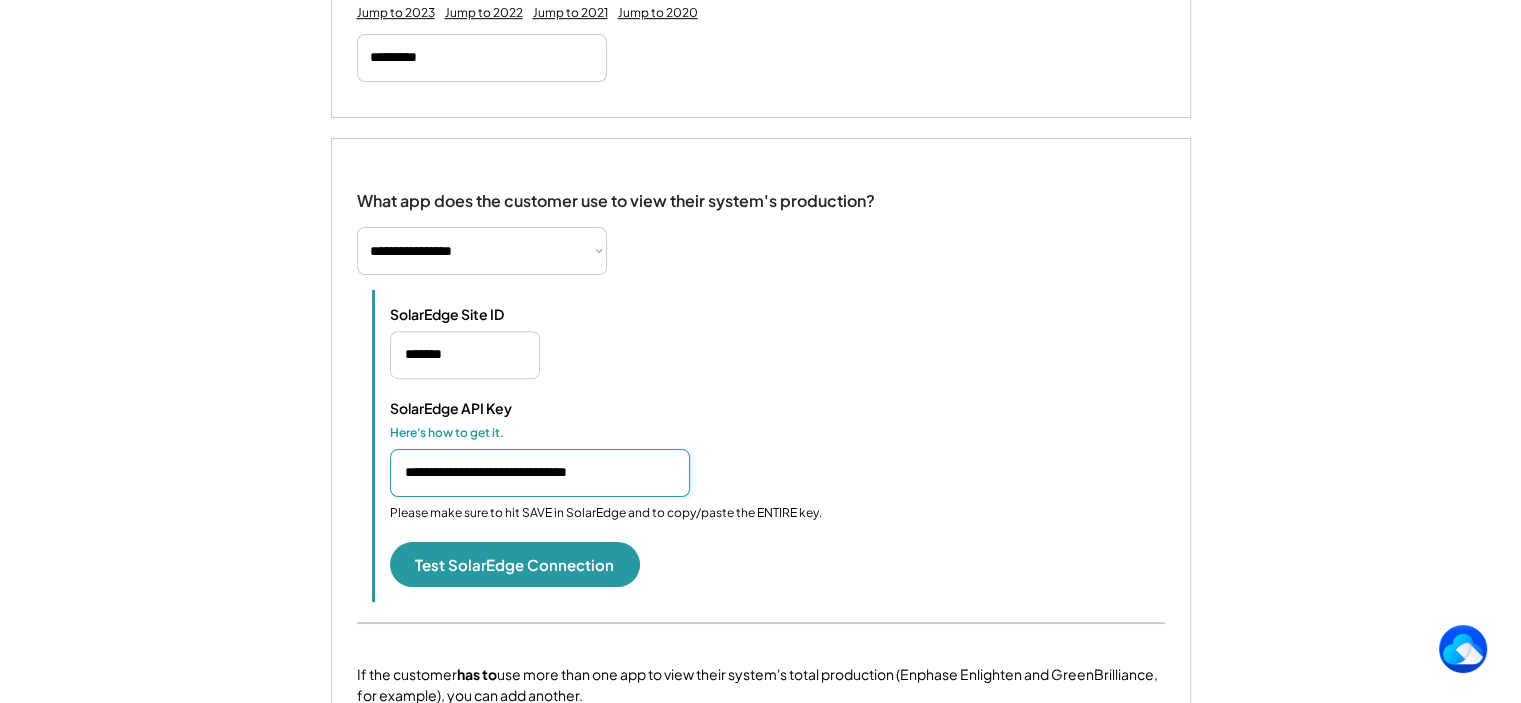 scroll, scrollTop: 0, scrollLeft: 23, axis: horizontal 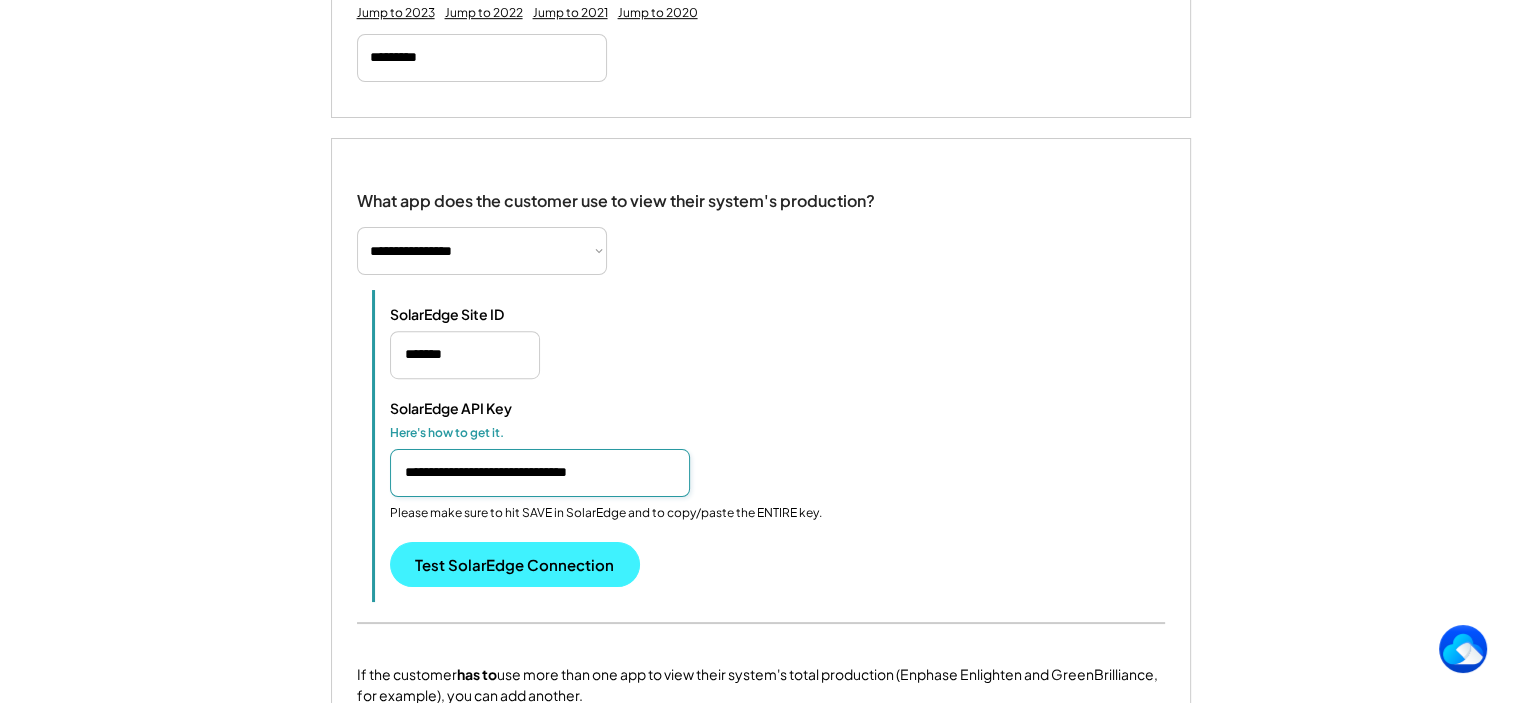type on "**********" 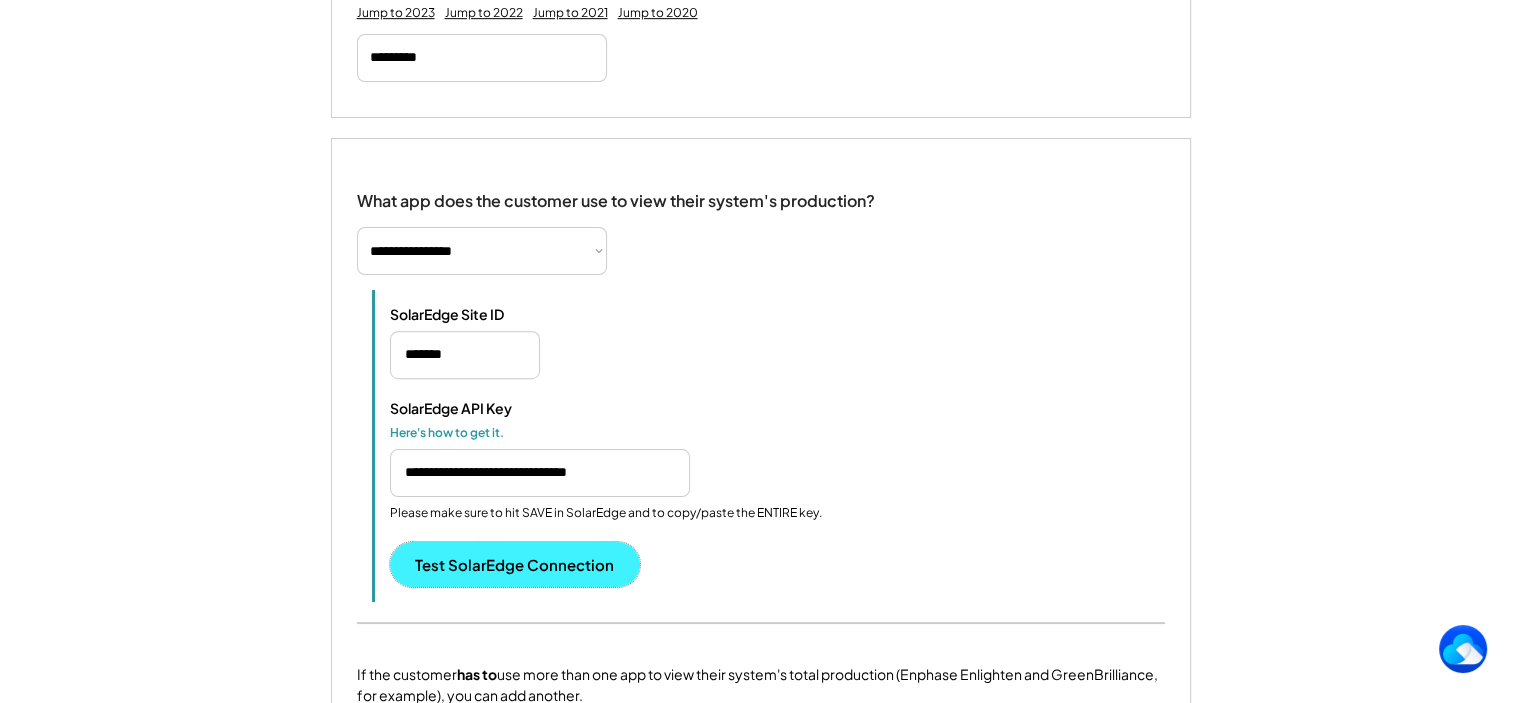 scroll, scrollTop: 0, scrollLeft: 0, axis: both 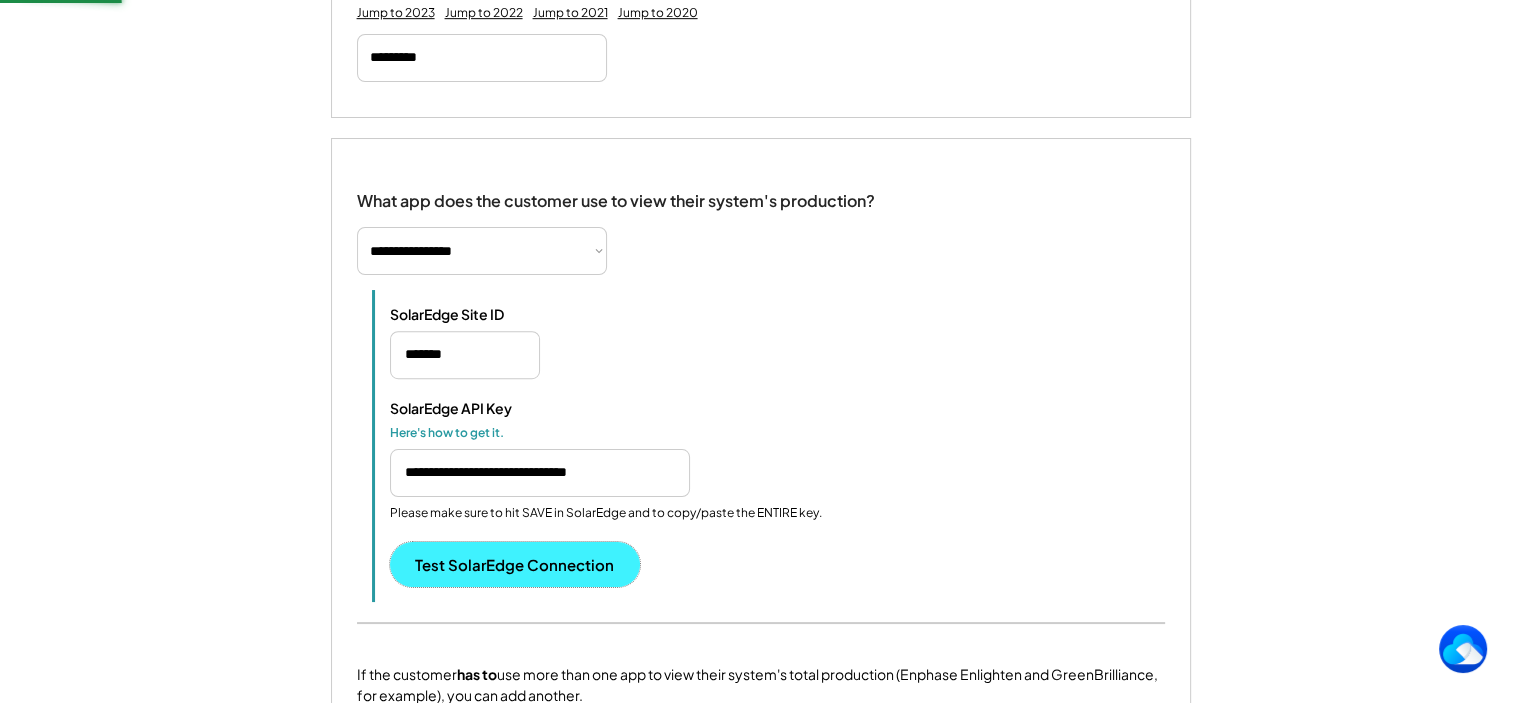 click on "Test SolarEdge Connection" at bounding box center [515, 564] 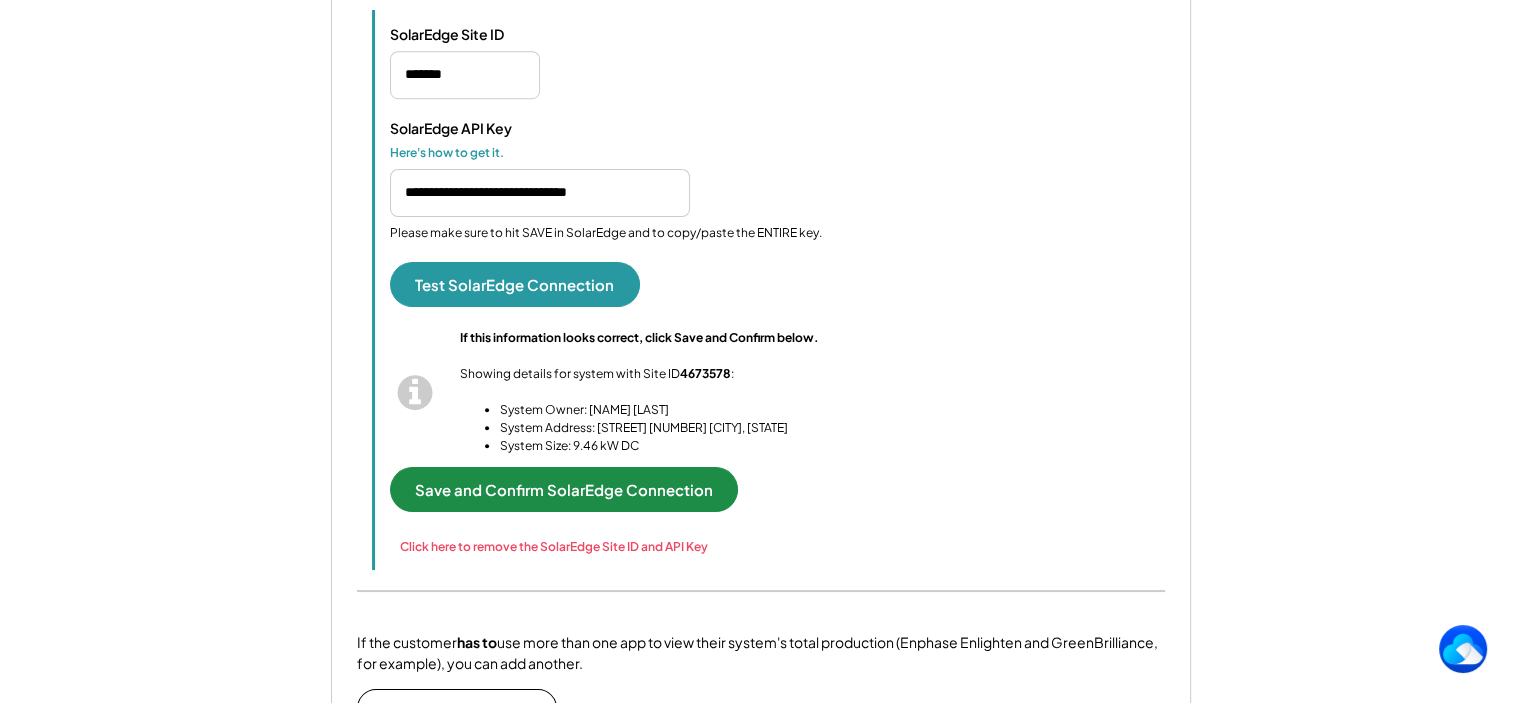 scroll, scrollTop: 1504, scrollLeft: 0, axis: vertical 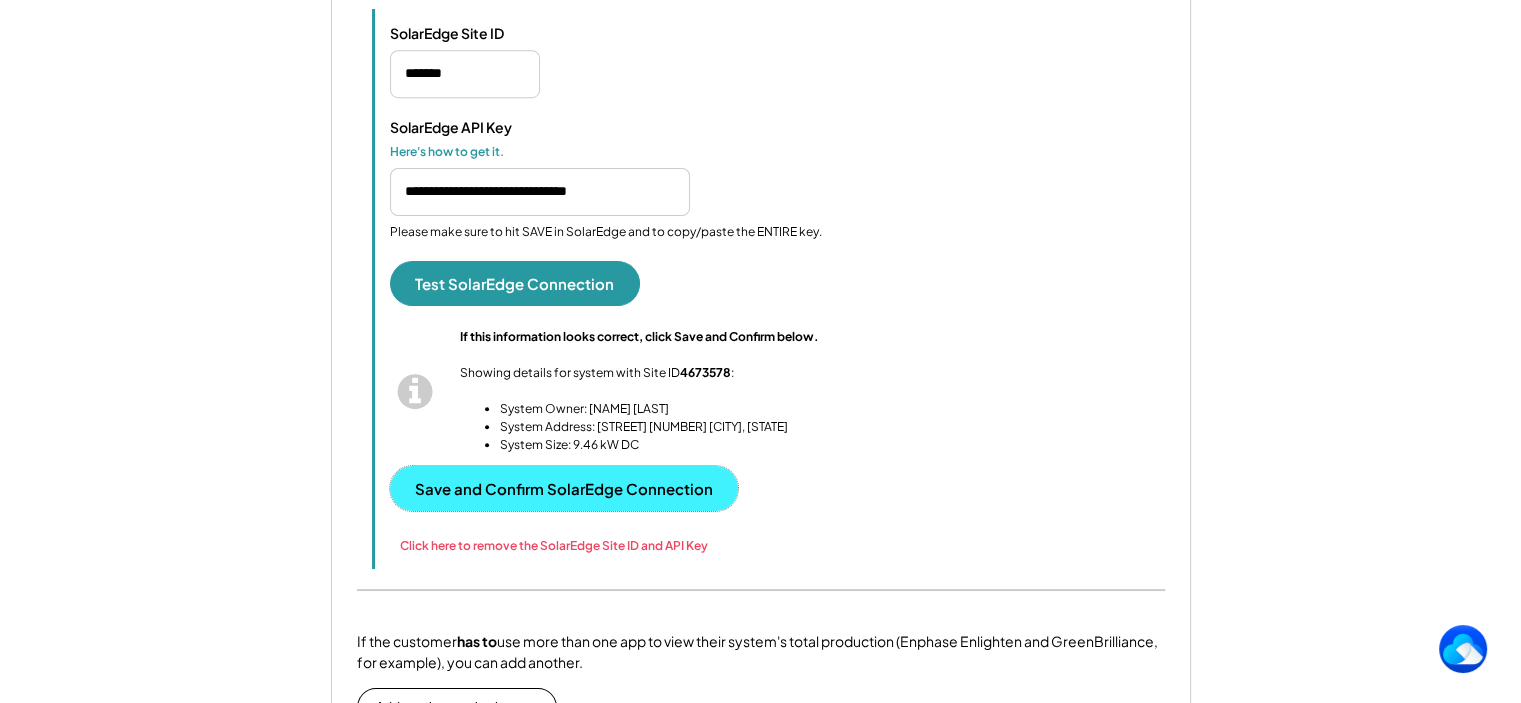 click on "Save and Confirm SolarEdge Connection" at bounding box center (564, 488) 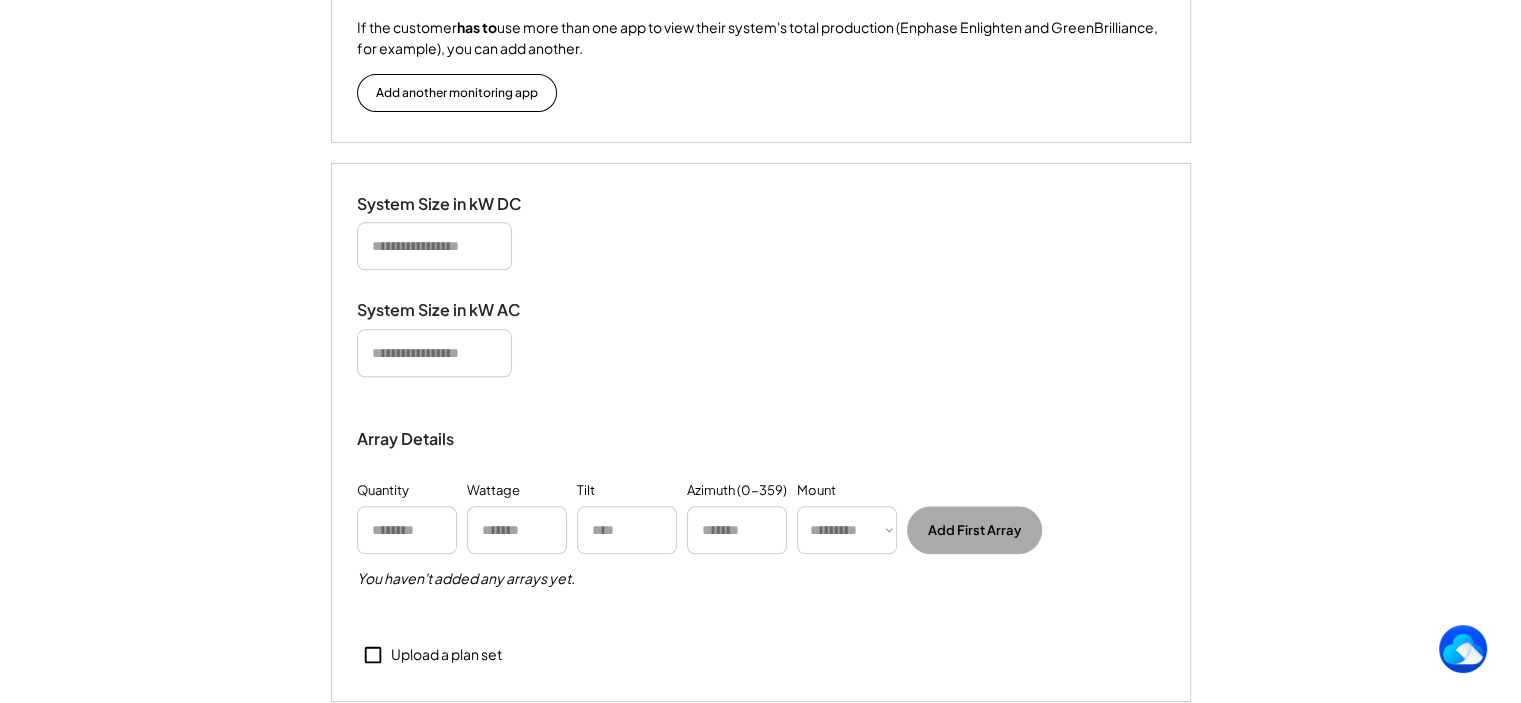 scroll, scrollTop: 2100, scrollLeft: 0, axis: vertical 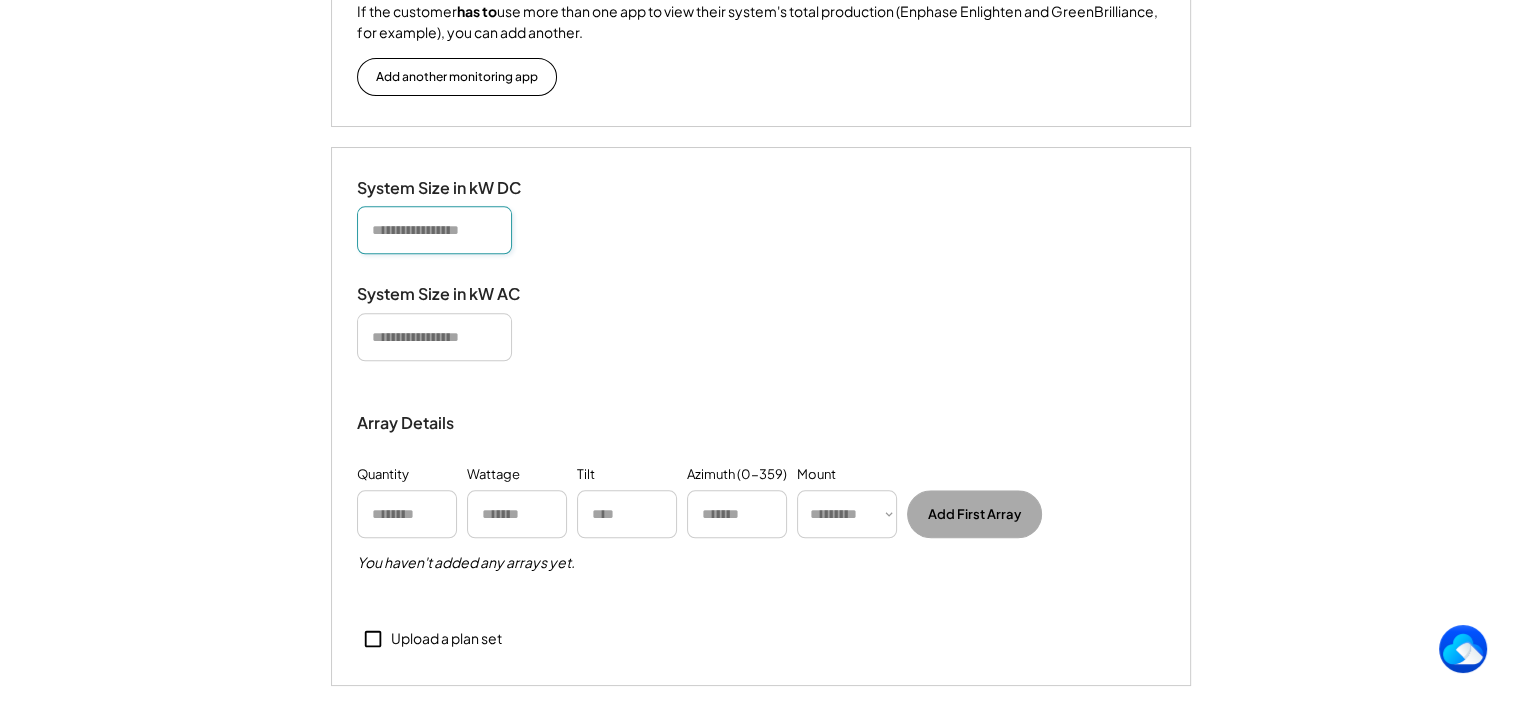 click at bounding box center [434, 230] 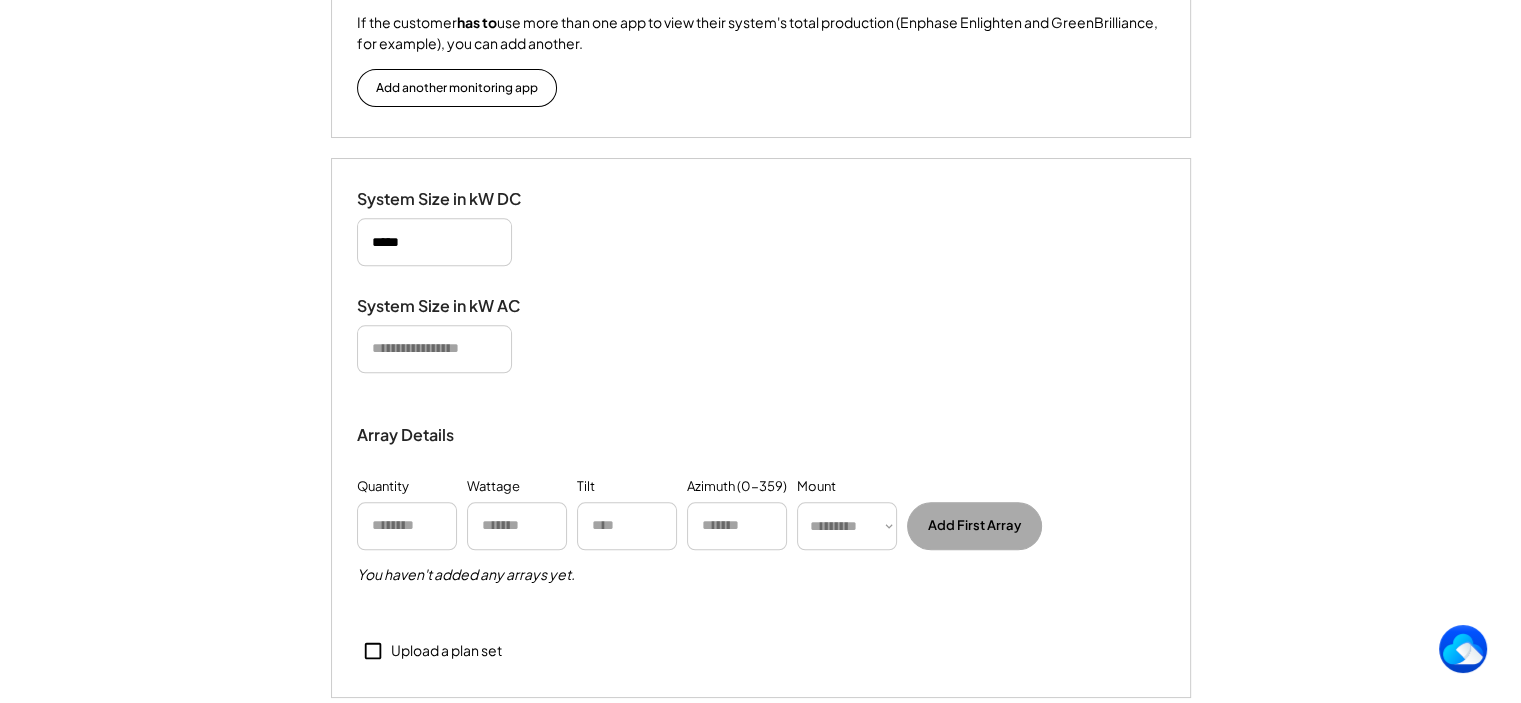 scroll, scrollTop: 2136, scrollLeft: 0, axis: vertical 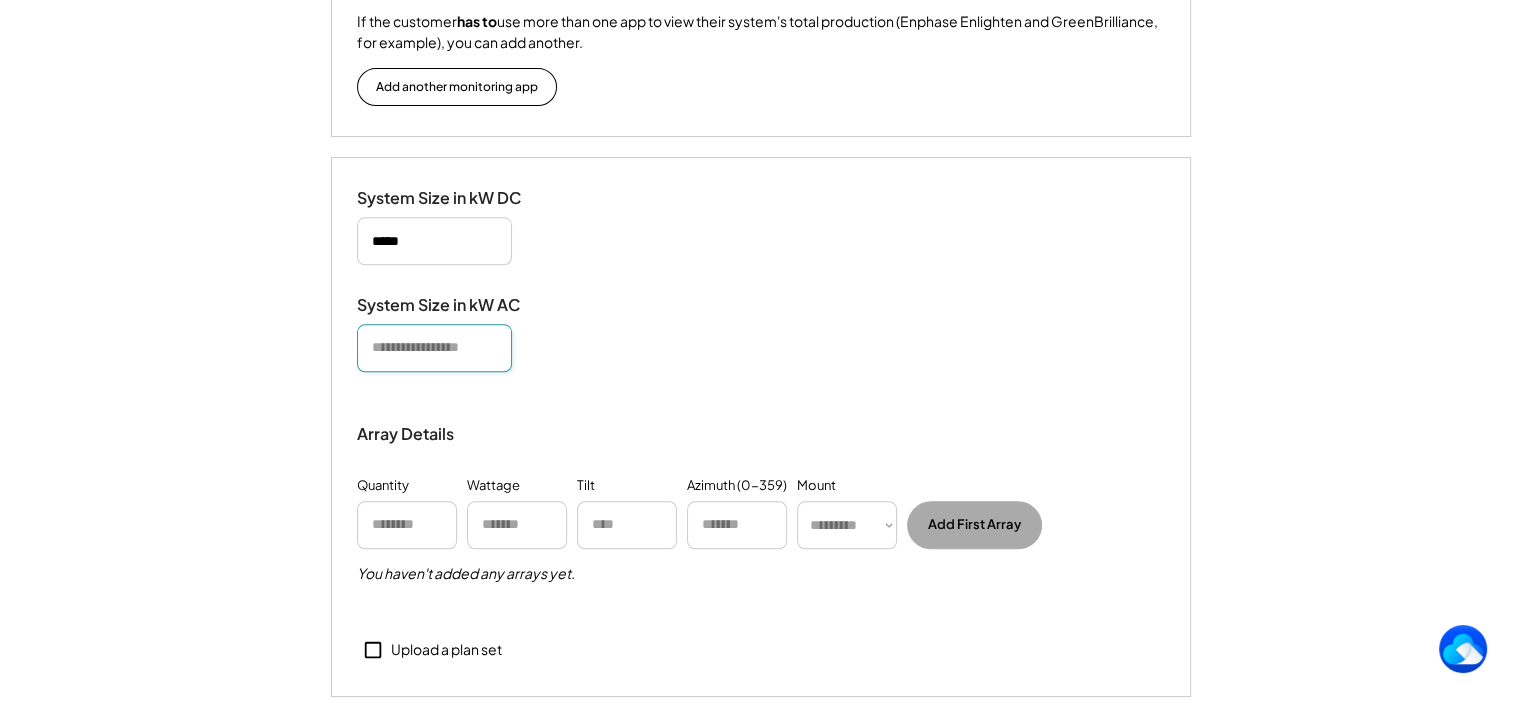 click at bounding box center [434, 348] 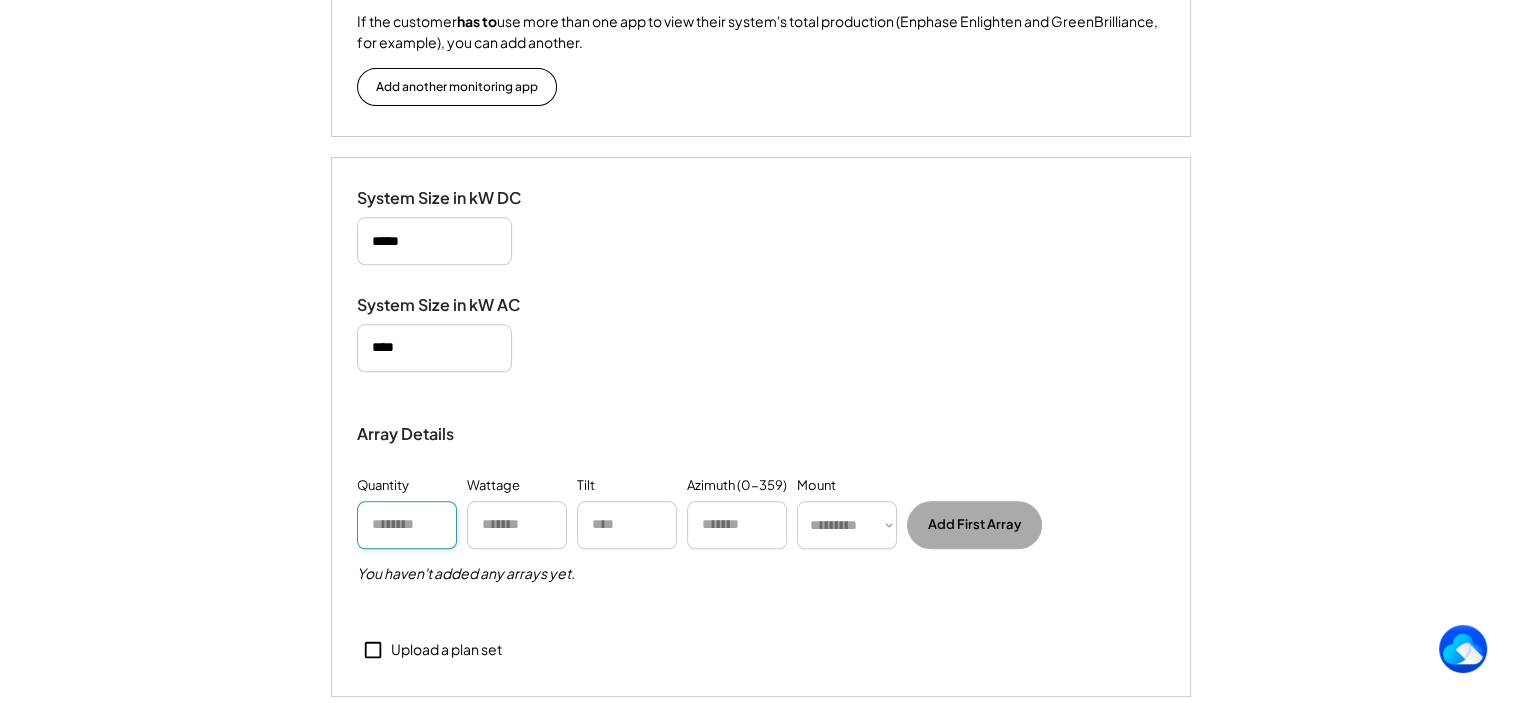click at bounding box center [407, 525] 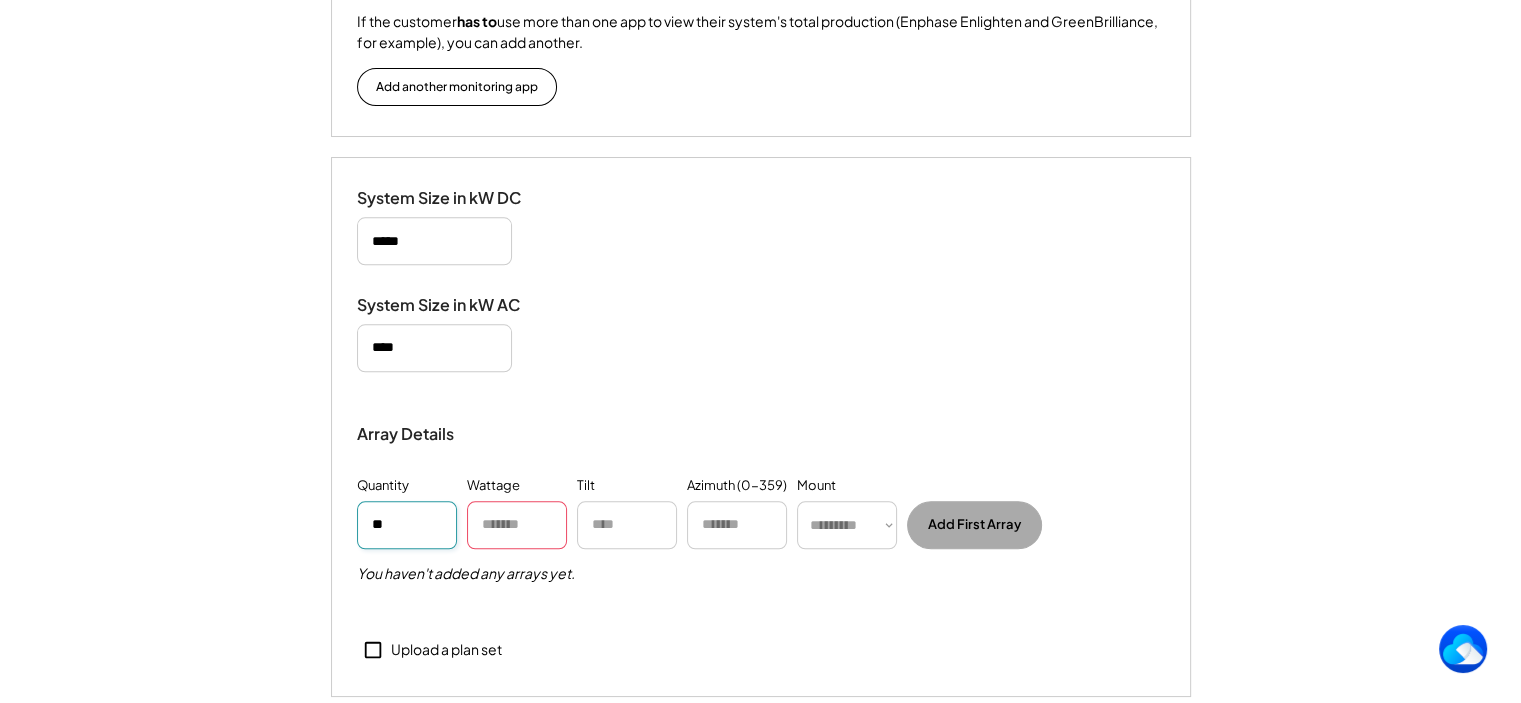 type on "**" 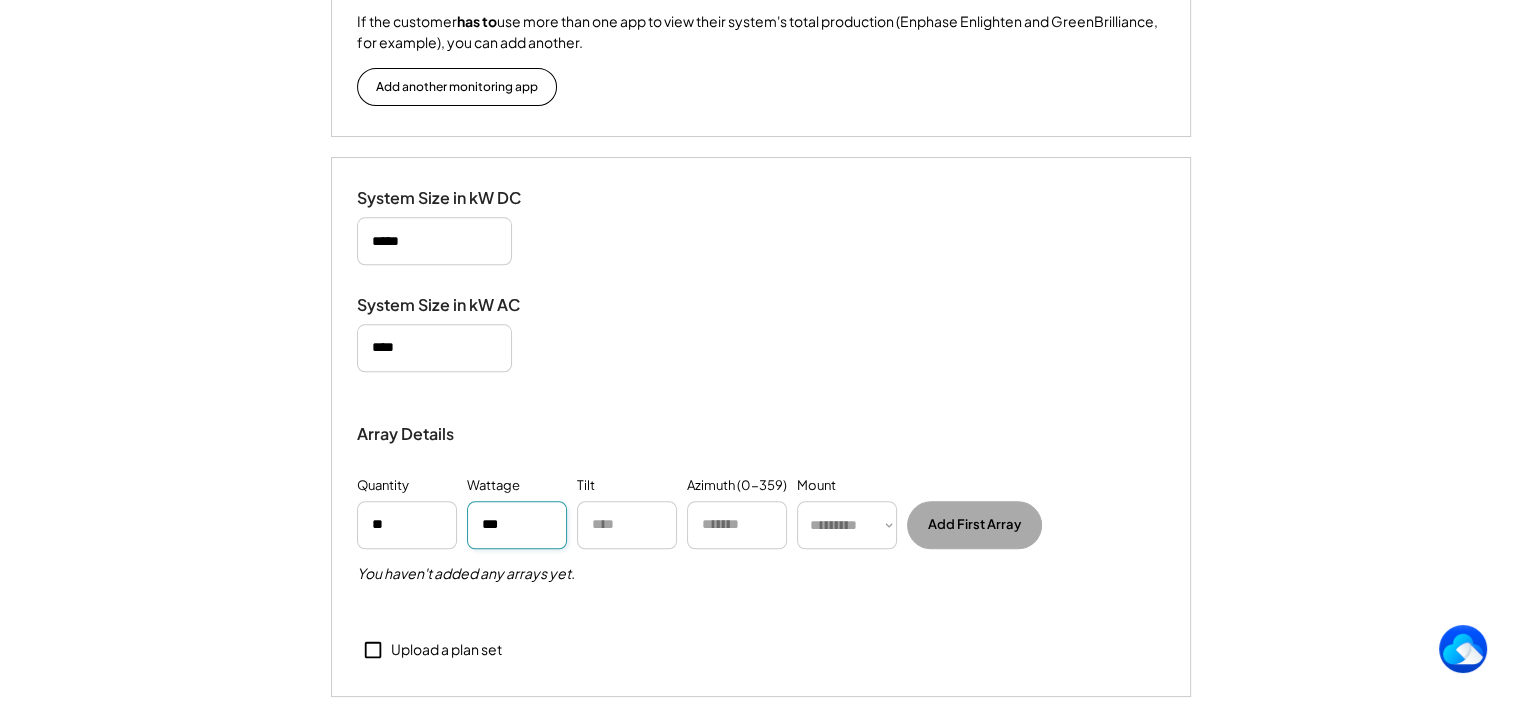 type on "***" 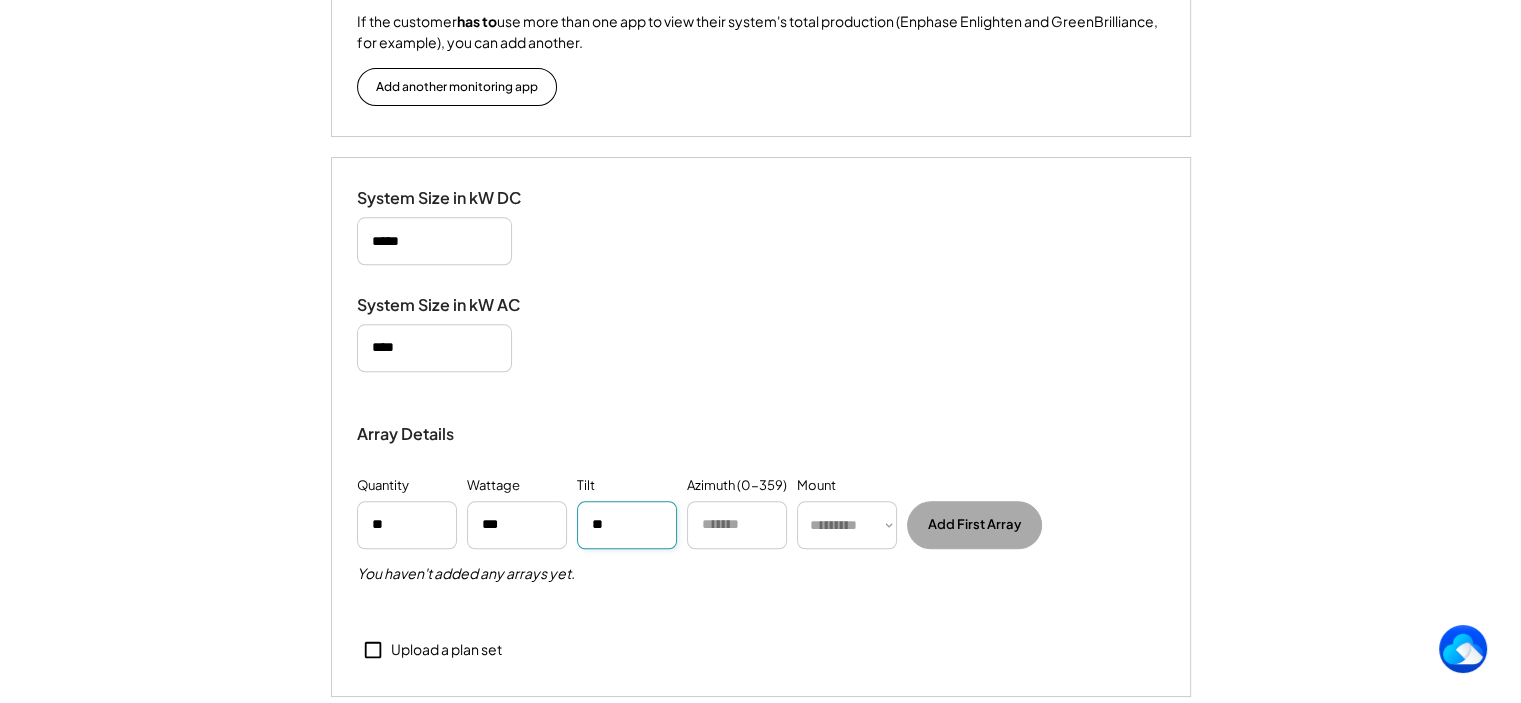 type on "**" 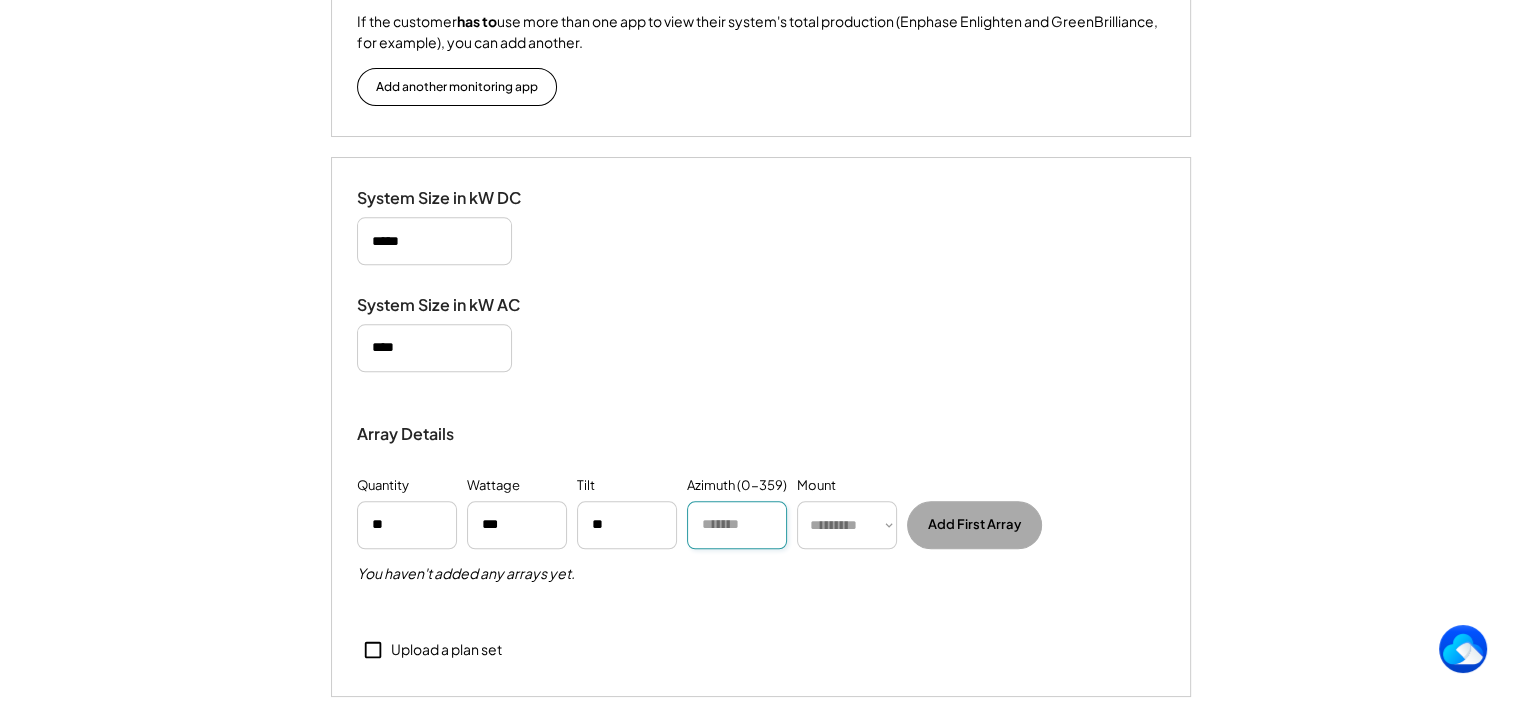 paste on "***" 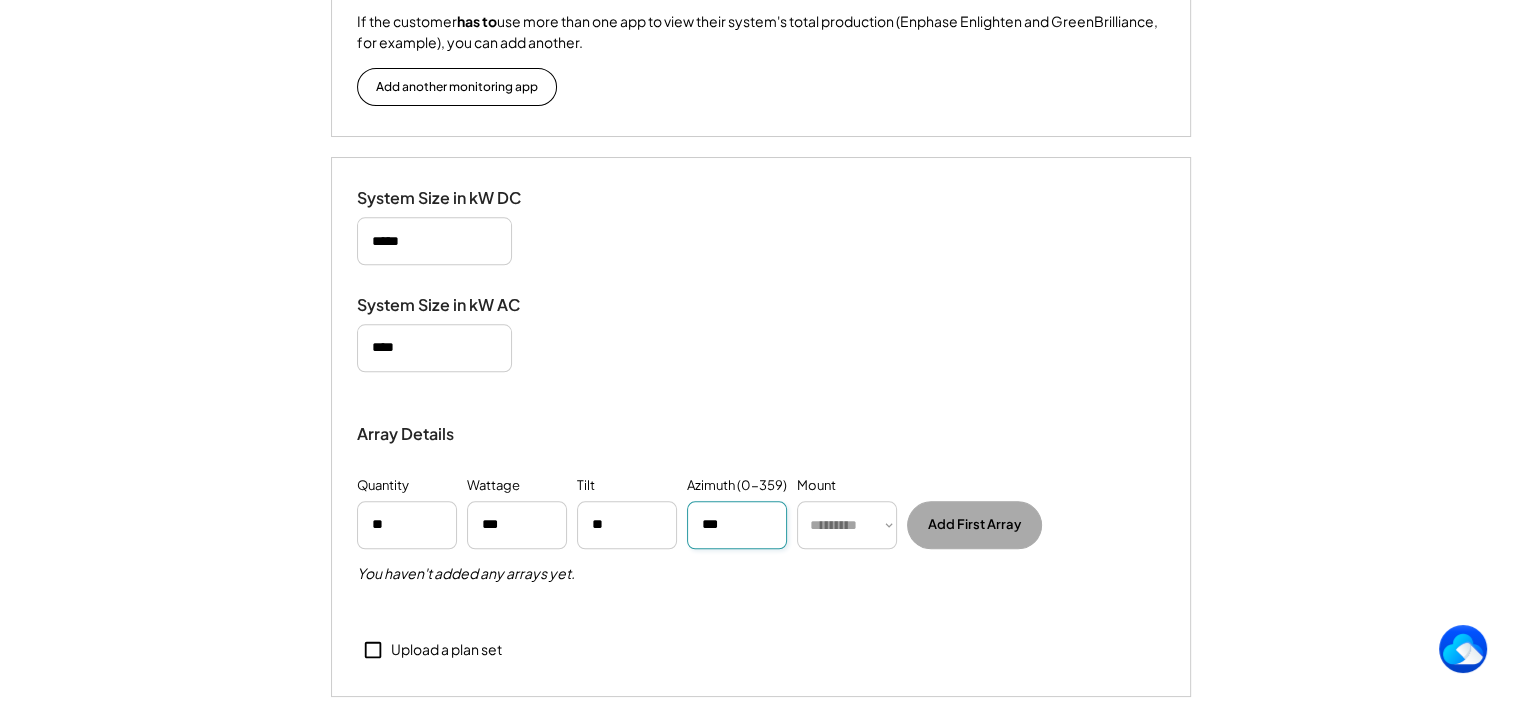 type on "***" 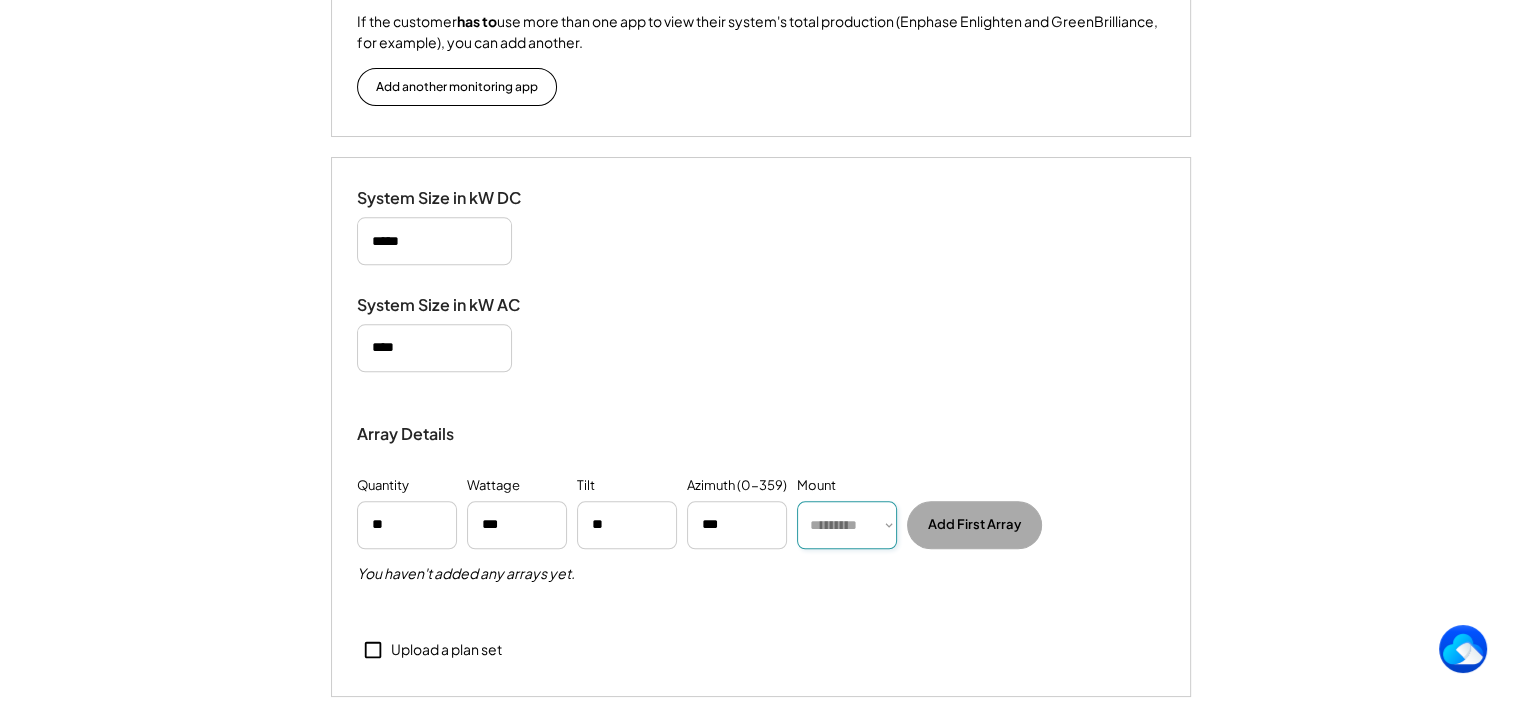select on "******" 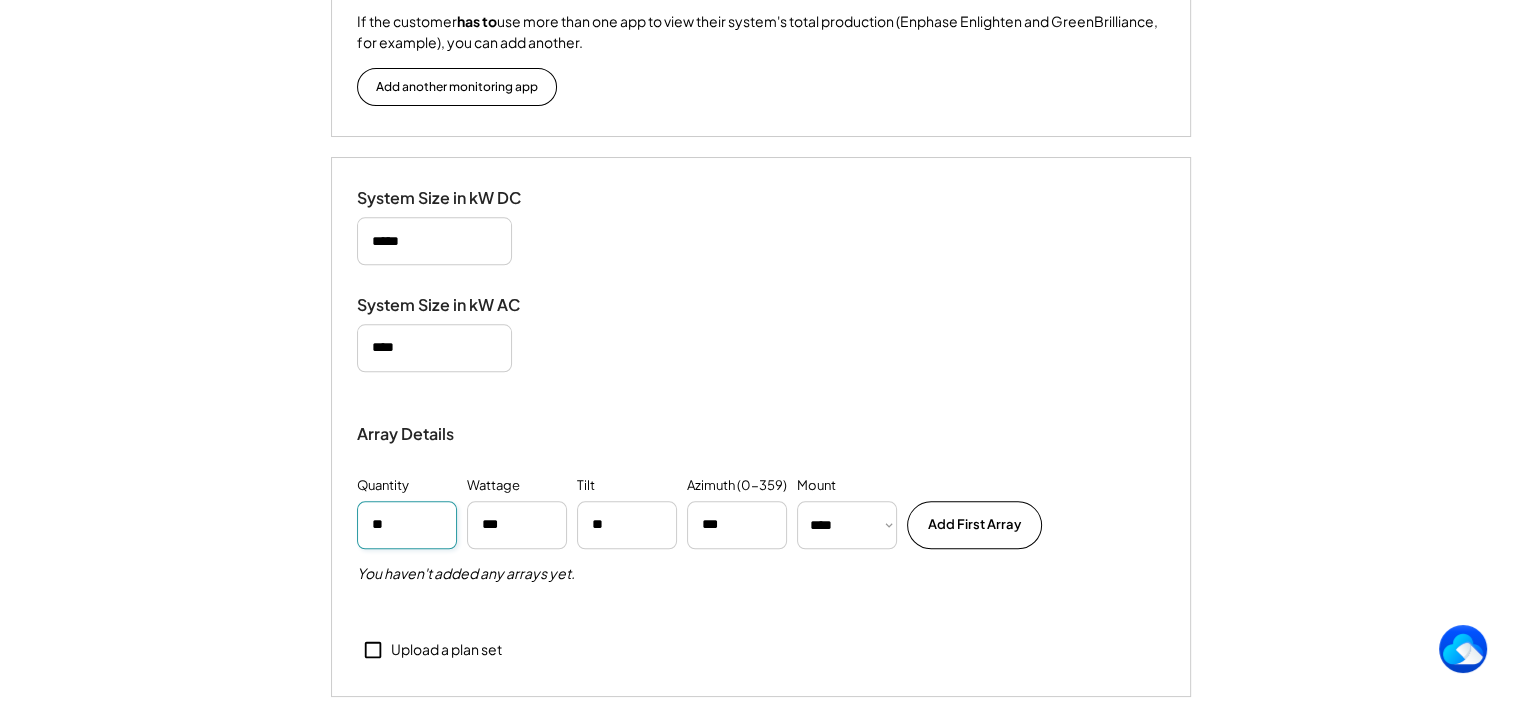 click at bounding box center (407, 525) 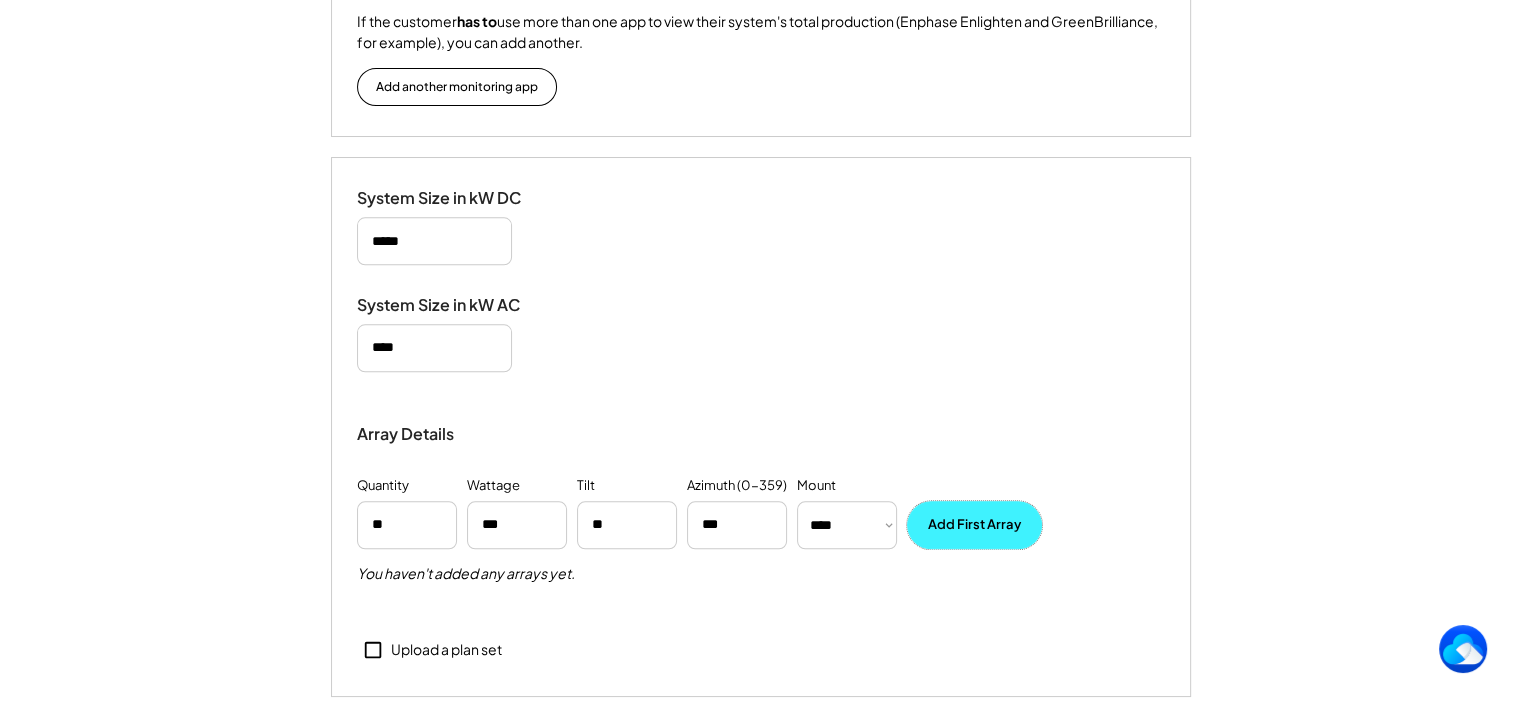 click on "Add First Array" at bounding box center (974, 525) 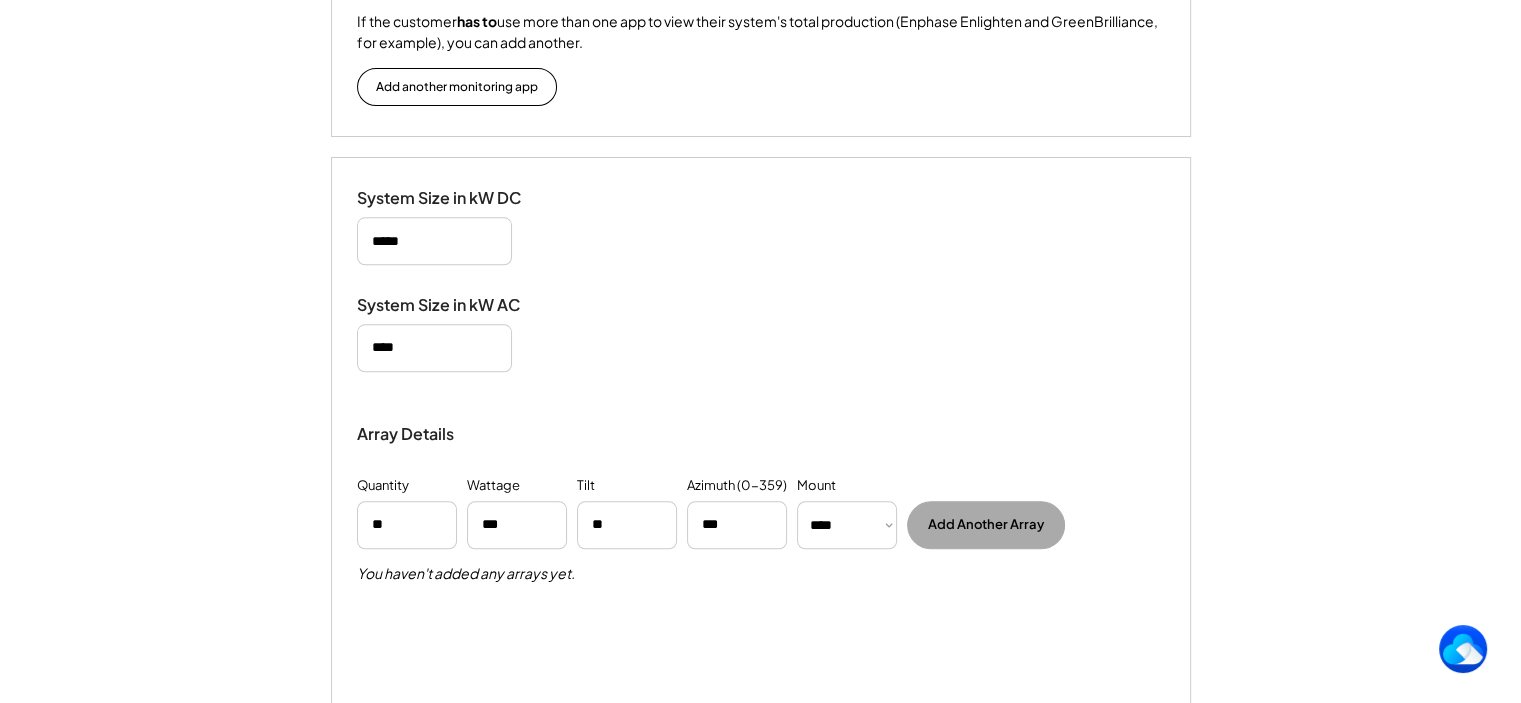 type 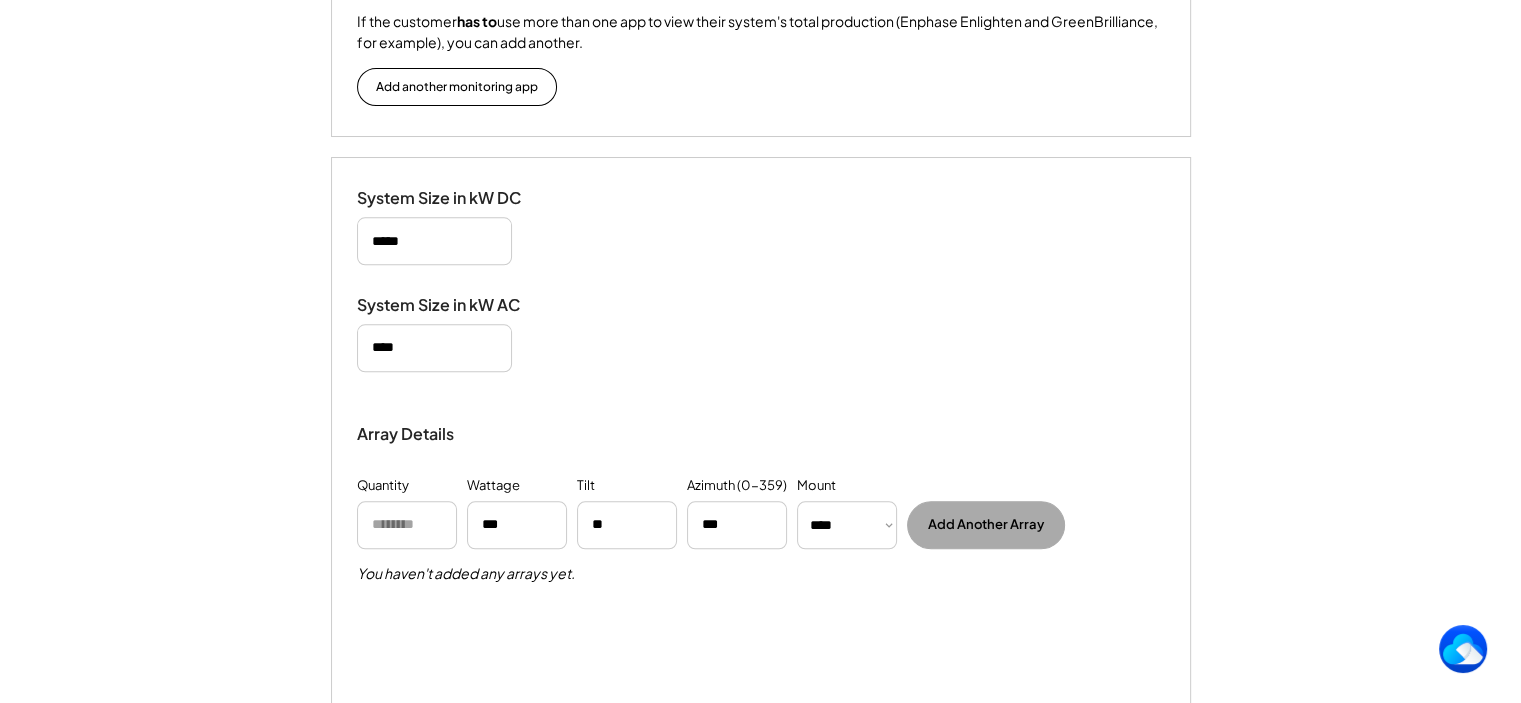 type 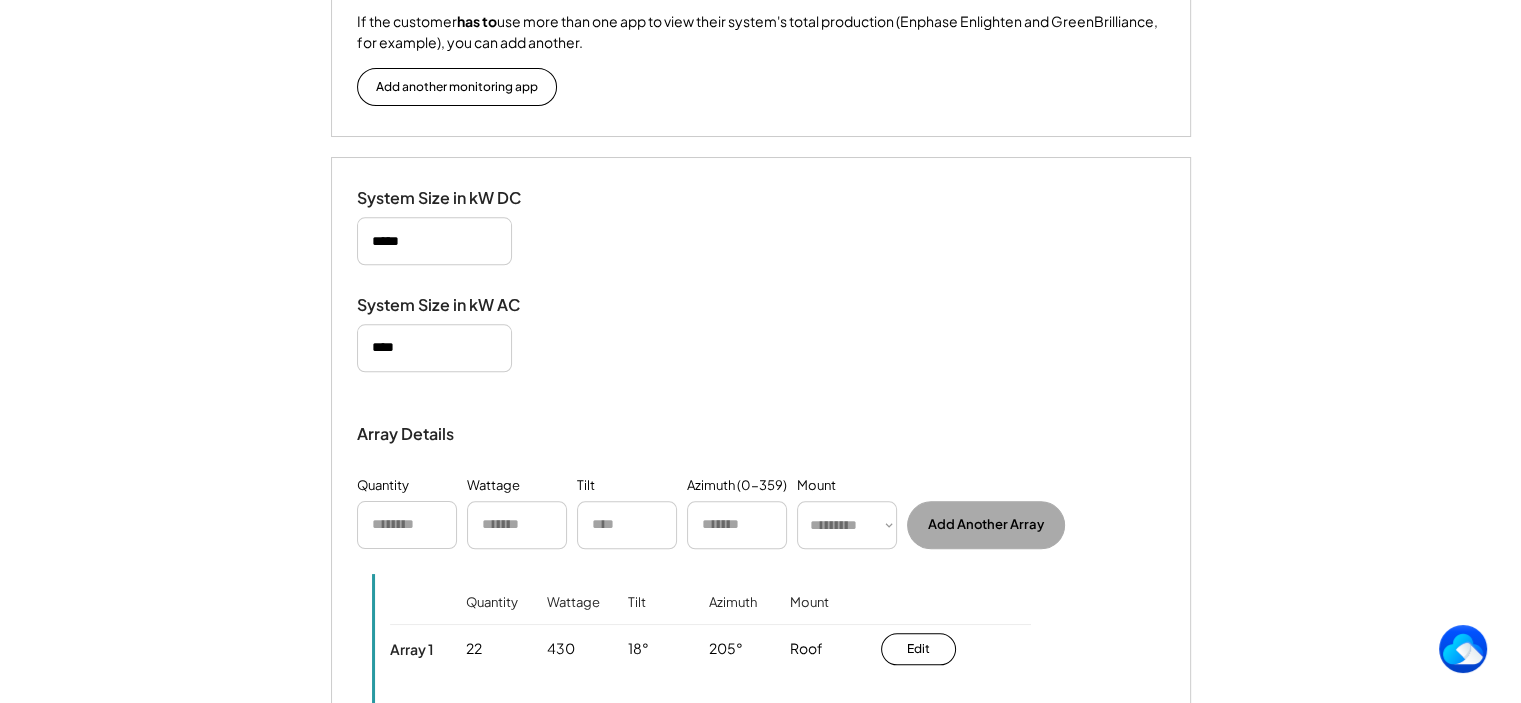 type 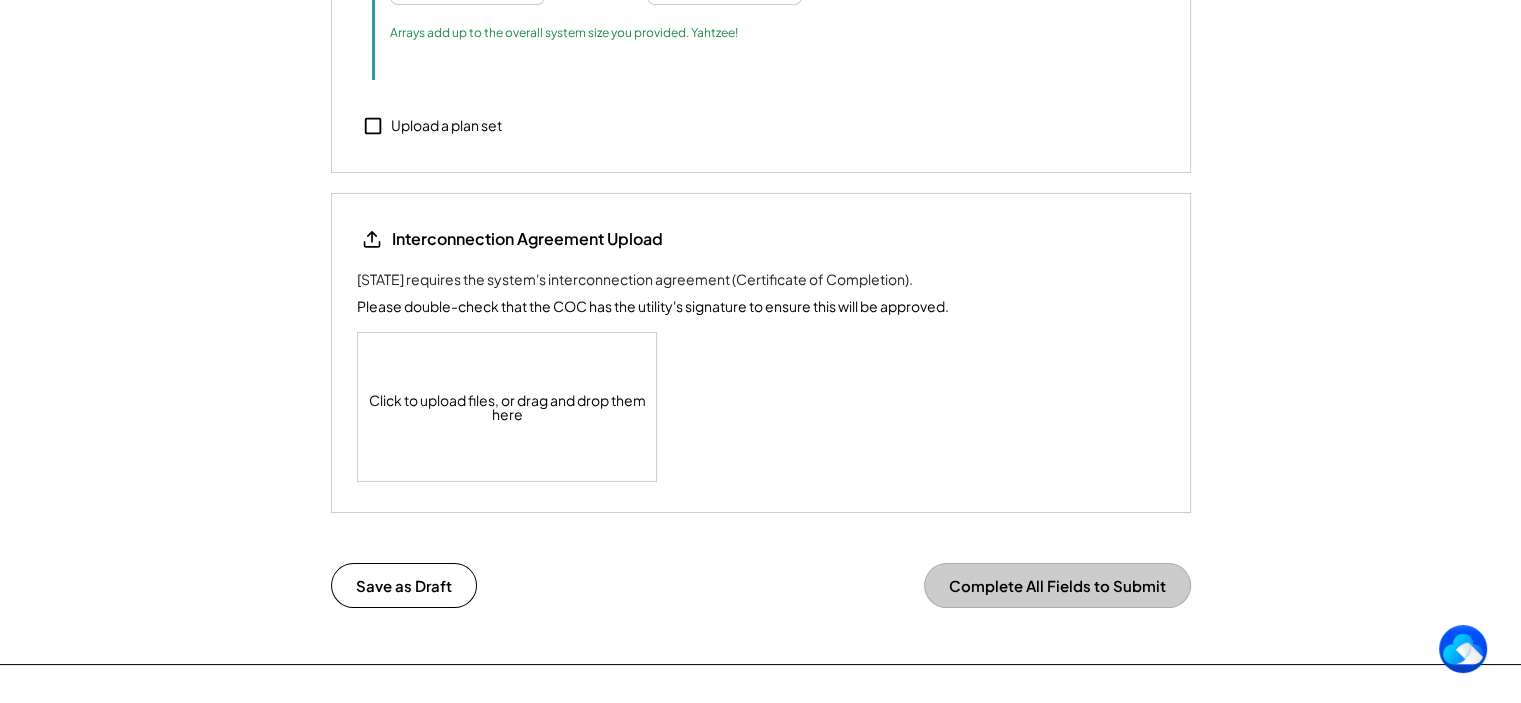 scroll, scrollTop: 2947, scrollLeft: 0, axis: vertical 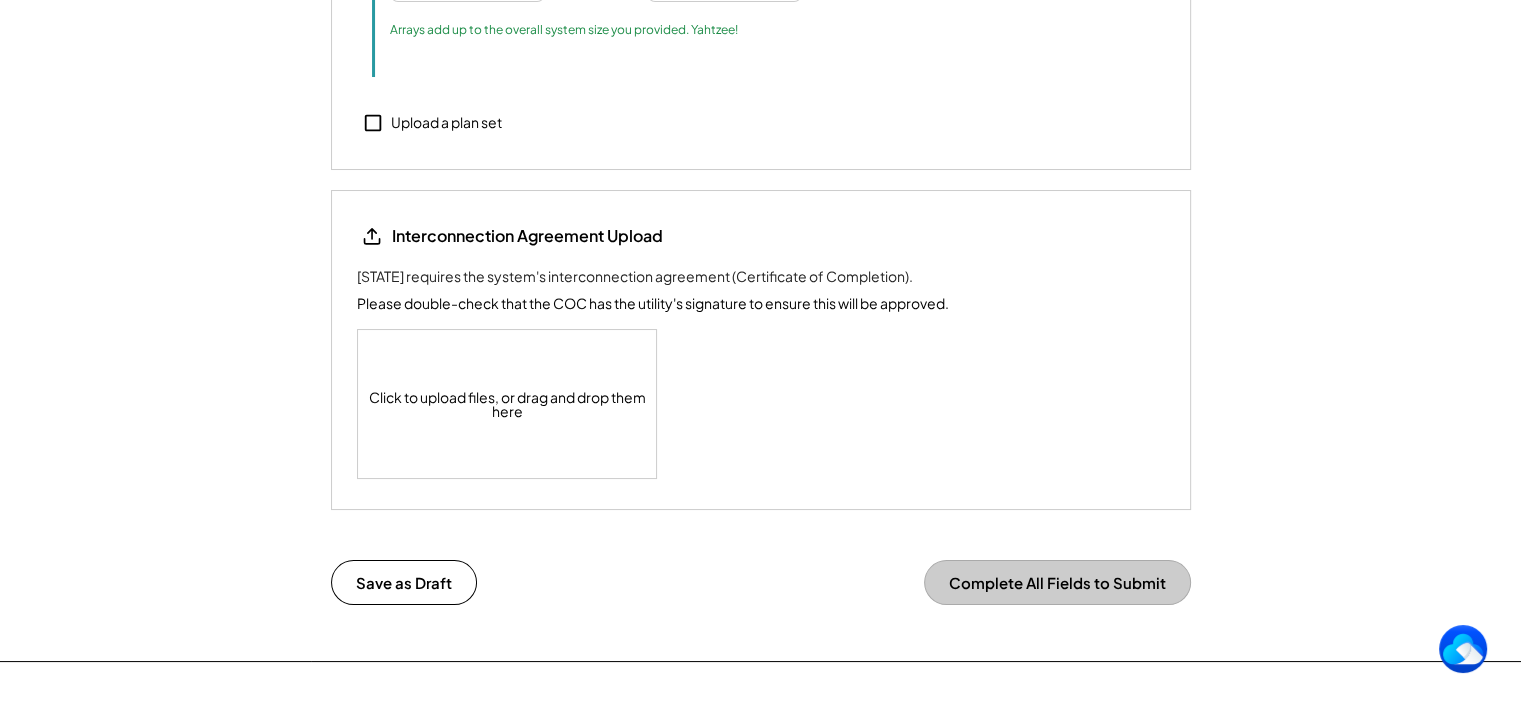 click on "Click to upload files, or drag and drop them here" at bounding box center (508, 404) 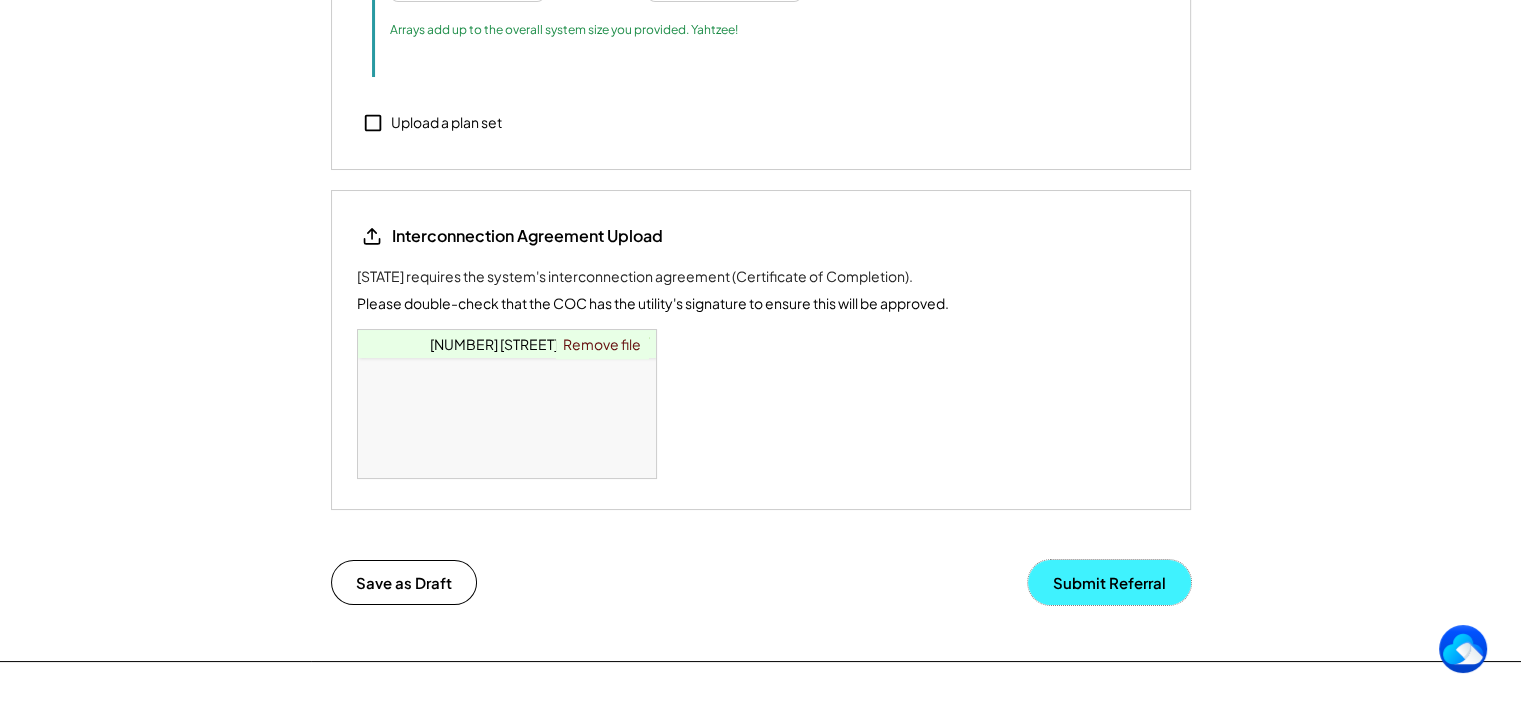 click on "Submit Referral" at bounding box center (1109, 582) 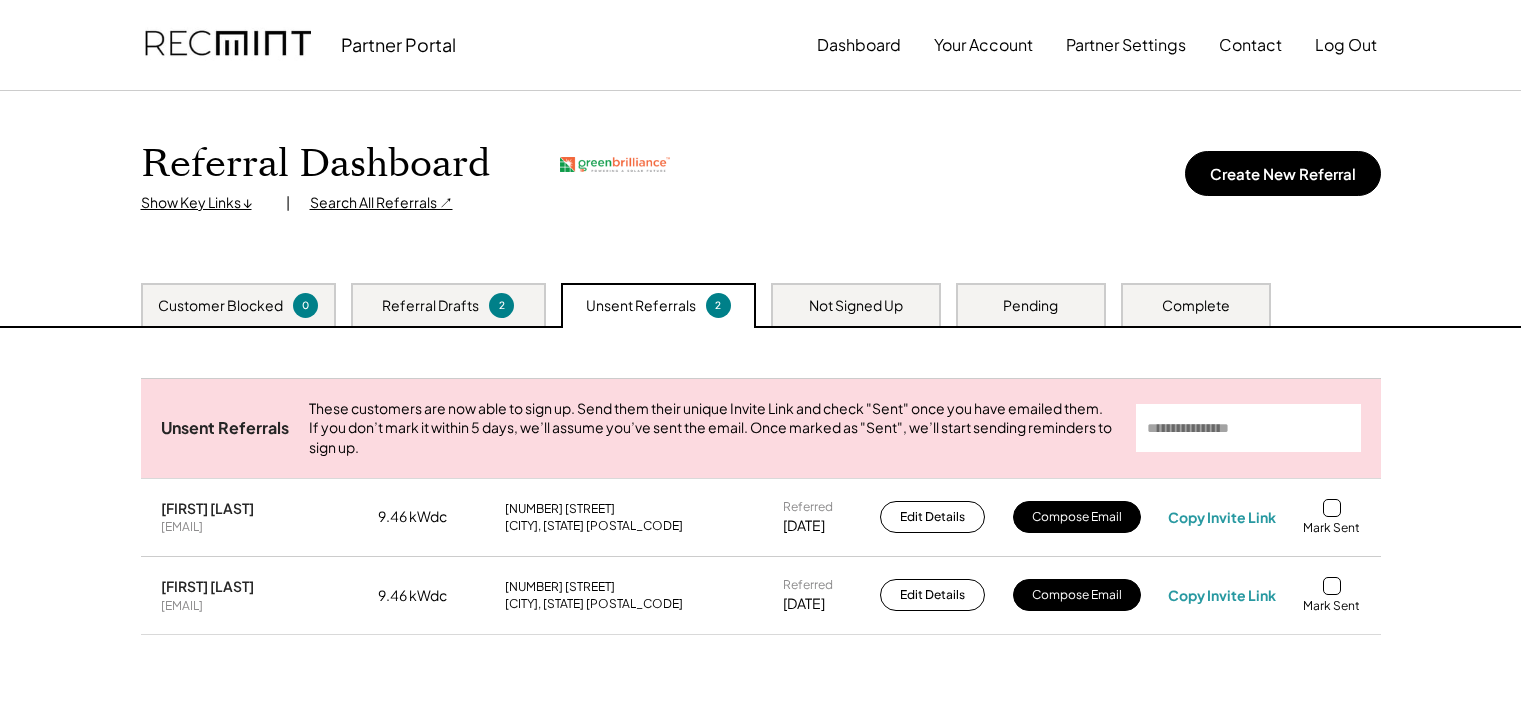 scroll, scrollTop: 0, scrollLeft: 0, axis: both 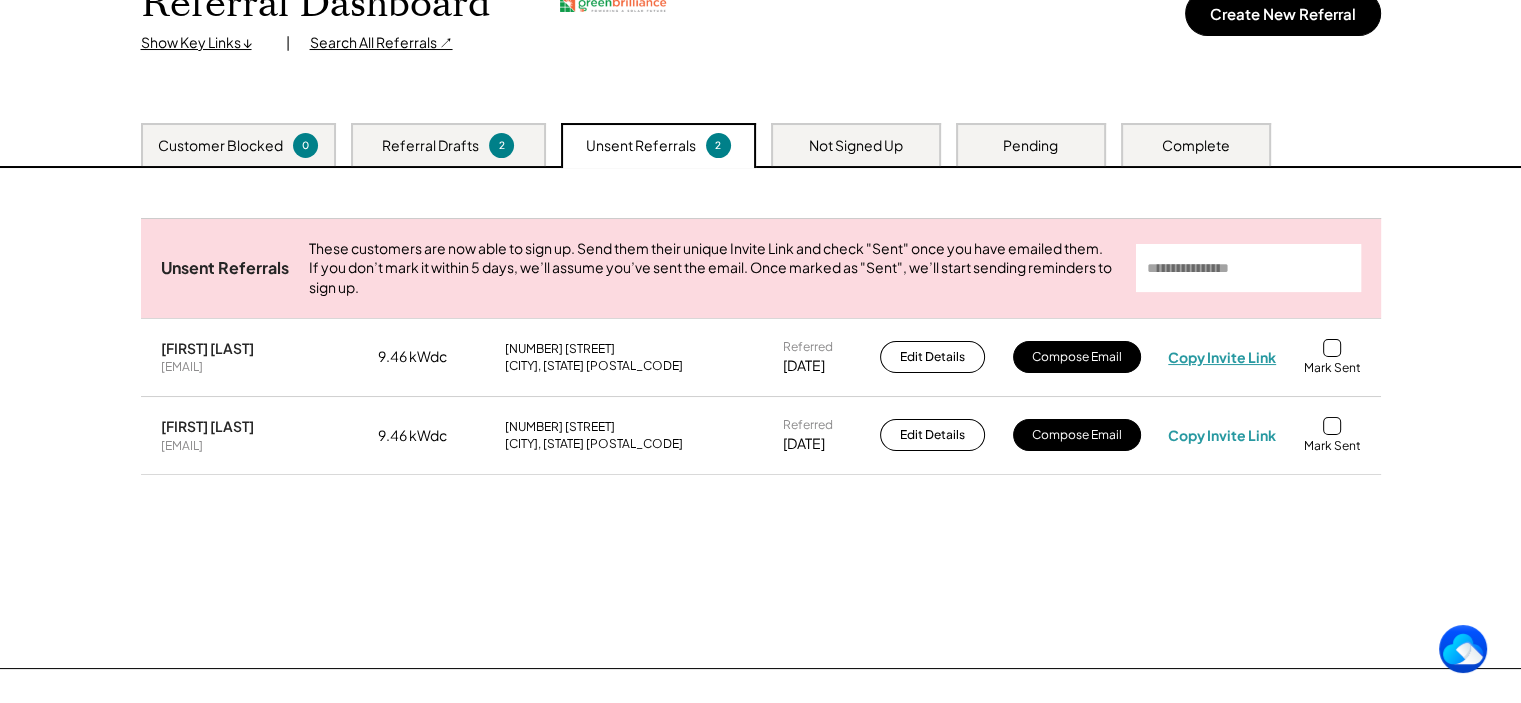 click on "Copy Invite Link" at bounding box center [1222, 357] 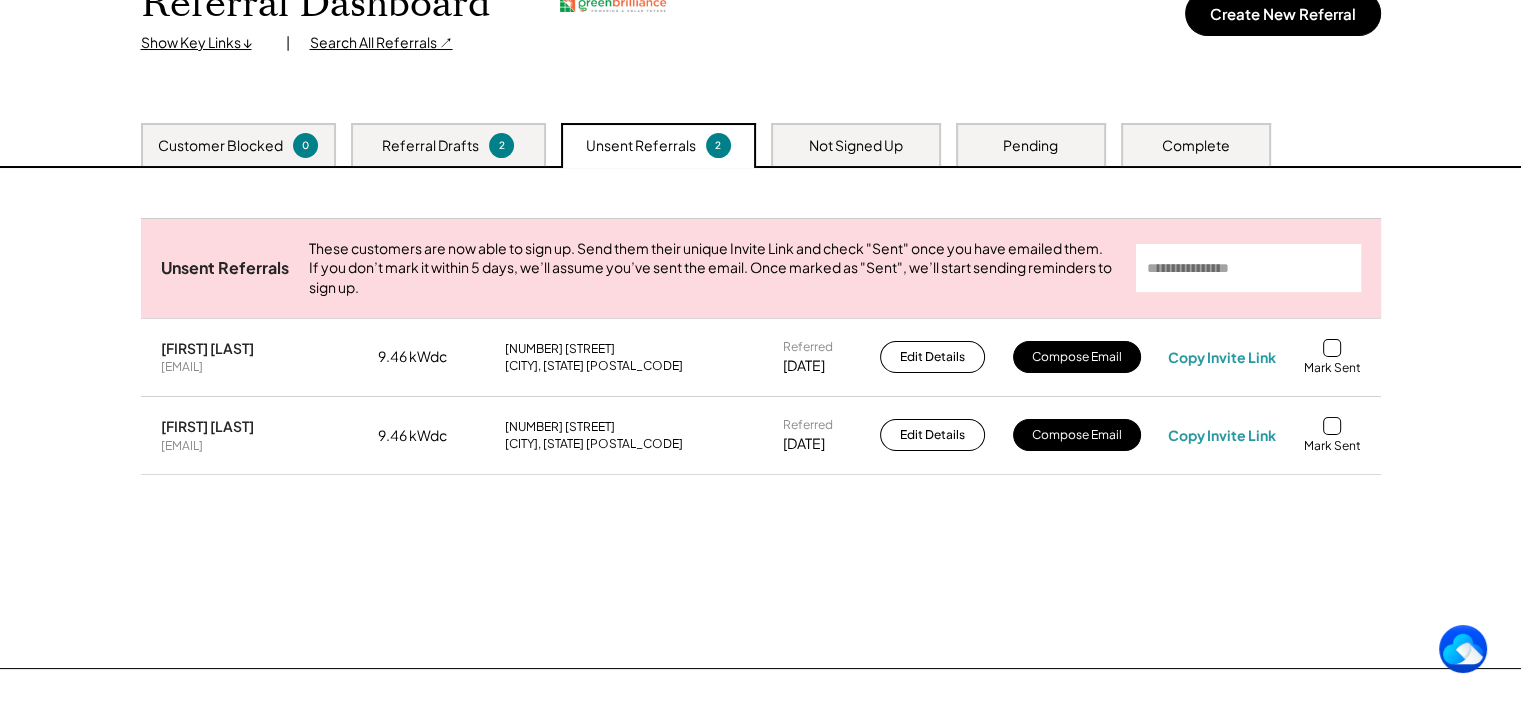 click at bounding box center [1332, 348] 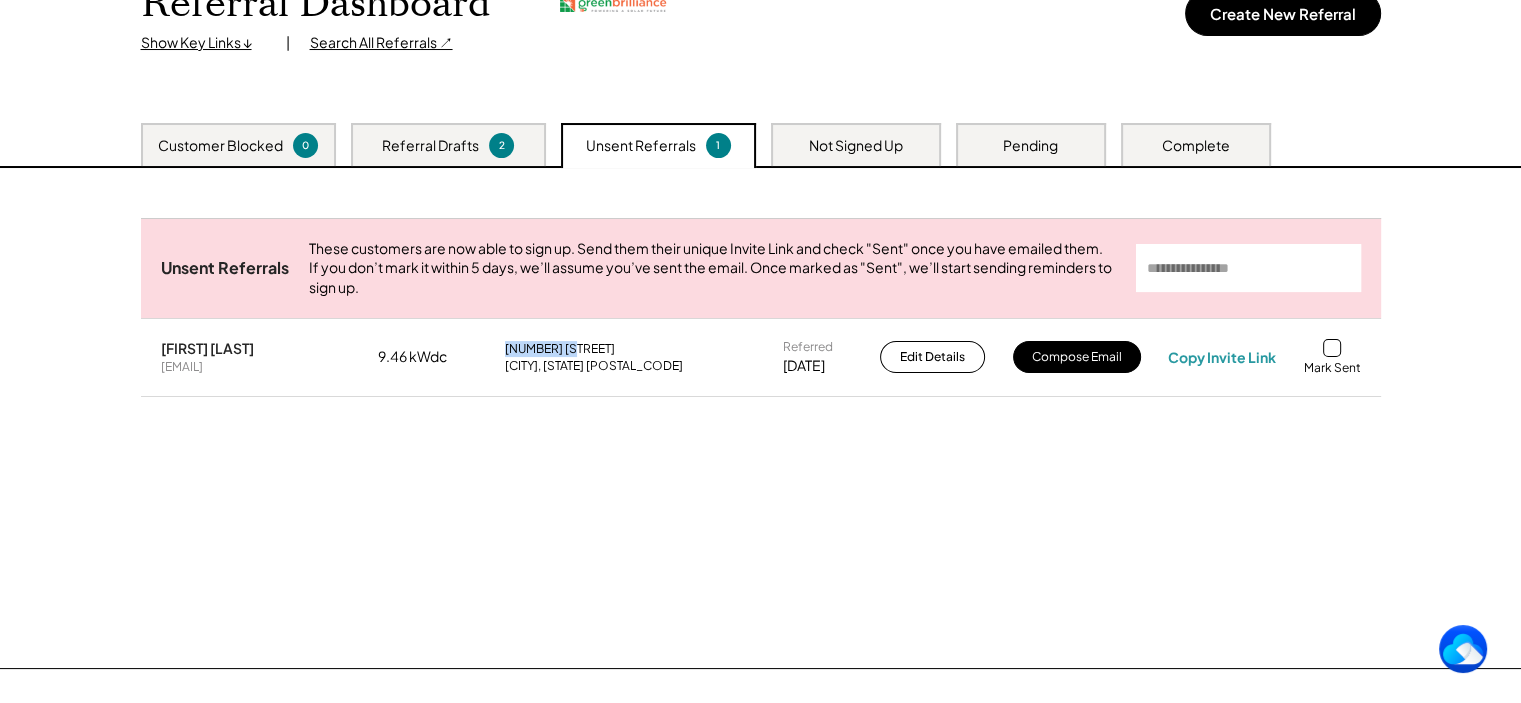 drag, startPoint x: 508, startPoint y: 364, endPoint x: 582, endPoint y: 356, distance: 74.431175 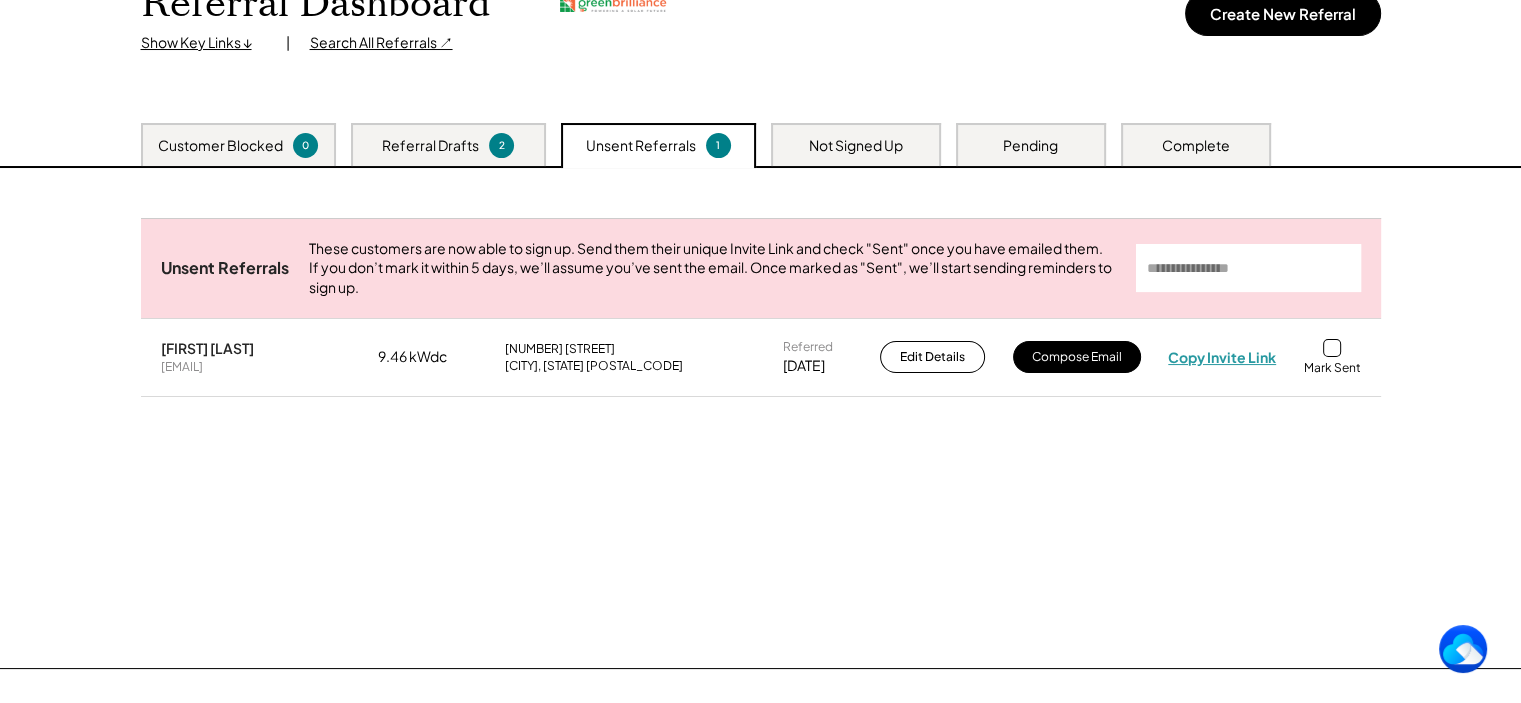 click on "Copy Invite Link" at bounding box center (1222, 357) 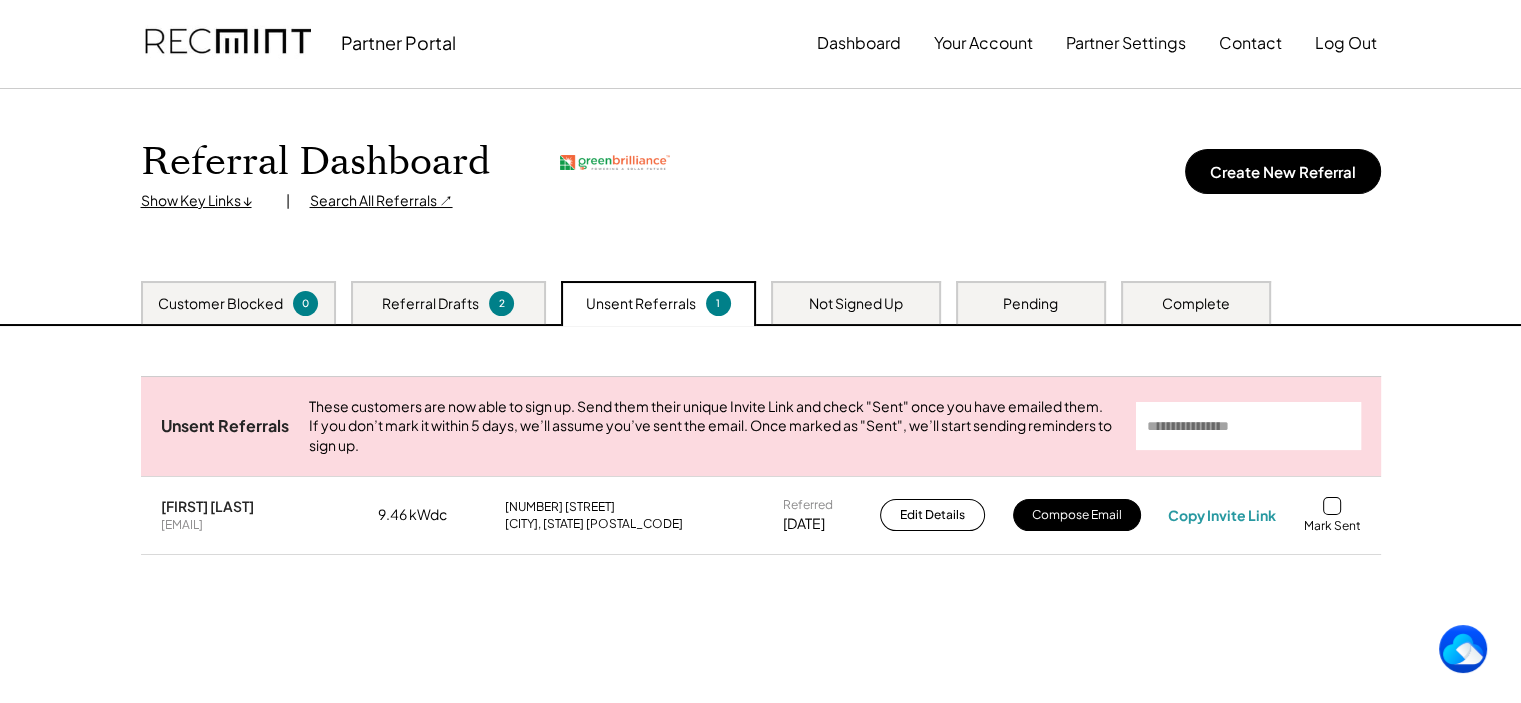 scroll, scrollTop: 0, scrollLeft: 0, axis: both 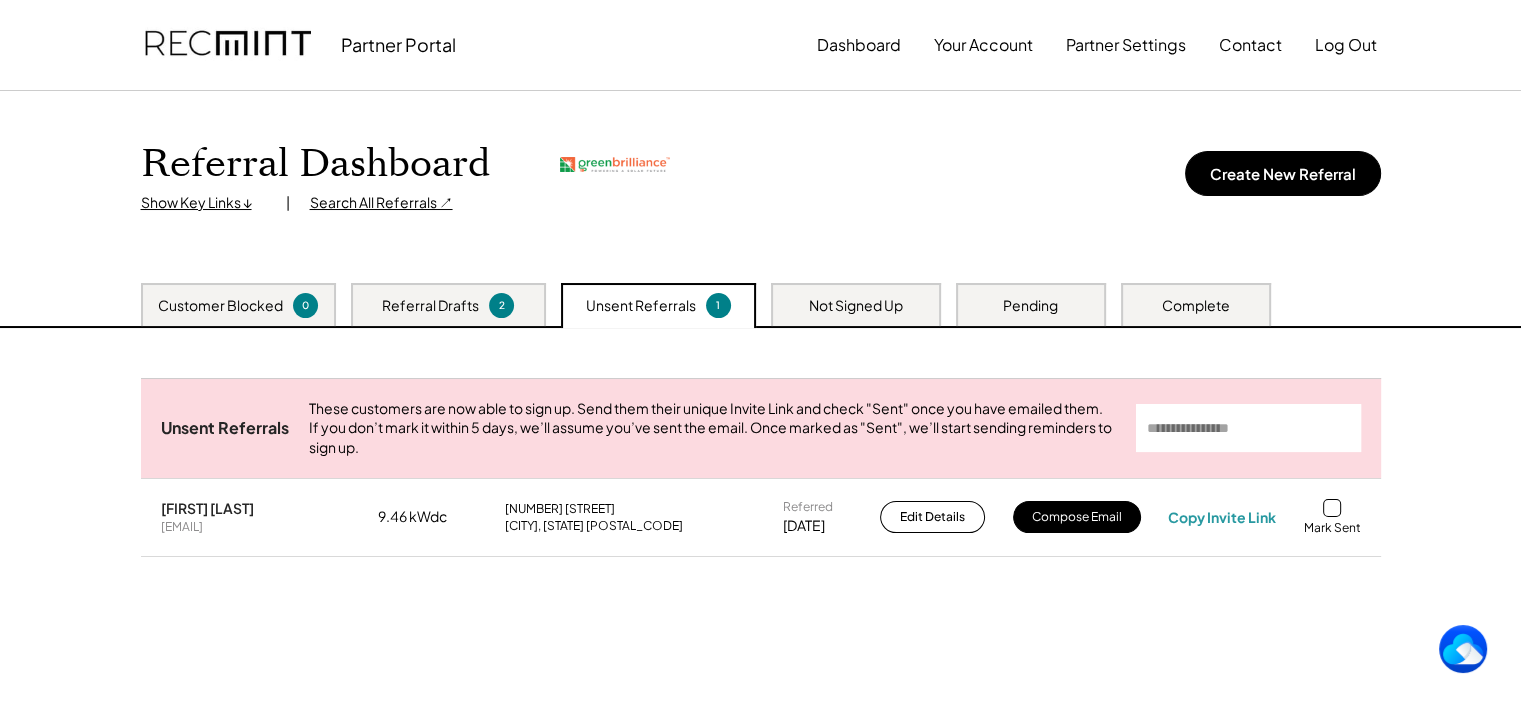 click at bounding box center [1332, 508] 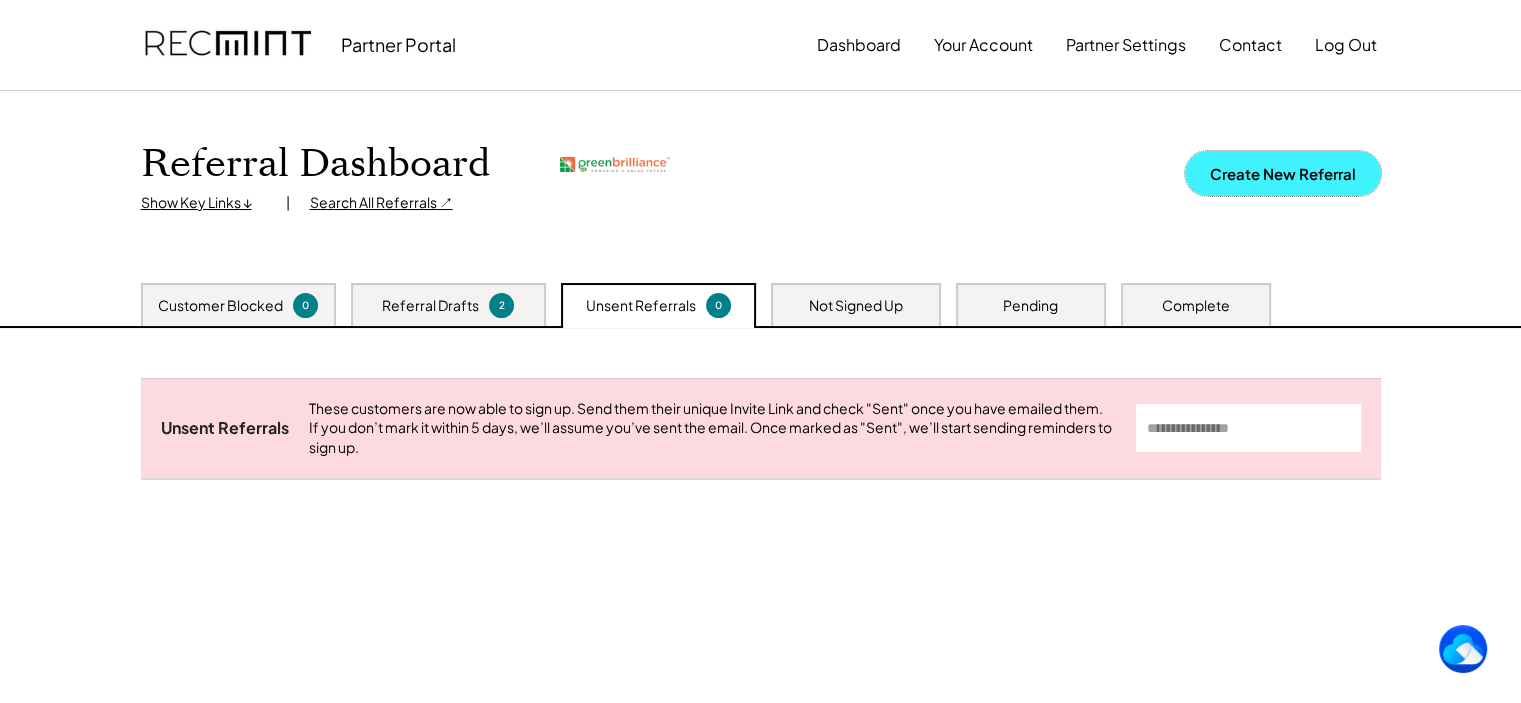 click on "Create New Referral" at bounding box center [1283, 173] 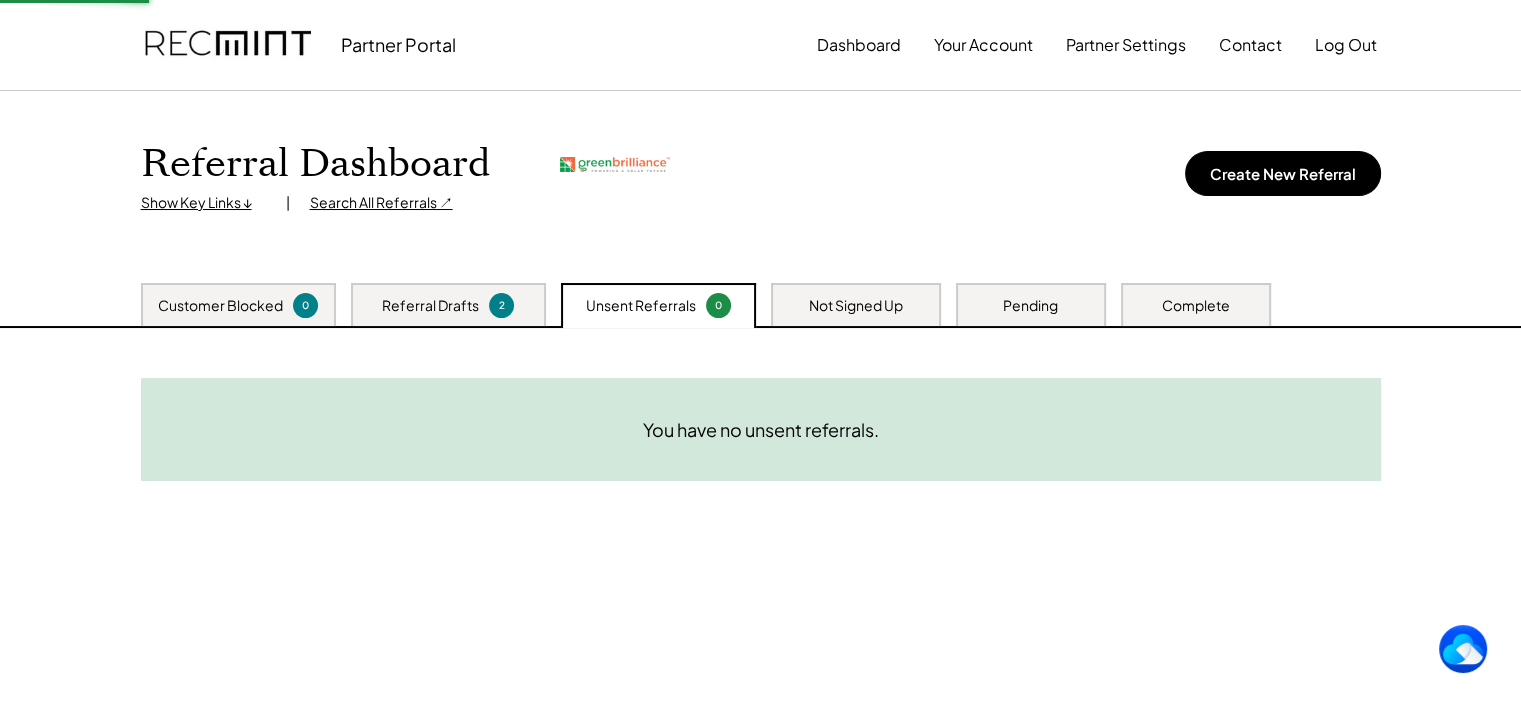 type 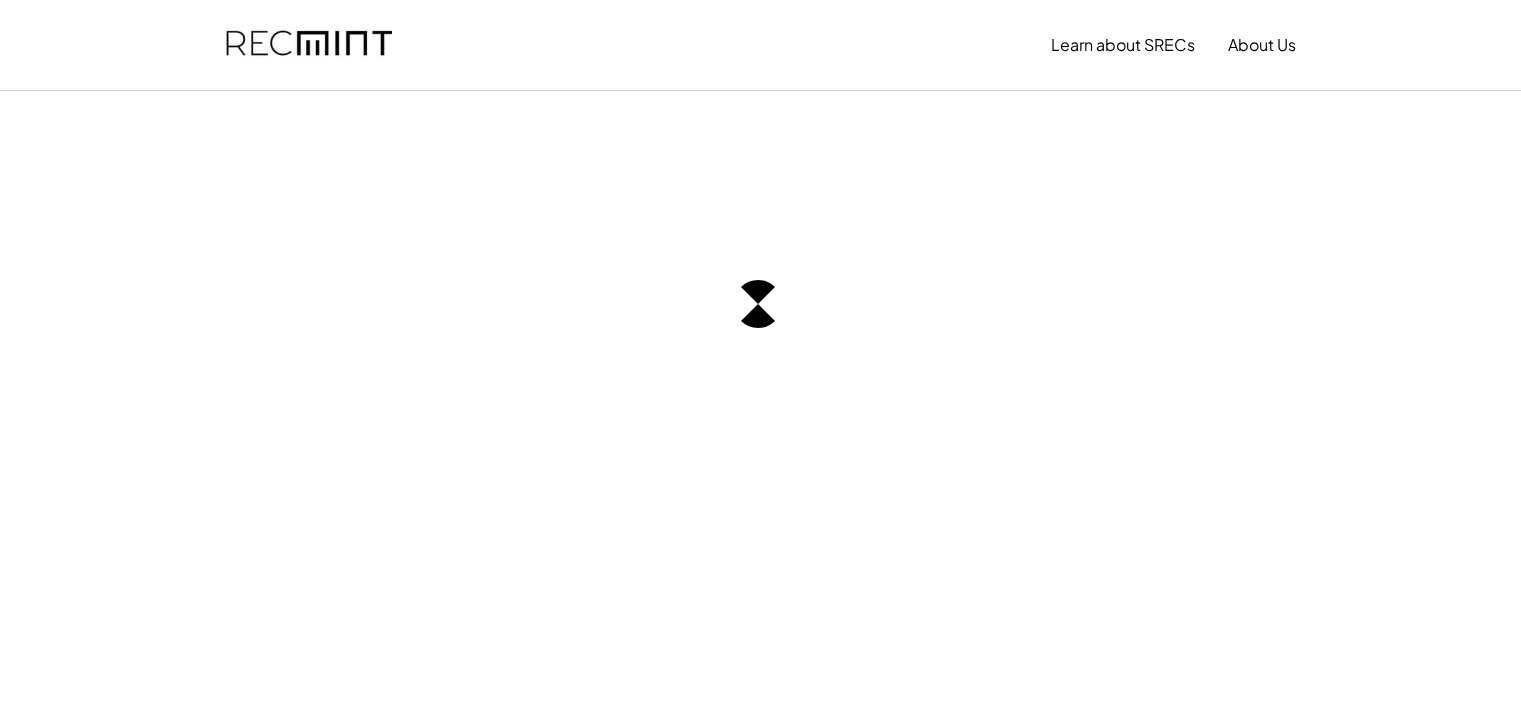 scroll, scrollTop: 0, scrollLeft: 0, axis: both 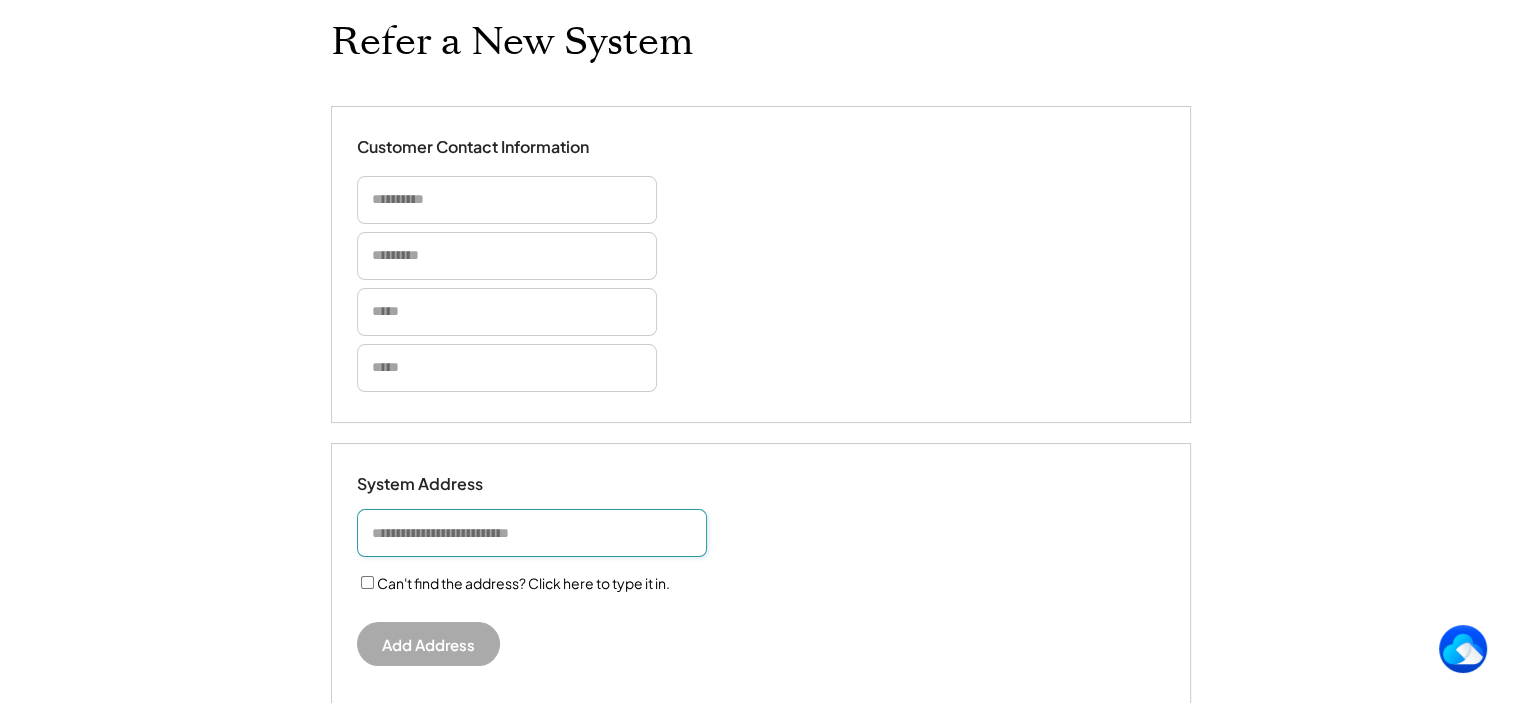 click at bounding box center (532, 533) 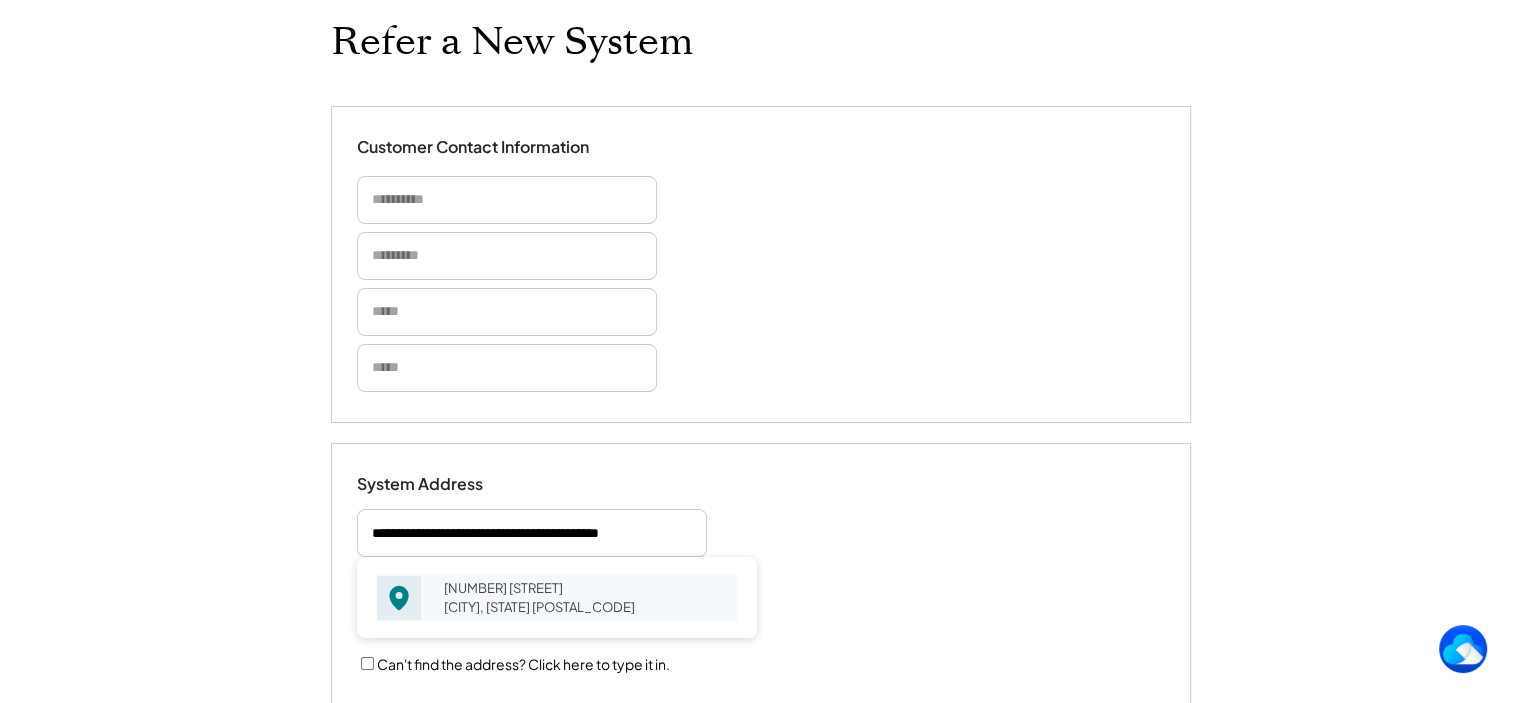 click on "11100 Rodeo Ct
Upper Marlboro, MD 20772" at bounding box center (584, 597) 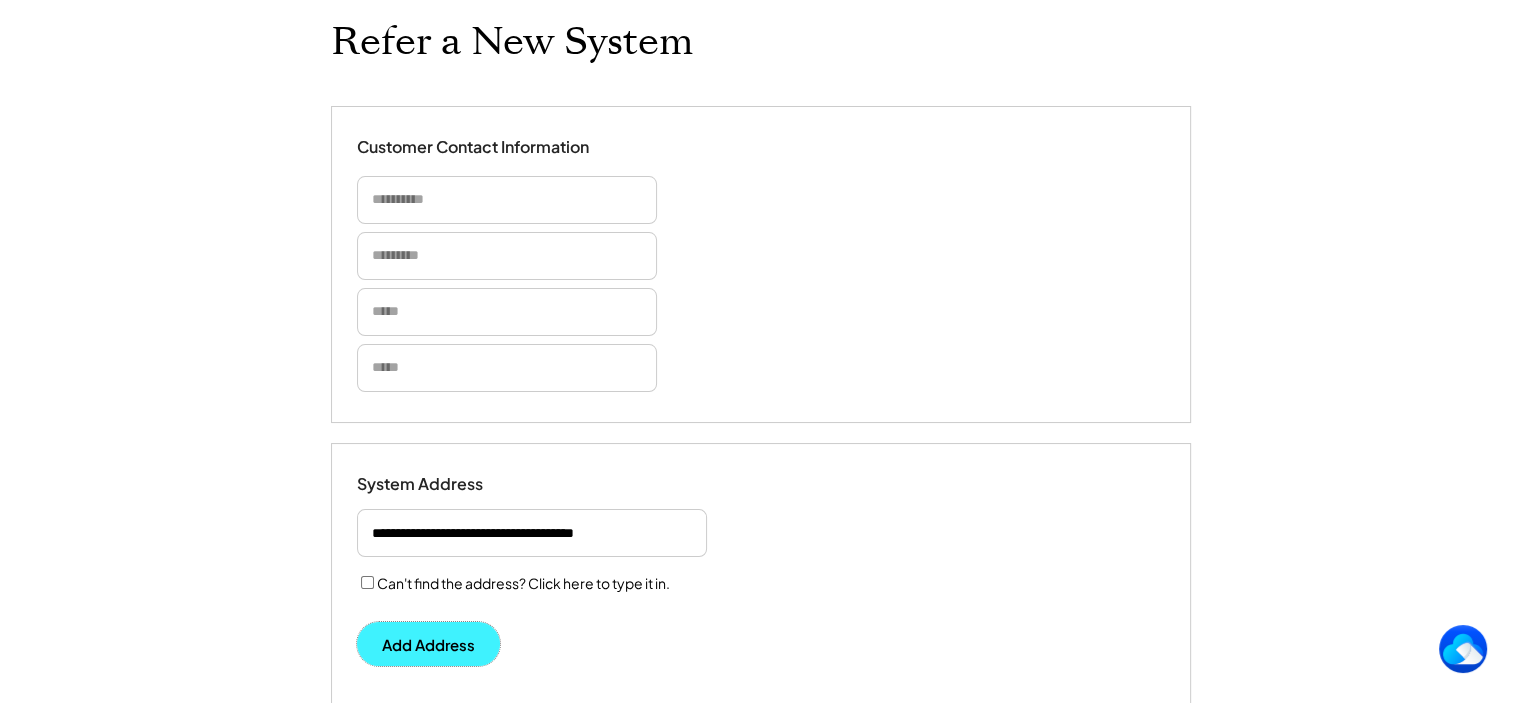 click on "Add Address" at bounding box center [428, 644] 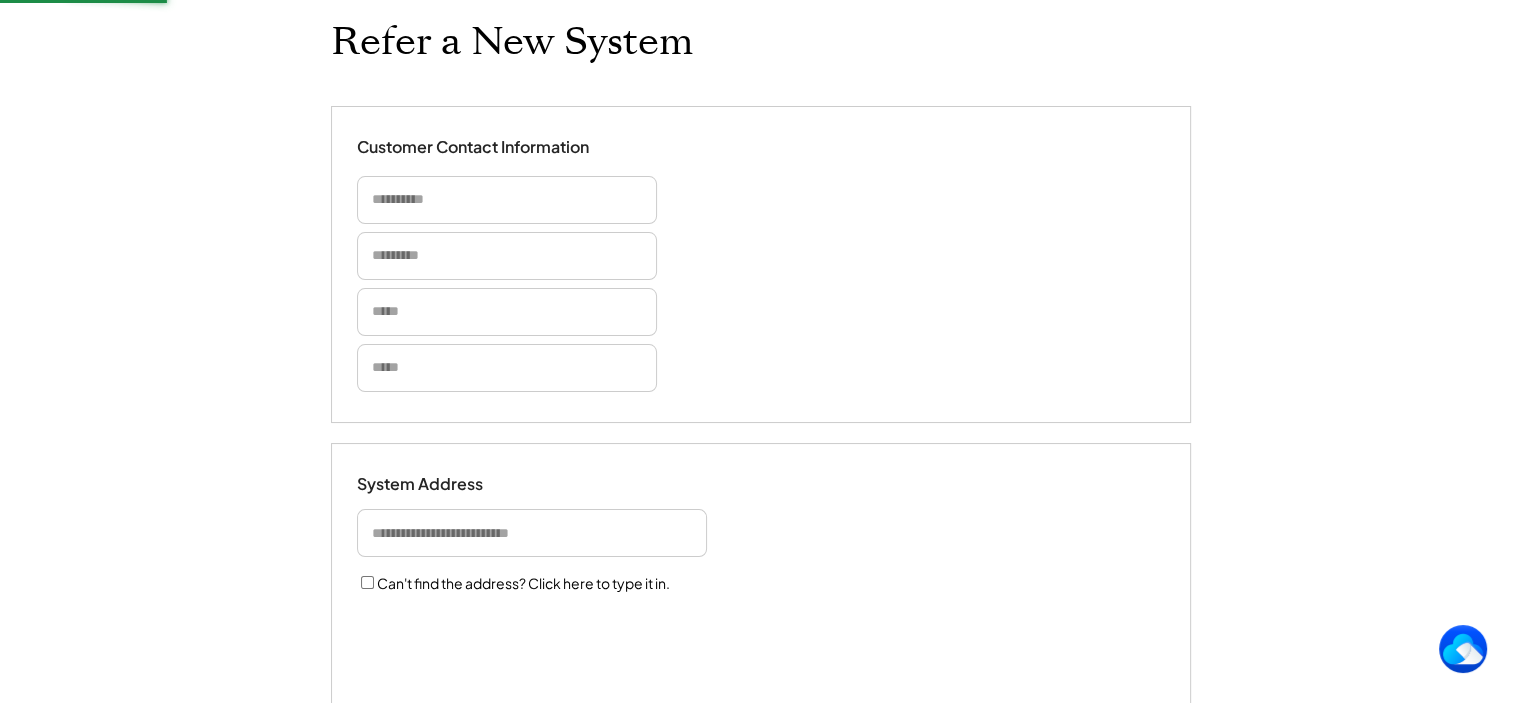 select on "**********" 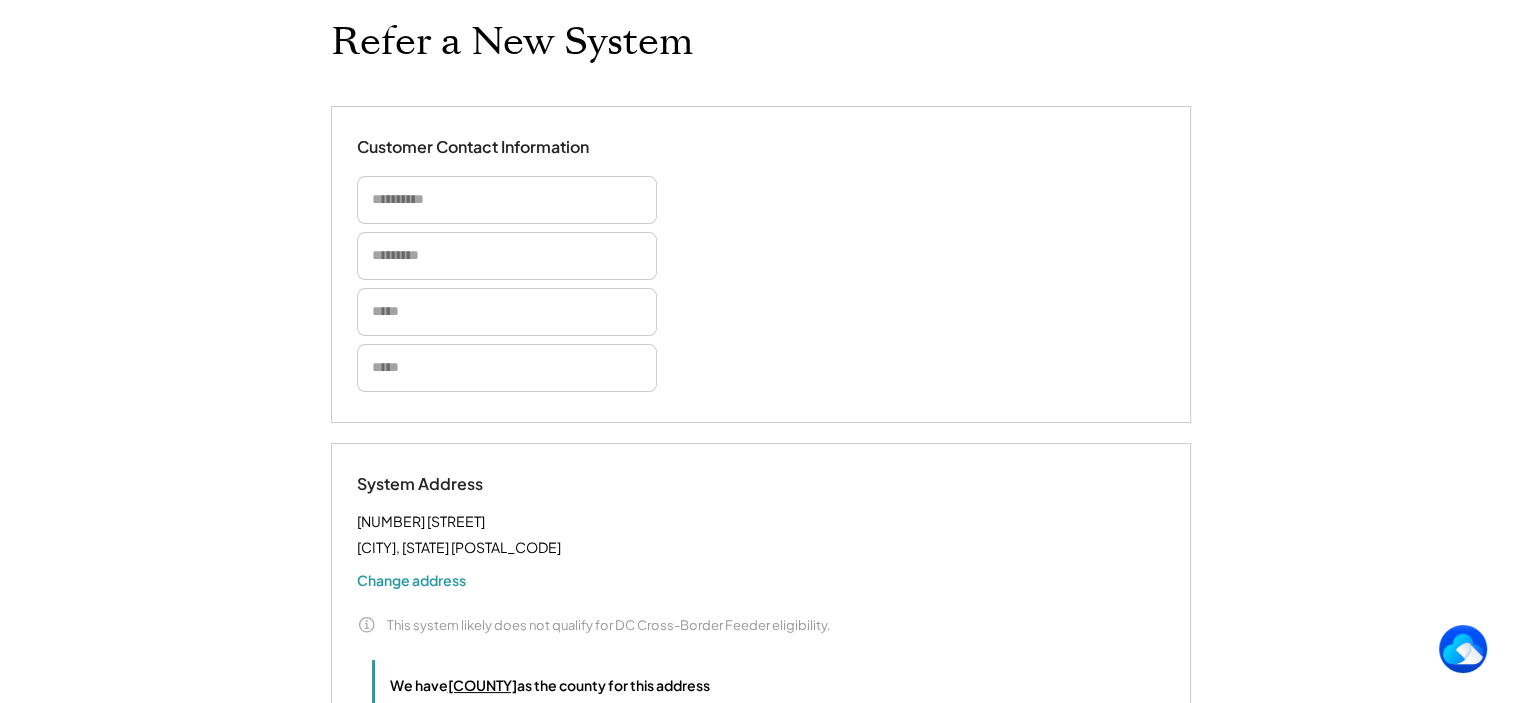 click at bounding box center (507, 200) 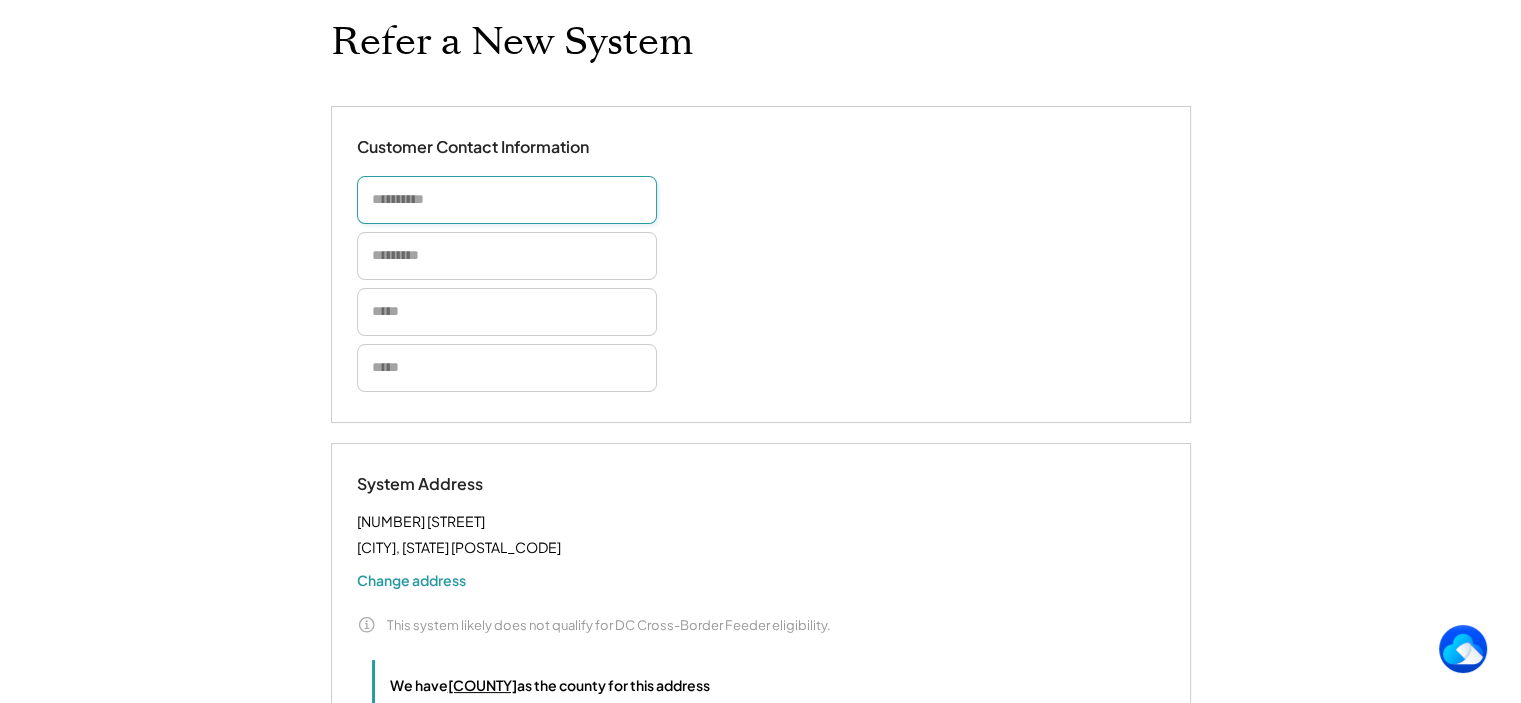 click at bounding box center (507, 200) 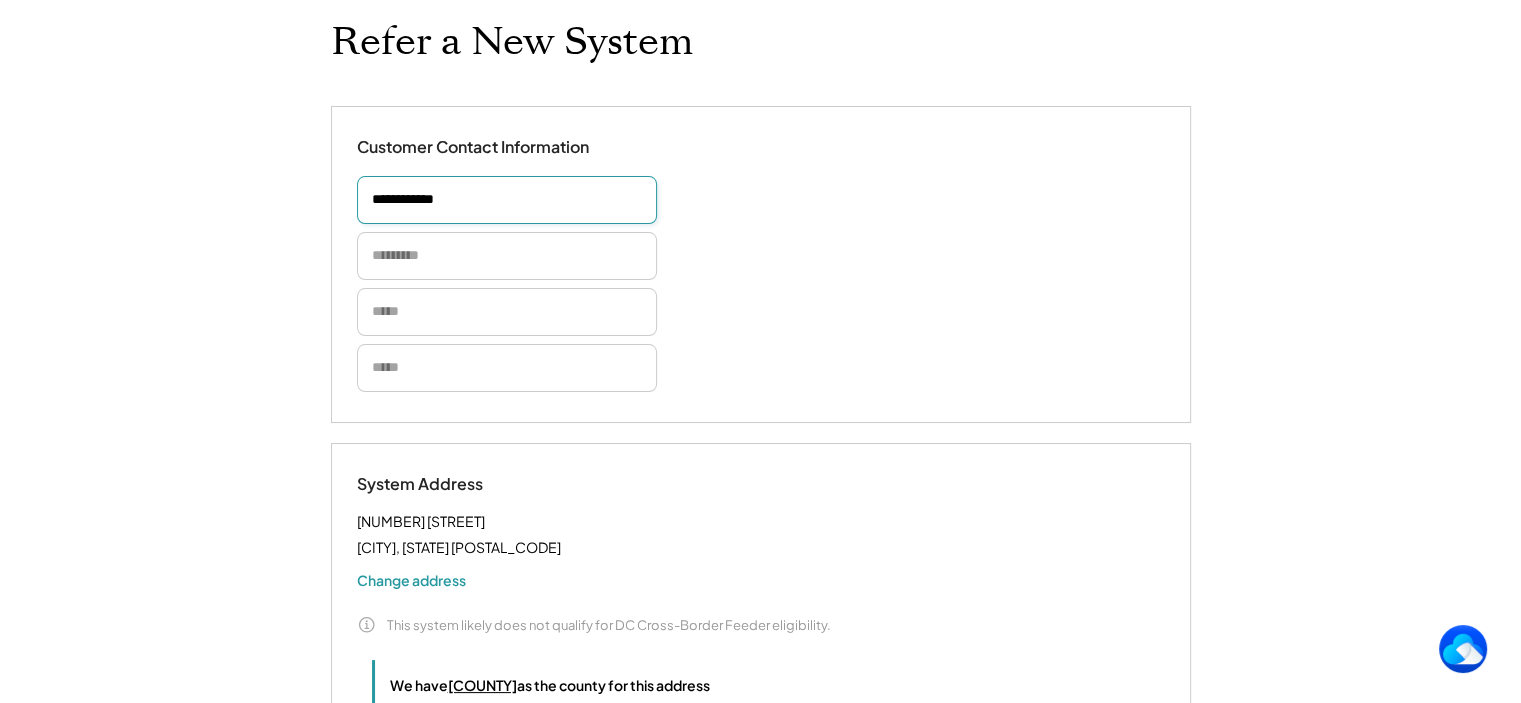 type on "**********" 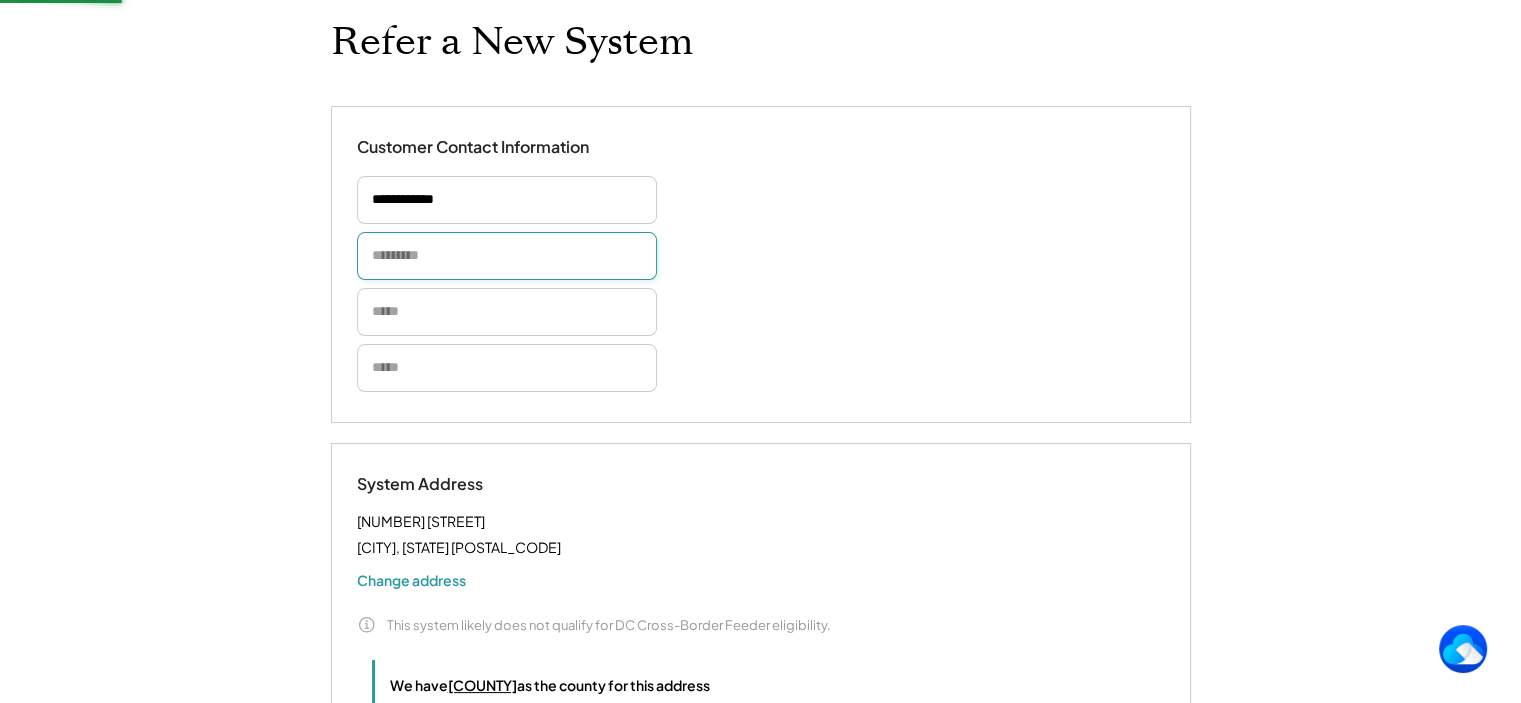 paste on "********" 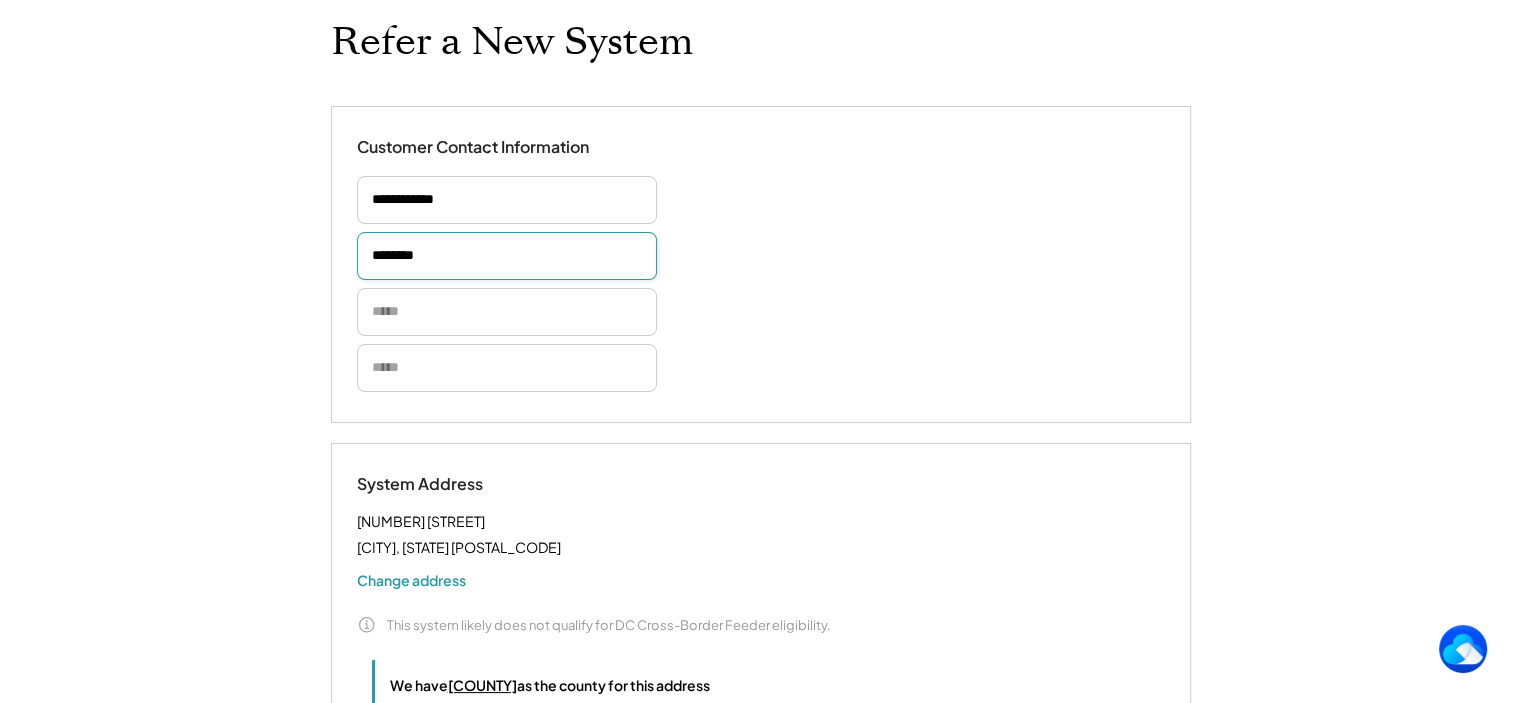 type on "********" 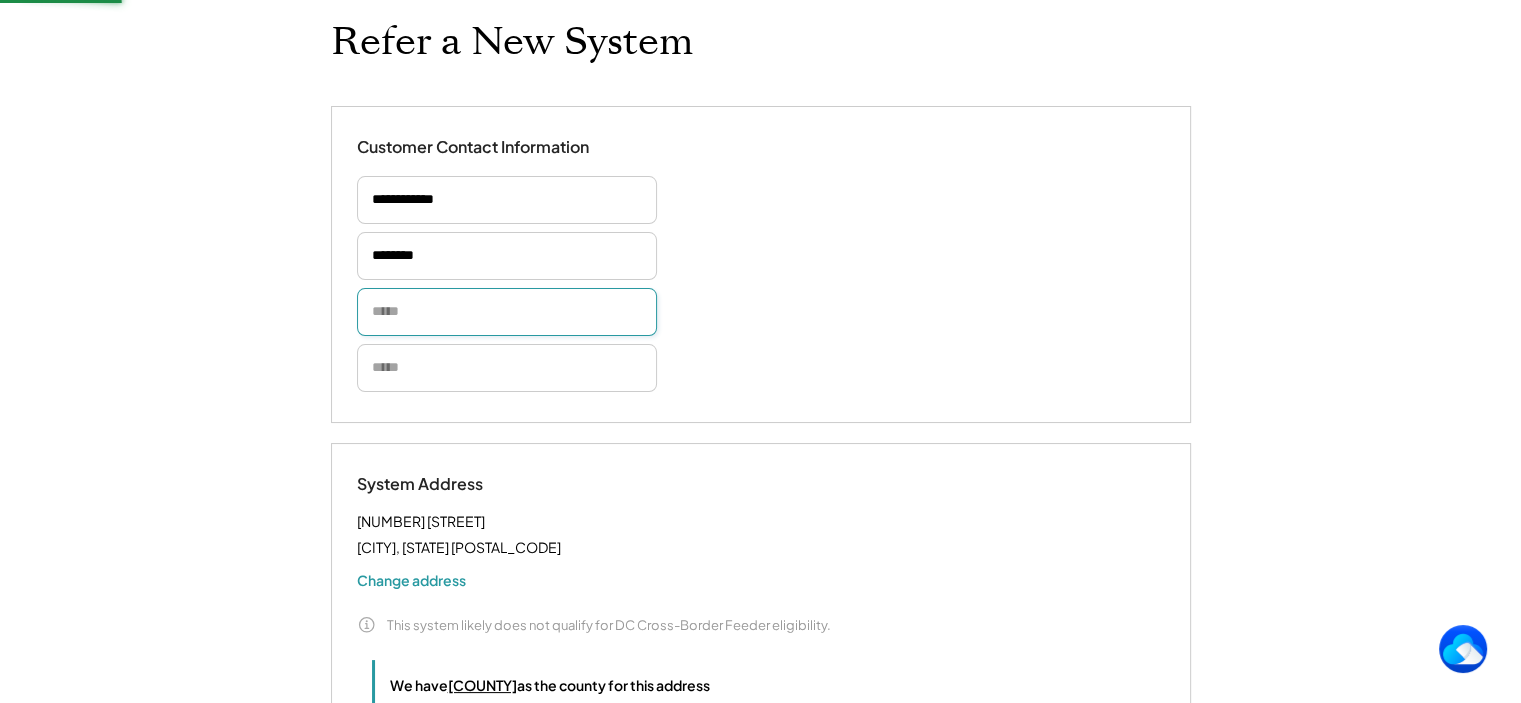 paste on "**********" 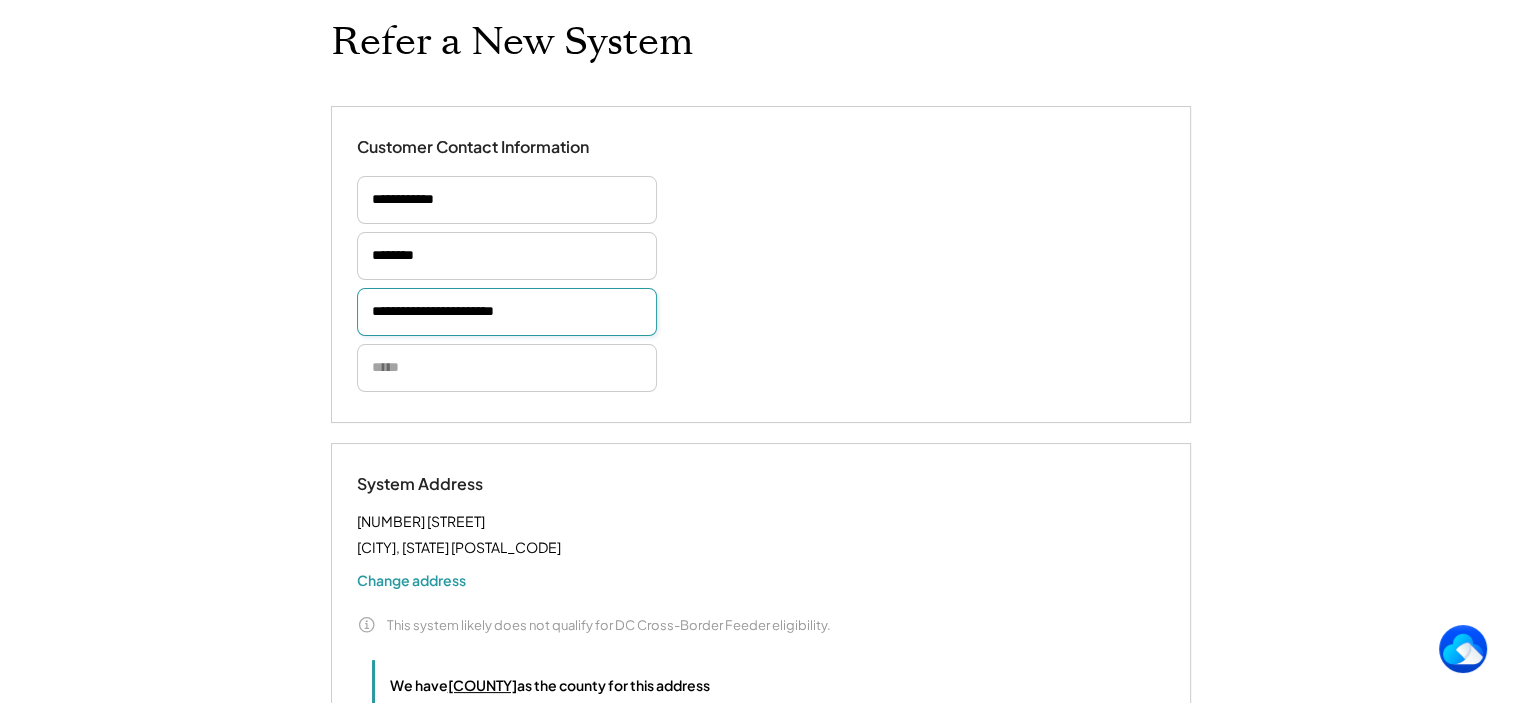 type on "**********" 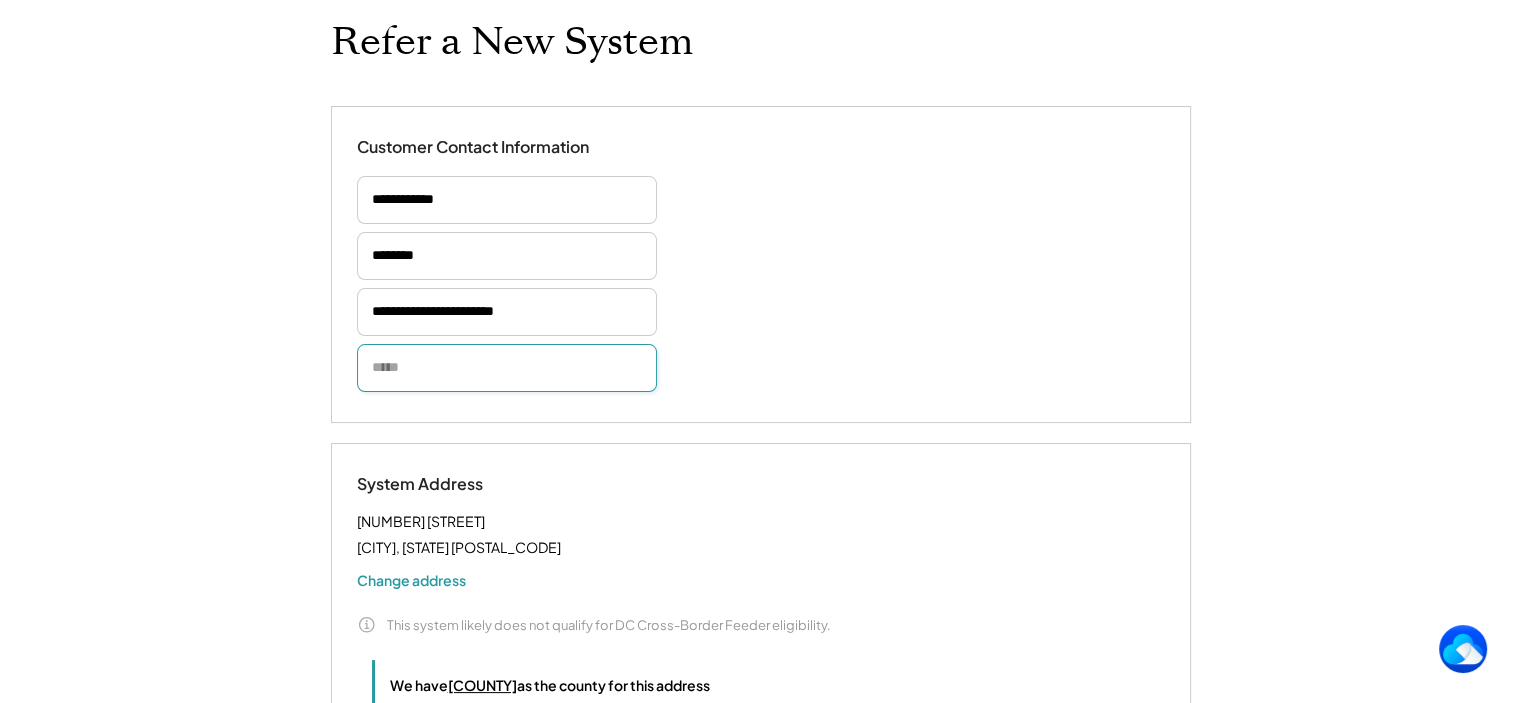 paste on "**********" 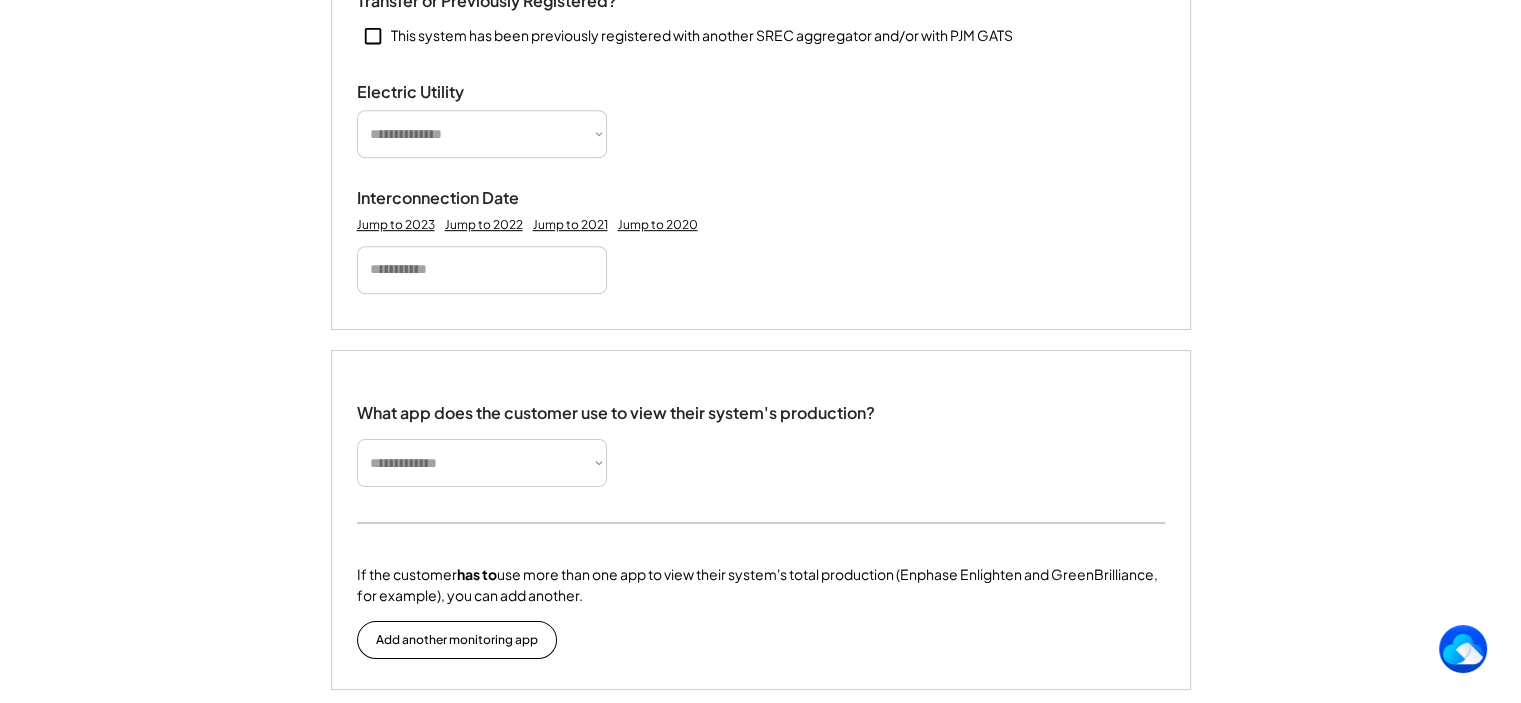 scroll, scrollTop: 1020, scrollLeft: 0, axis: vertical 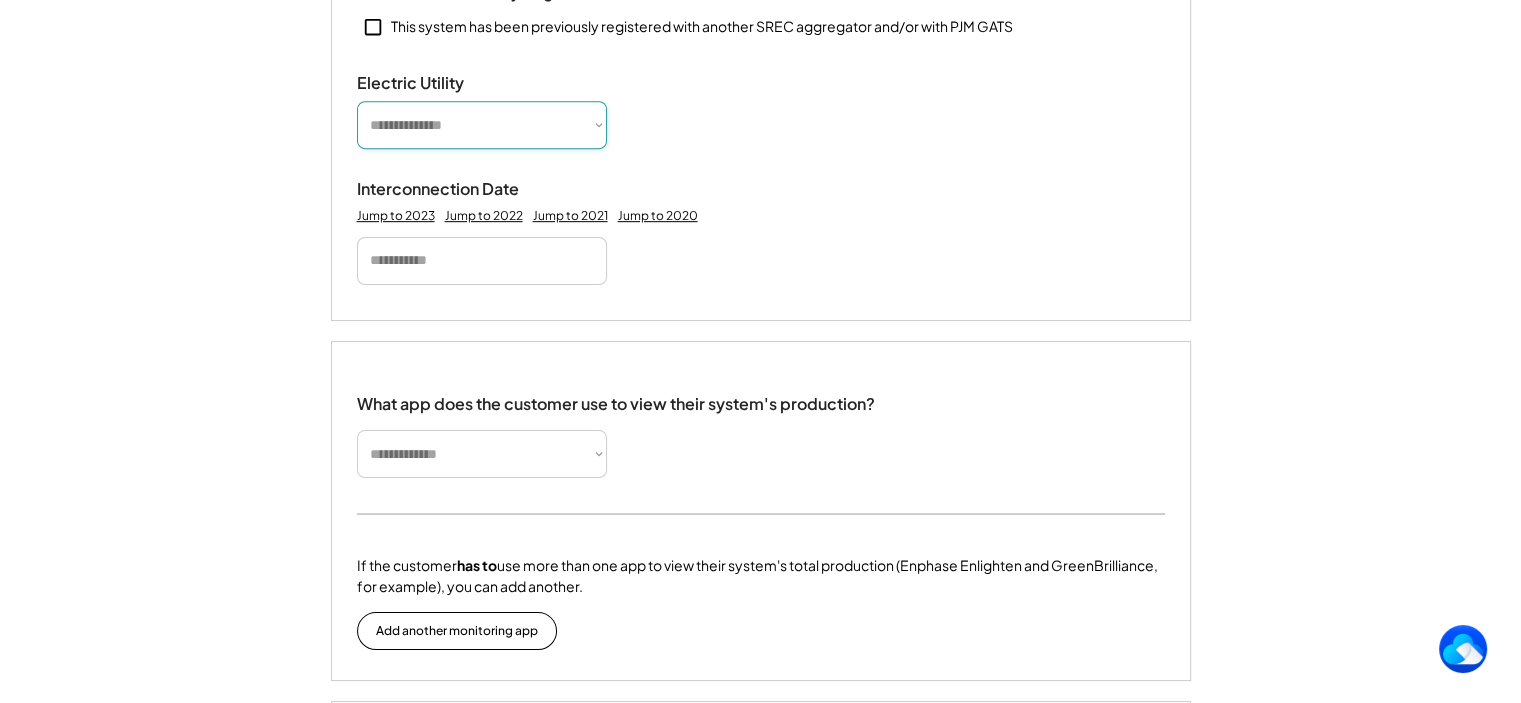 click on "**********" at bounding box center (482, 125) 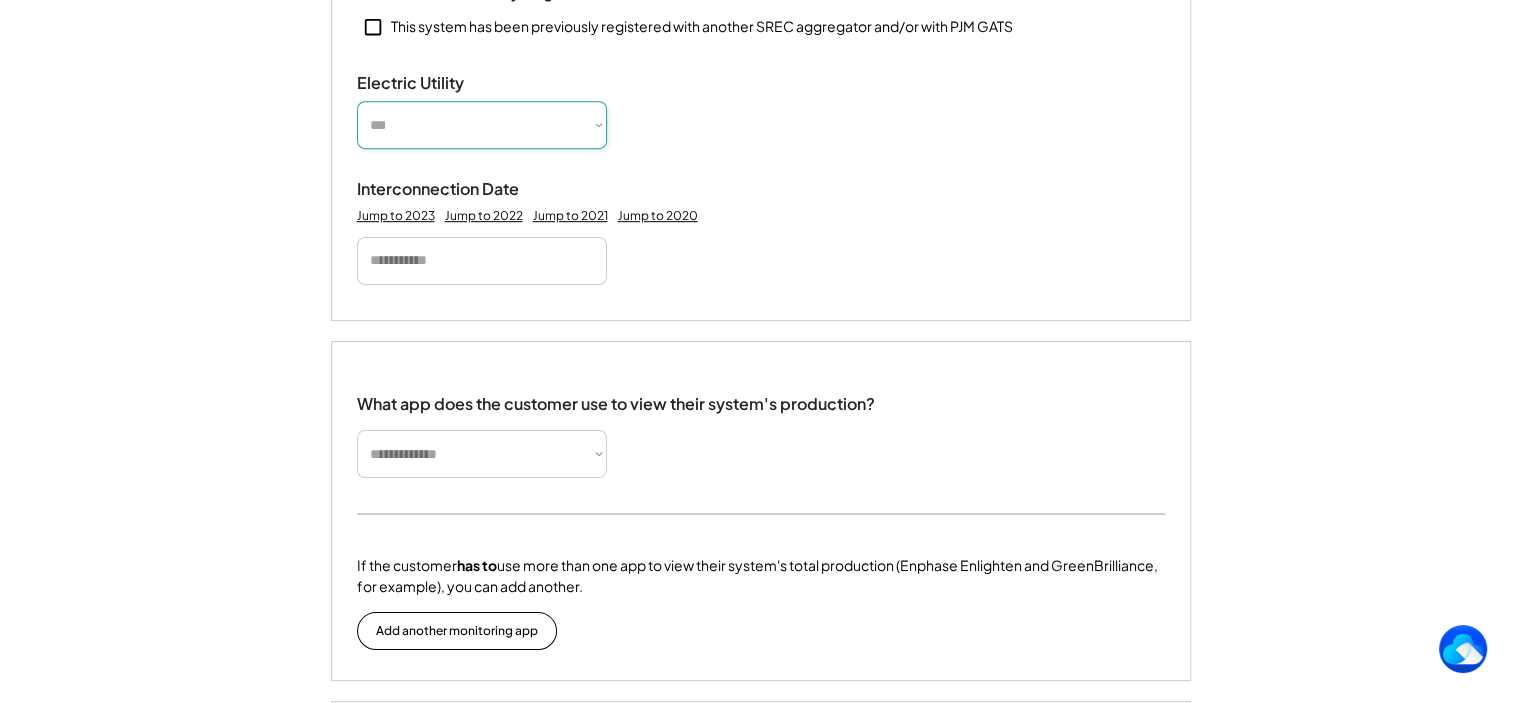 click on "**********" at bounding box center [482, 125] 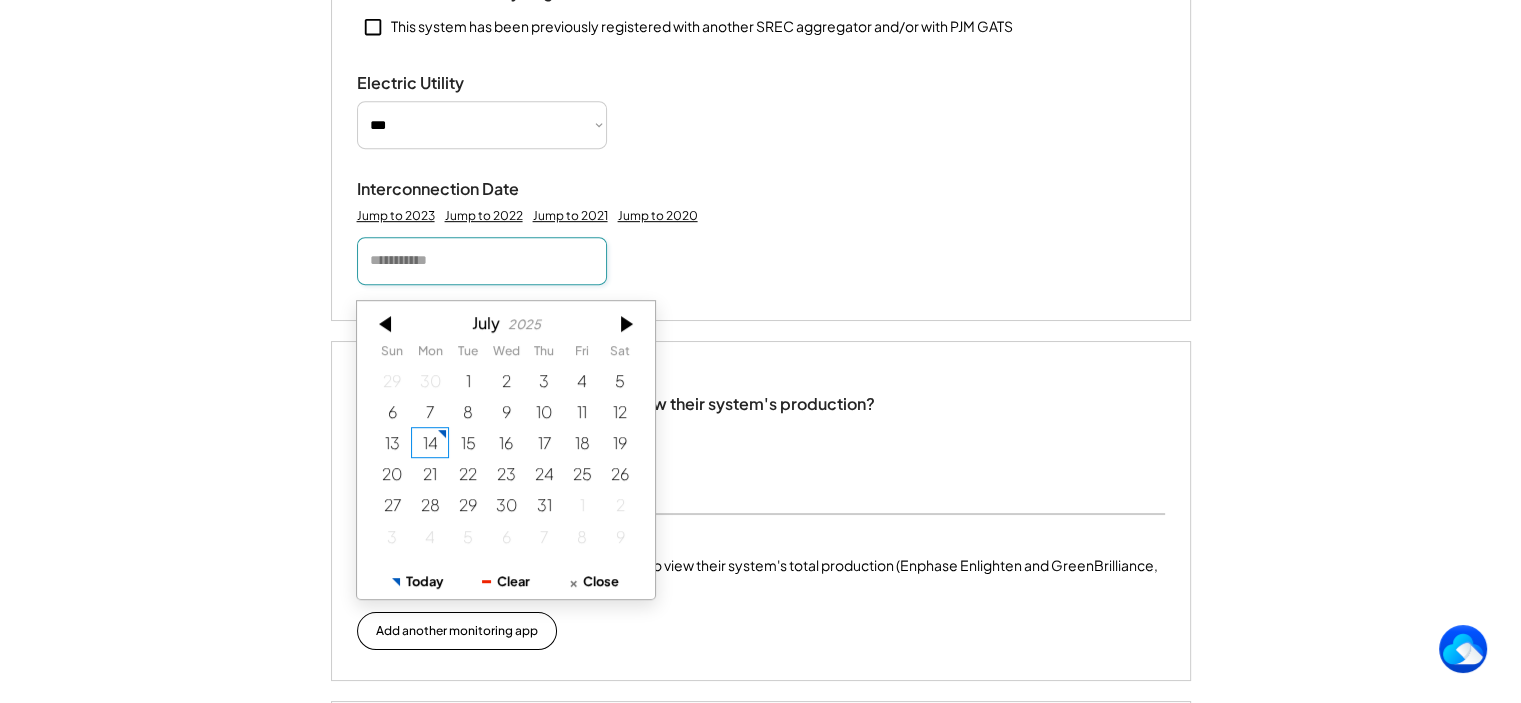 click at bounding box center (482, 261) 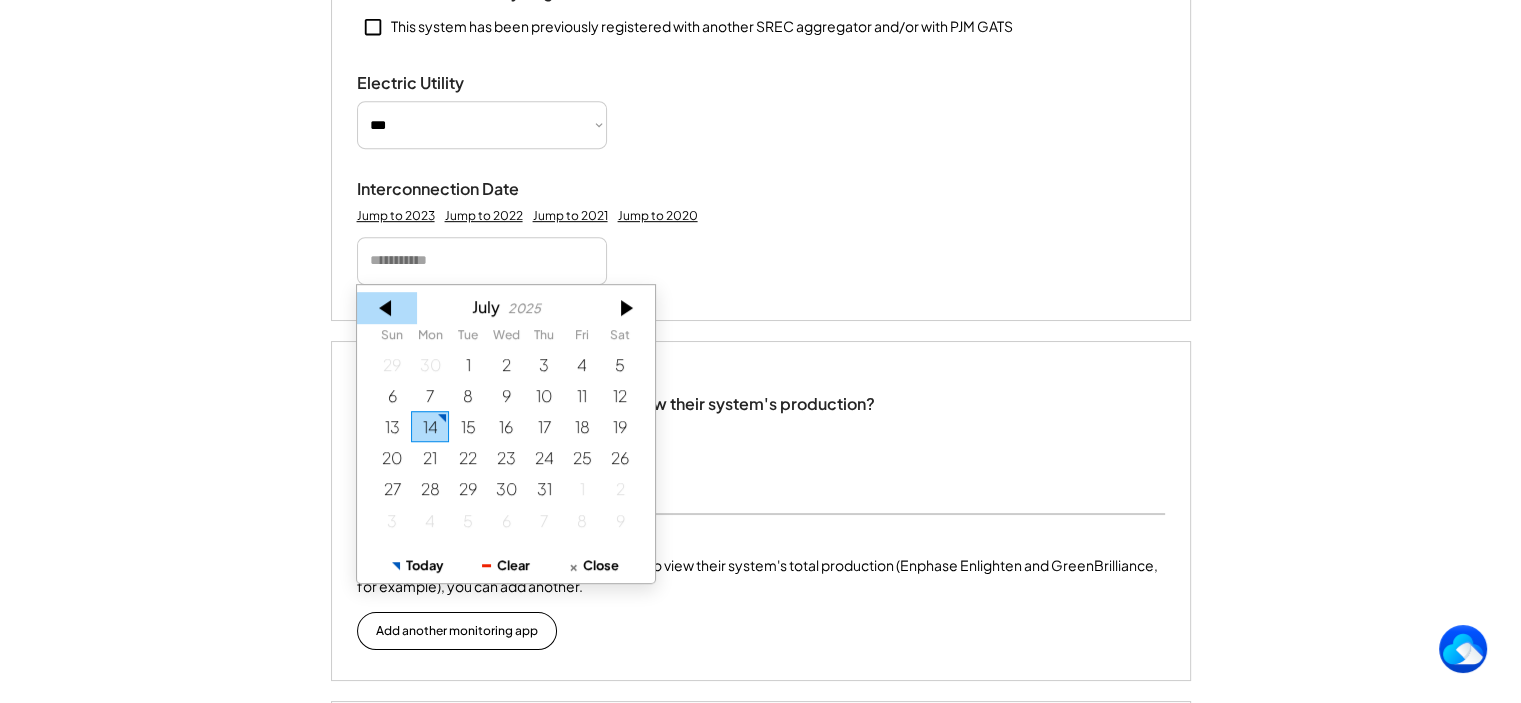 click at bounding box center [387, 308] 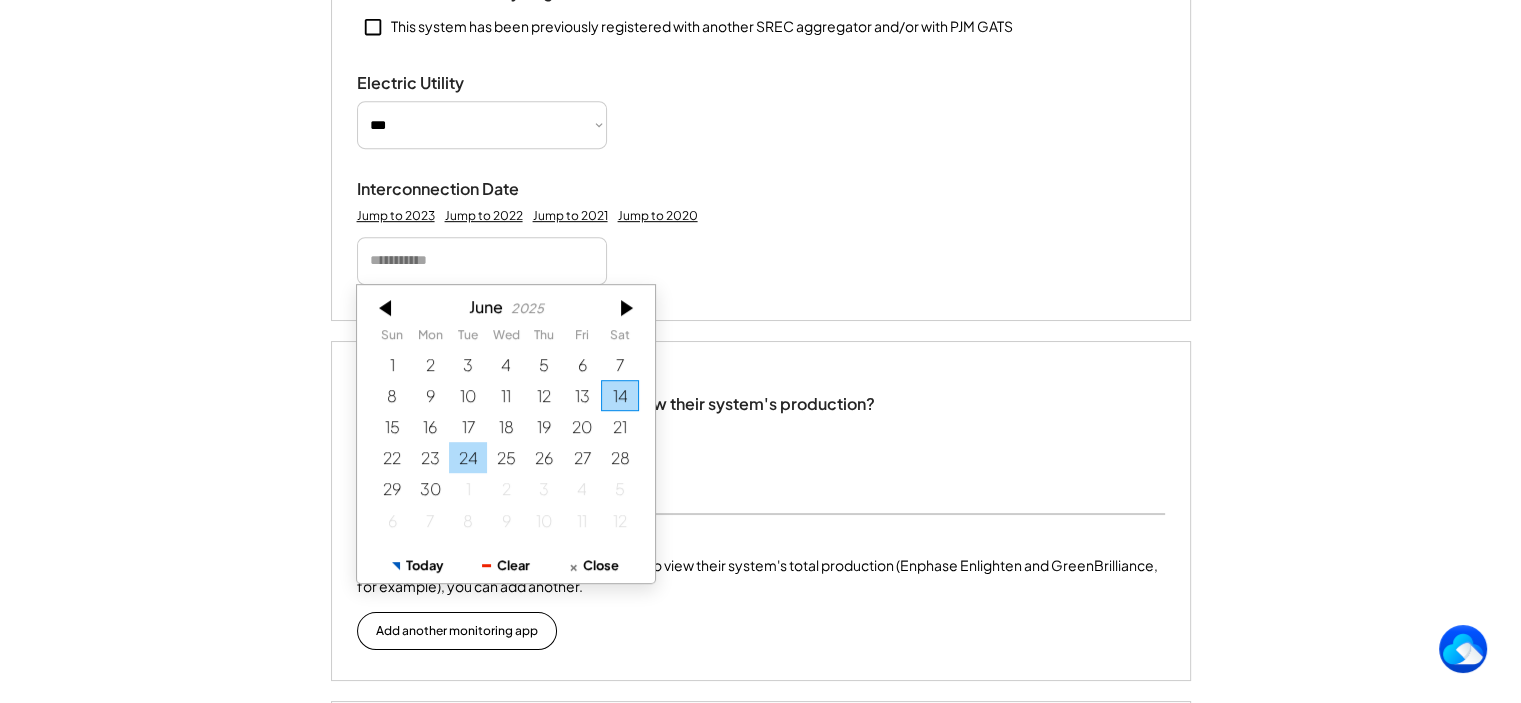 click on "24" at bounding box center (468, 457) 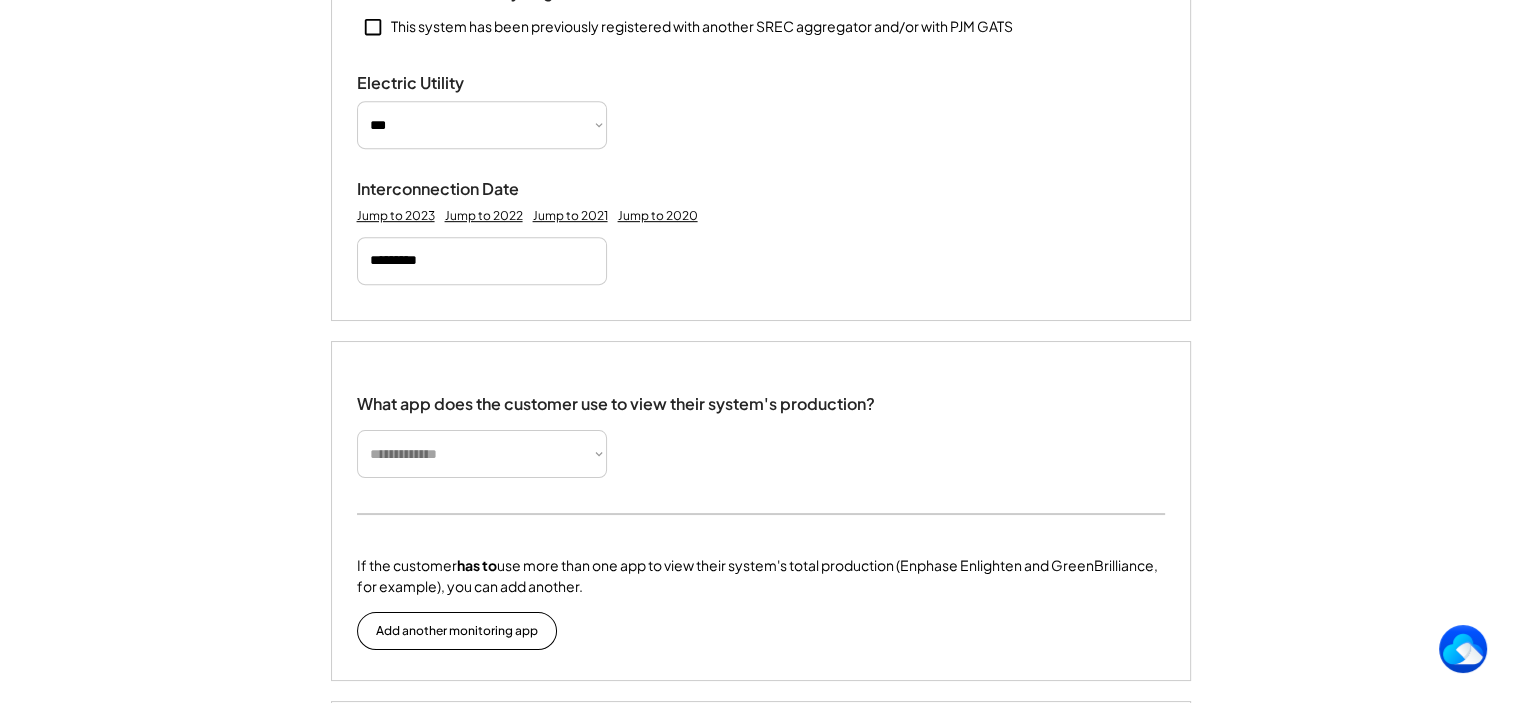 click on "**********" at bounding box center (482, 454) 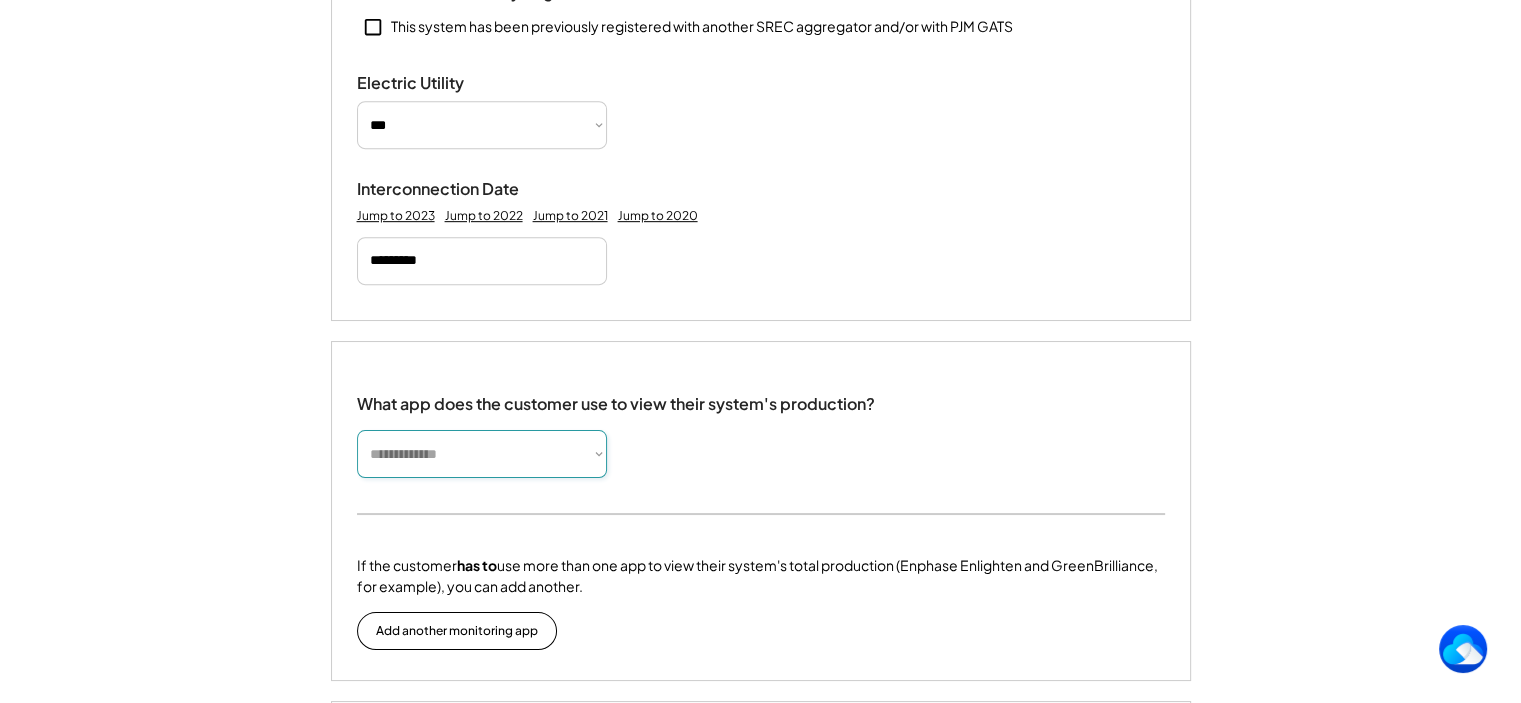 select on "**********" 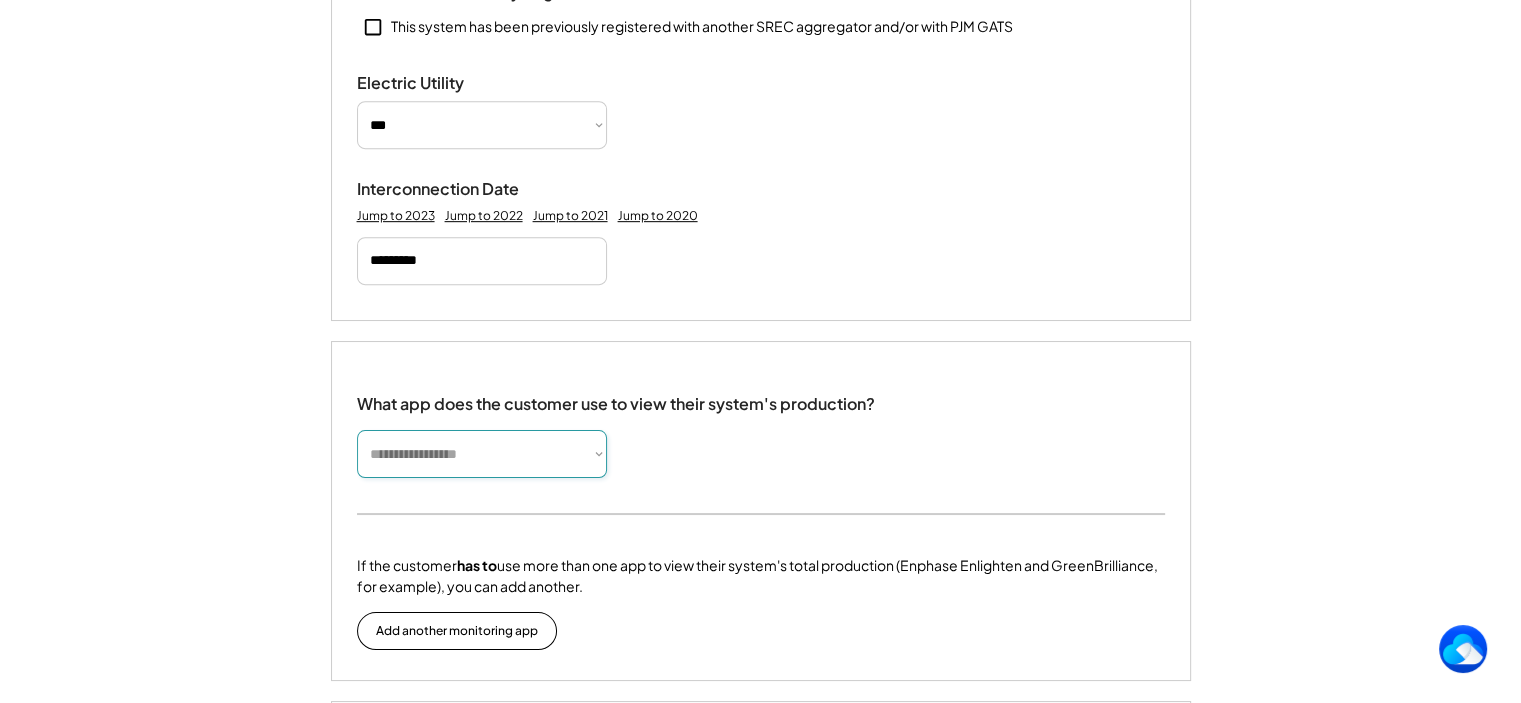 click on "**********" at bounding box center [482, 454] 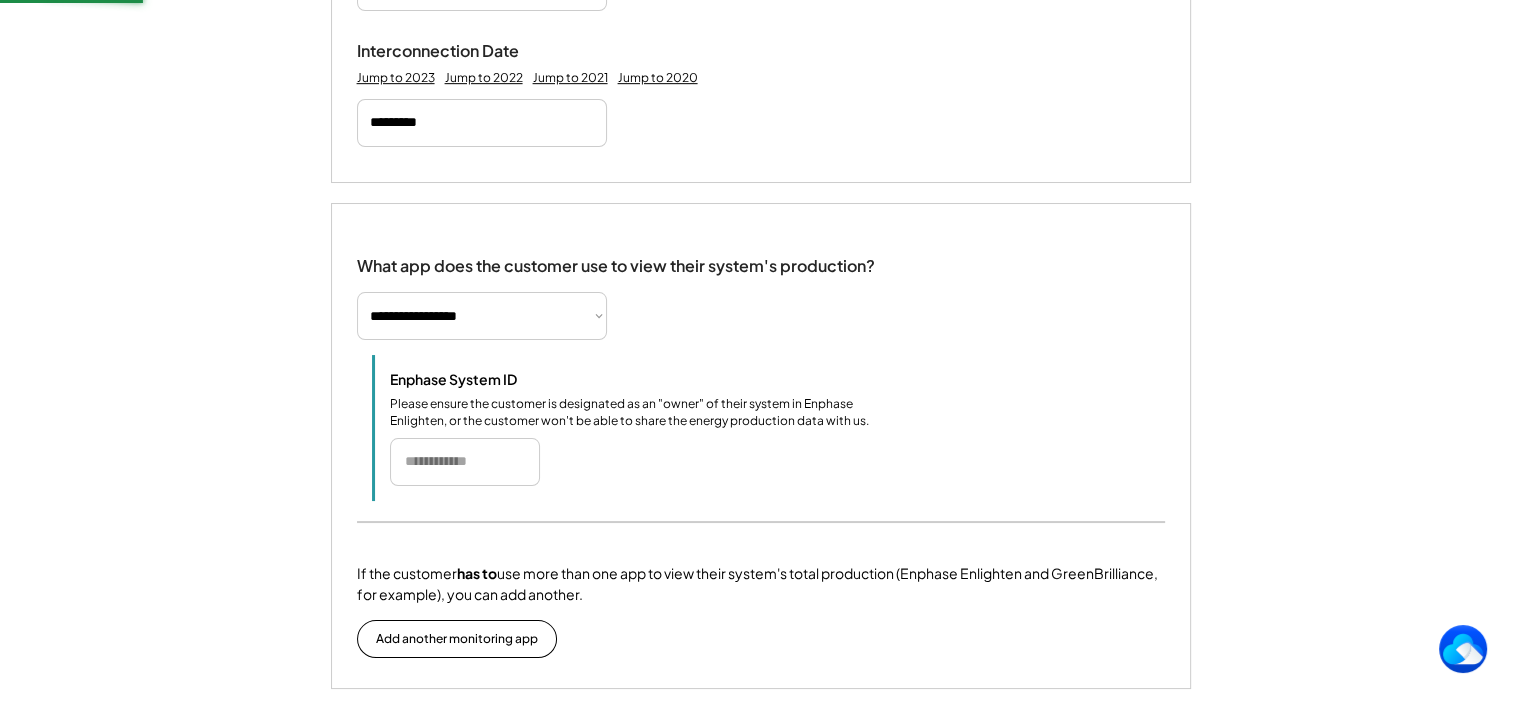 scroll, scrollTop: 1168, scrollLeft: 0, axis: vertical 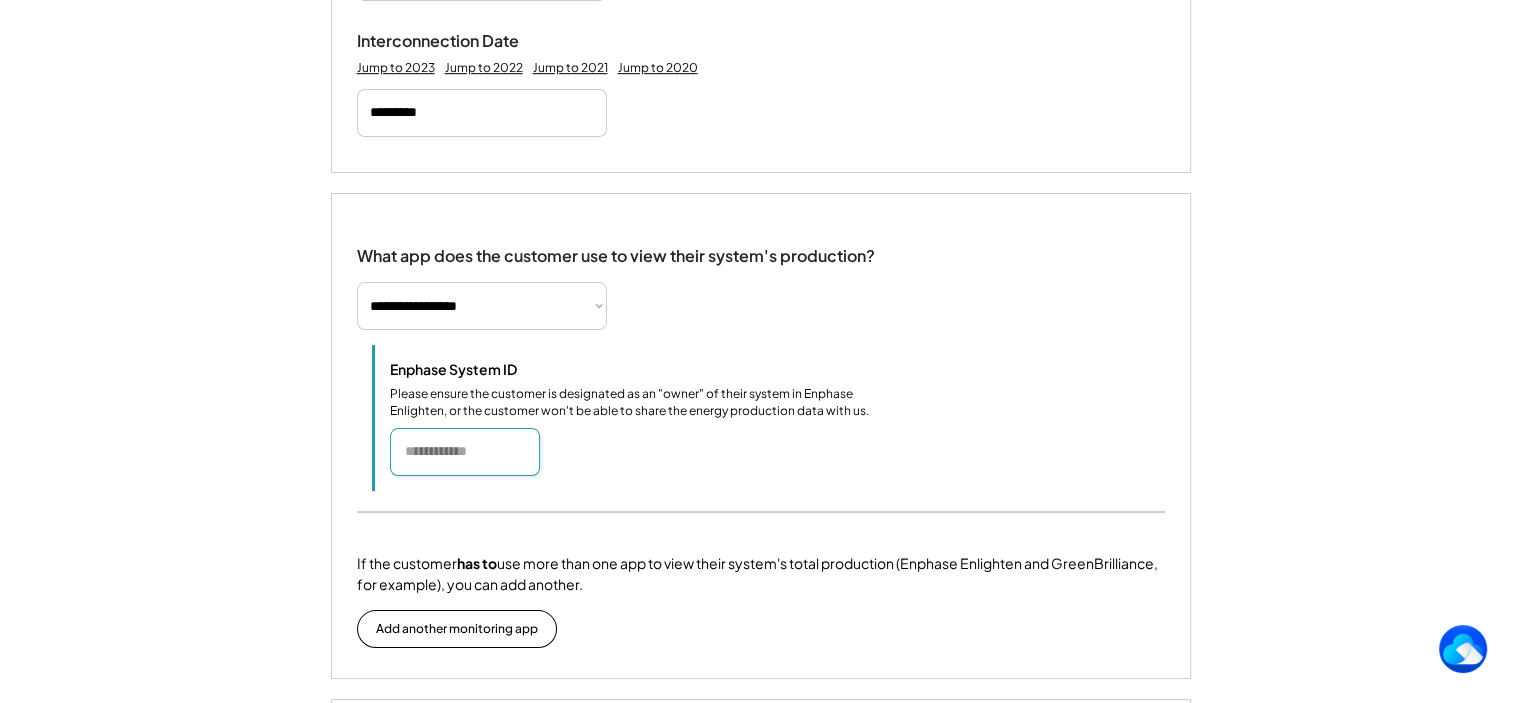 click at bounding box center (465, 452) 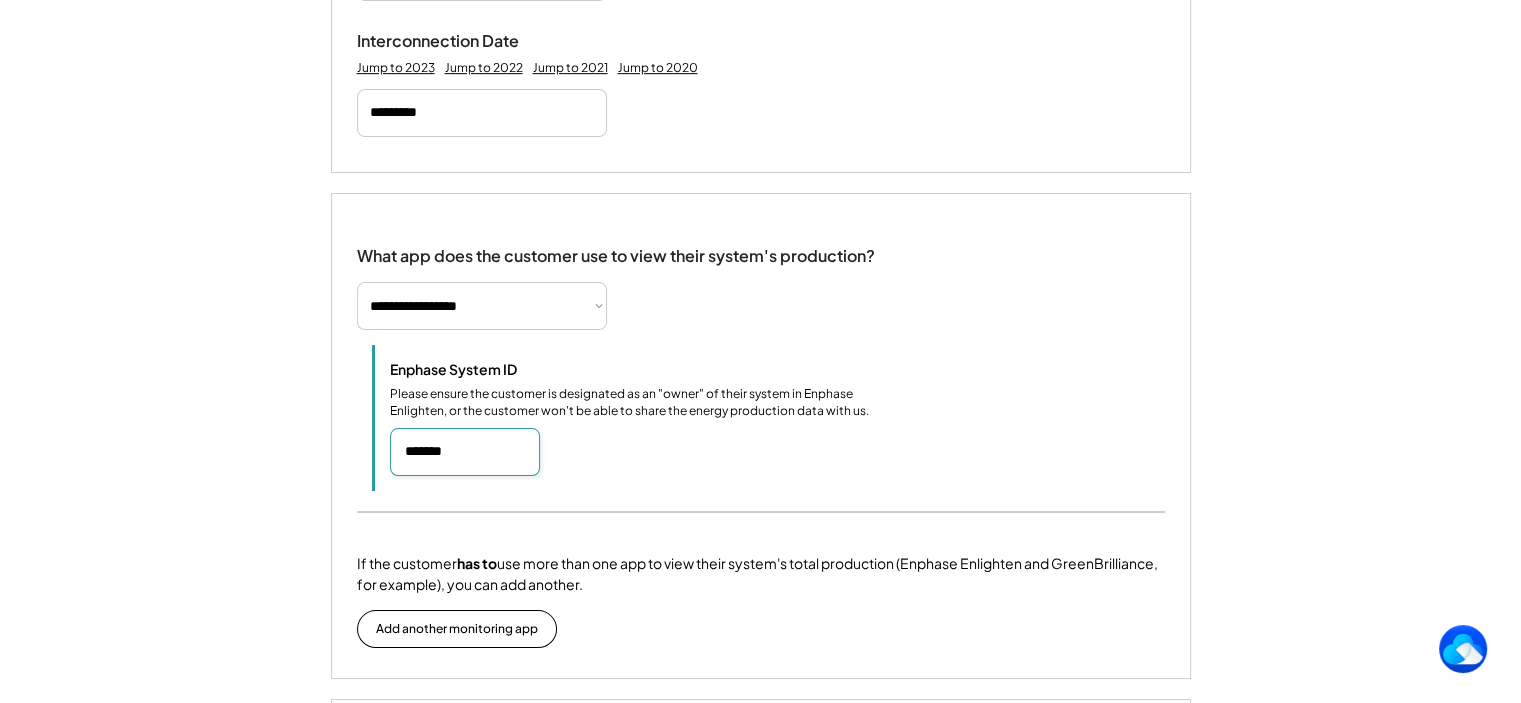 type on "*******" 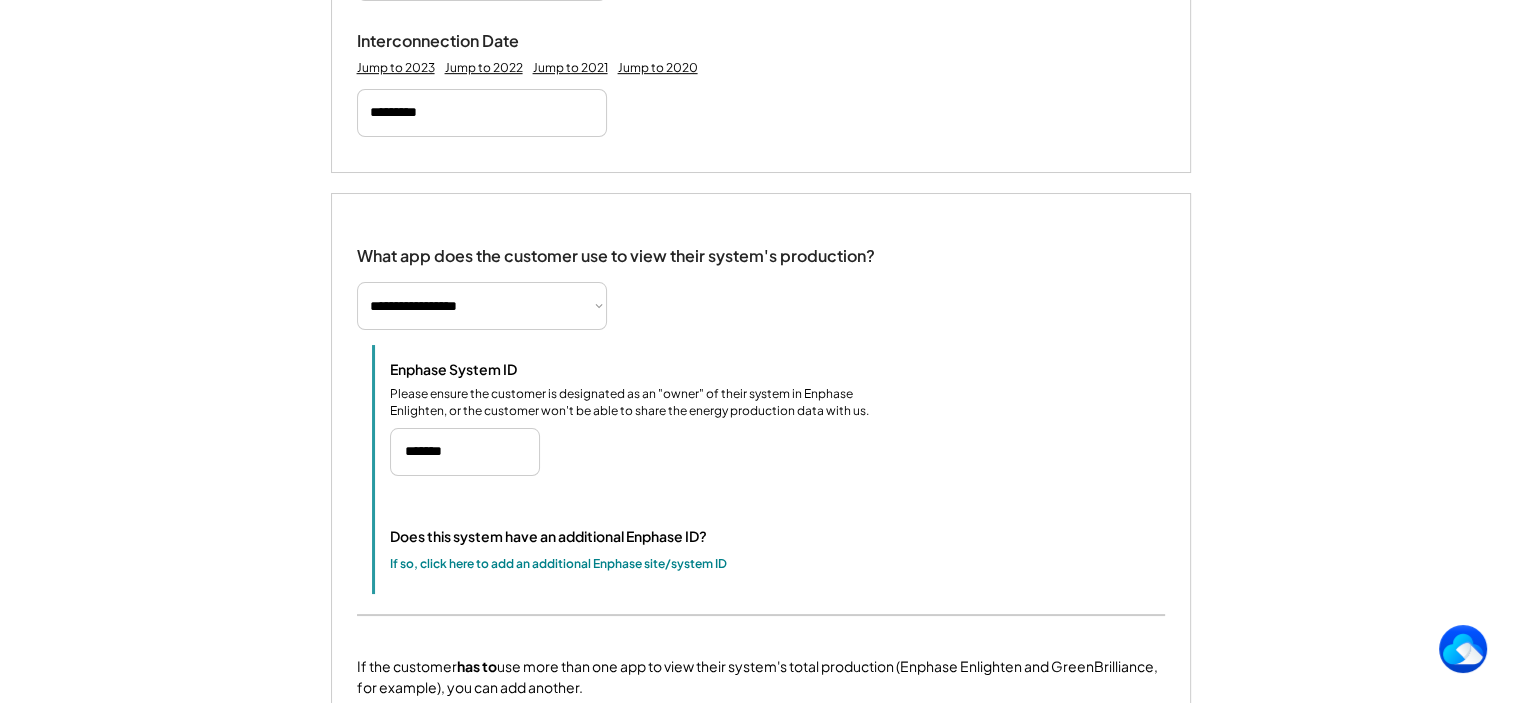 click on "Enphase System ID Please ensure the customer is designated as an "owner" of their system in Enphase Enlighten, or the customer won't be able to share the energy production data with us." at bounding box center [777, 418] 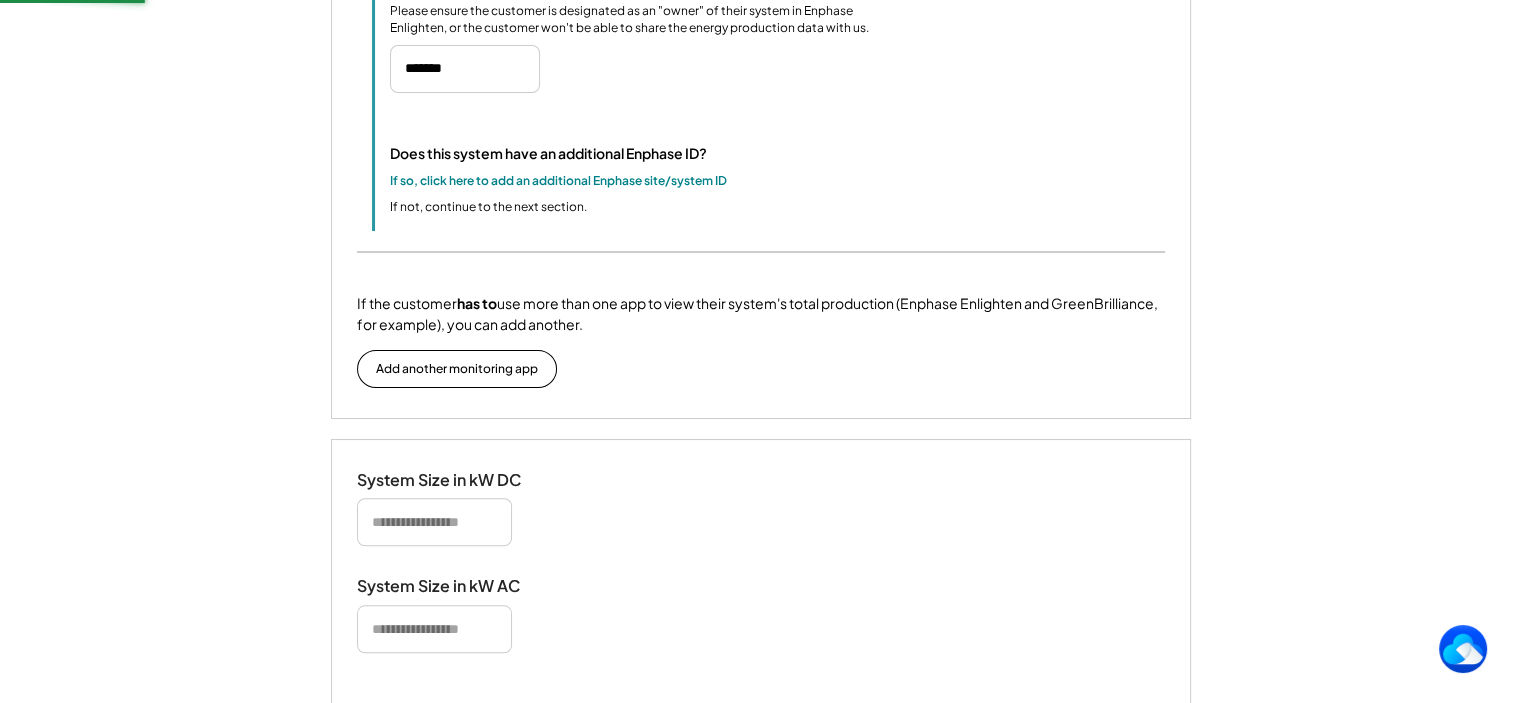 scroll, scrollTop: 1552, scrollLeft: 0, axis: vertical 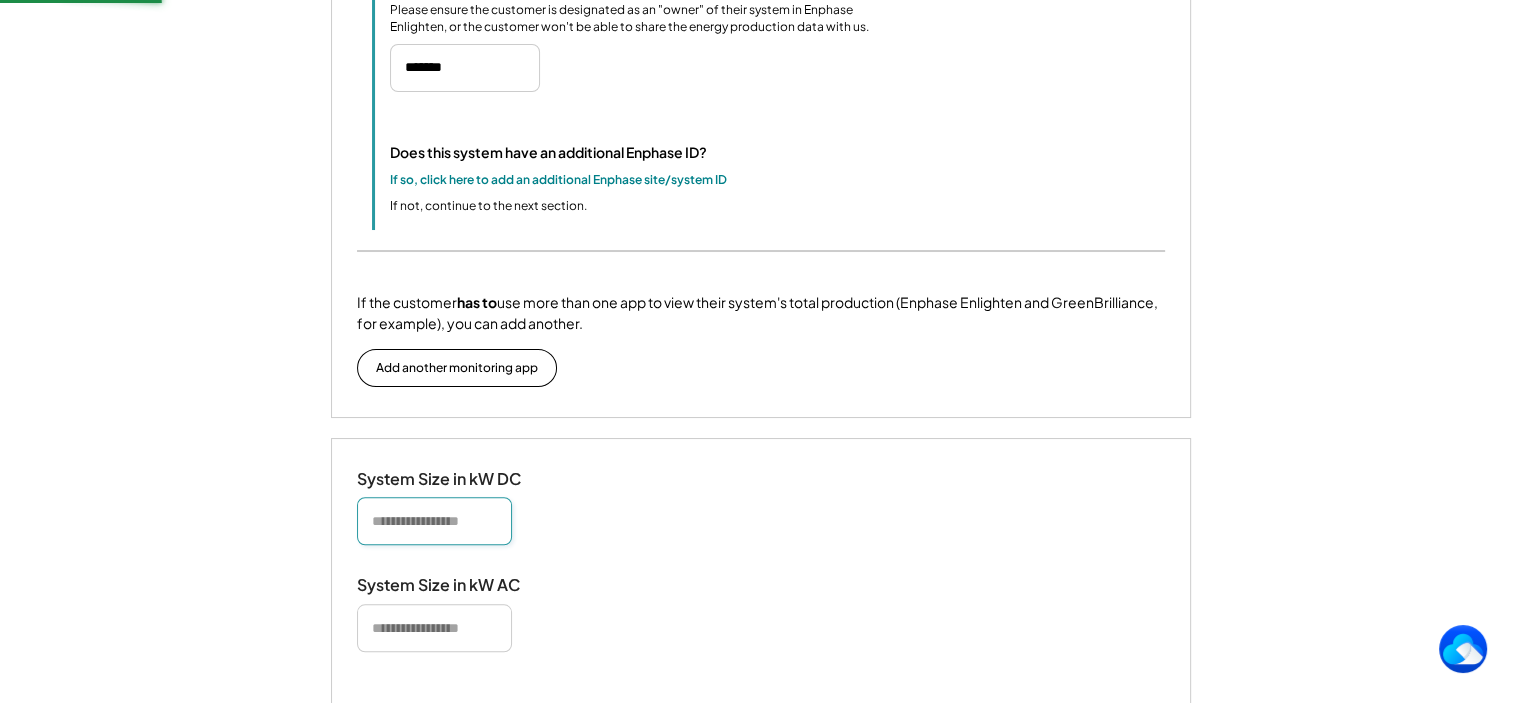 click at bounding box center [434, 521] 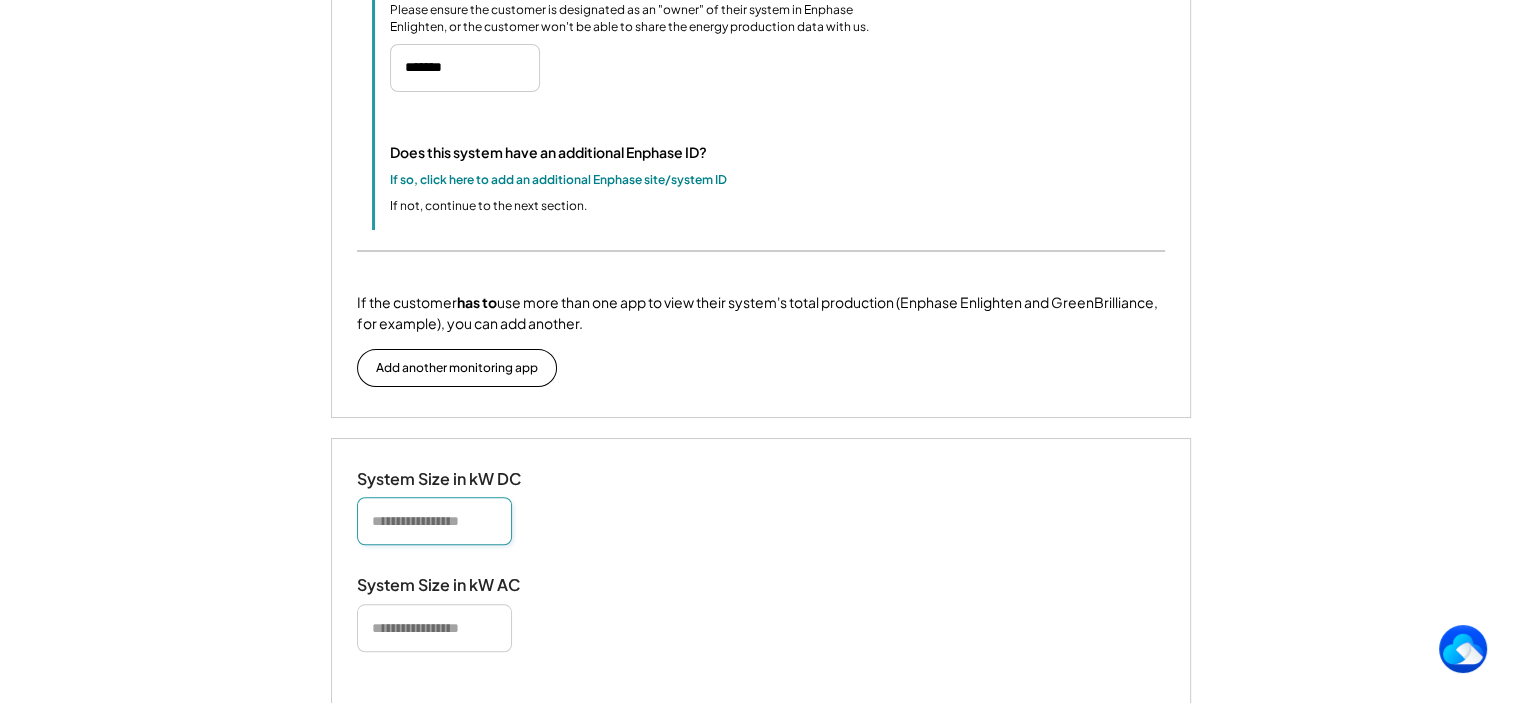 click at bounding box center [434, 521] 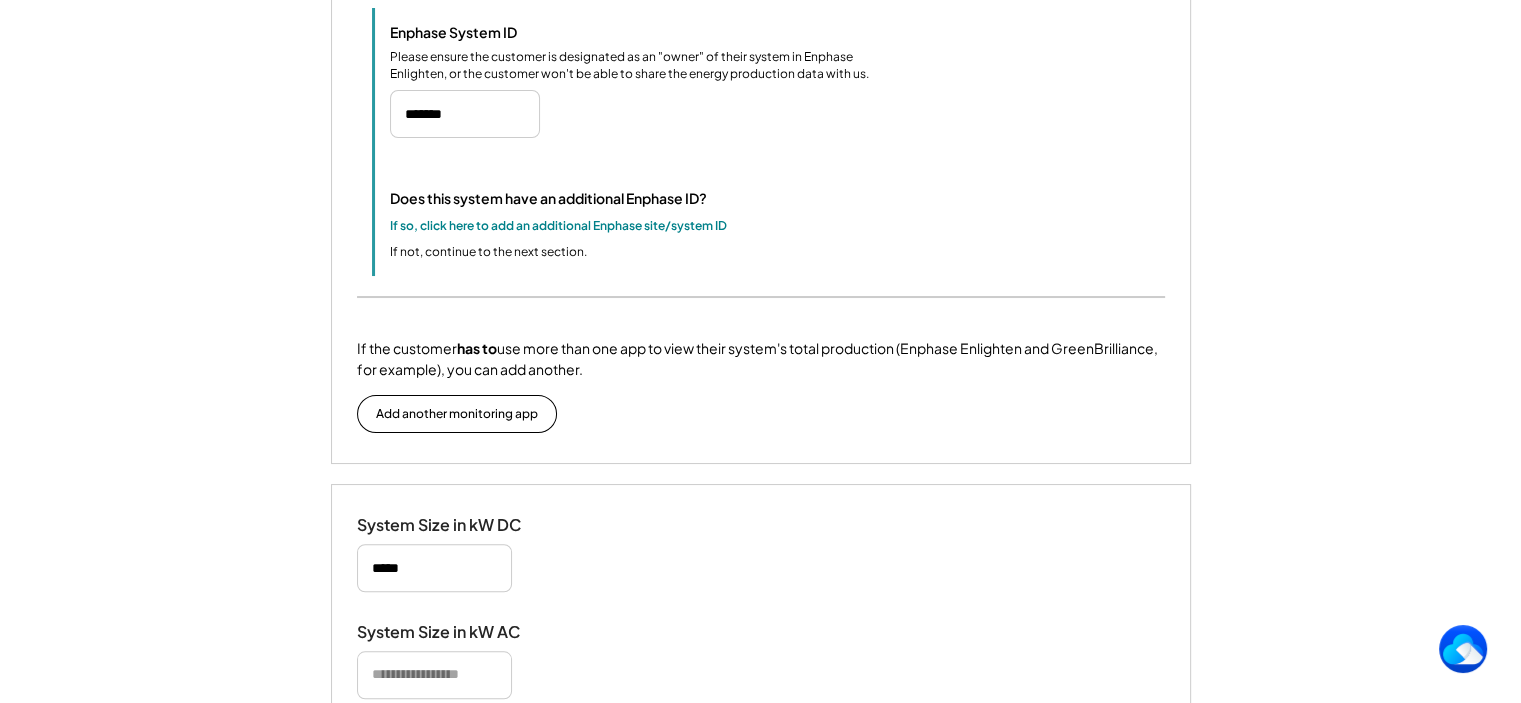 click on "System Size in kW AC" at bounding box center (761, 660) 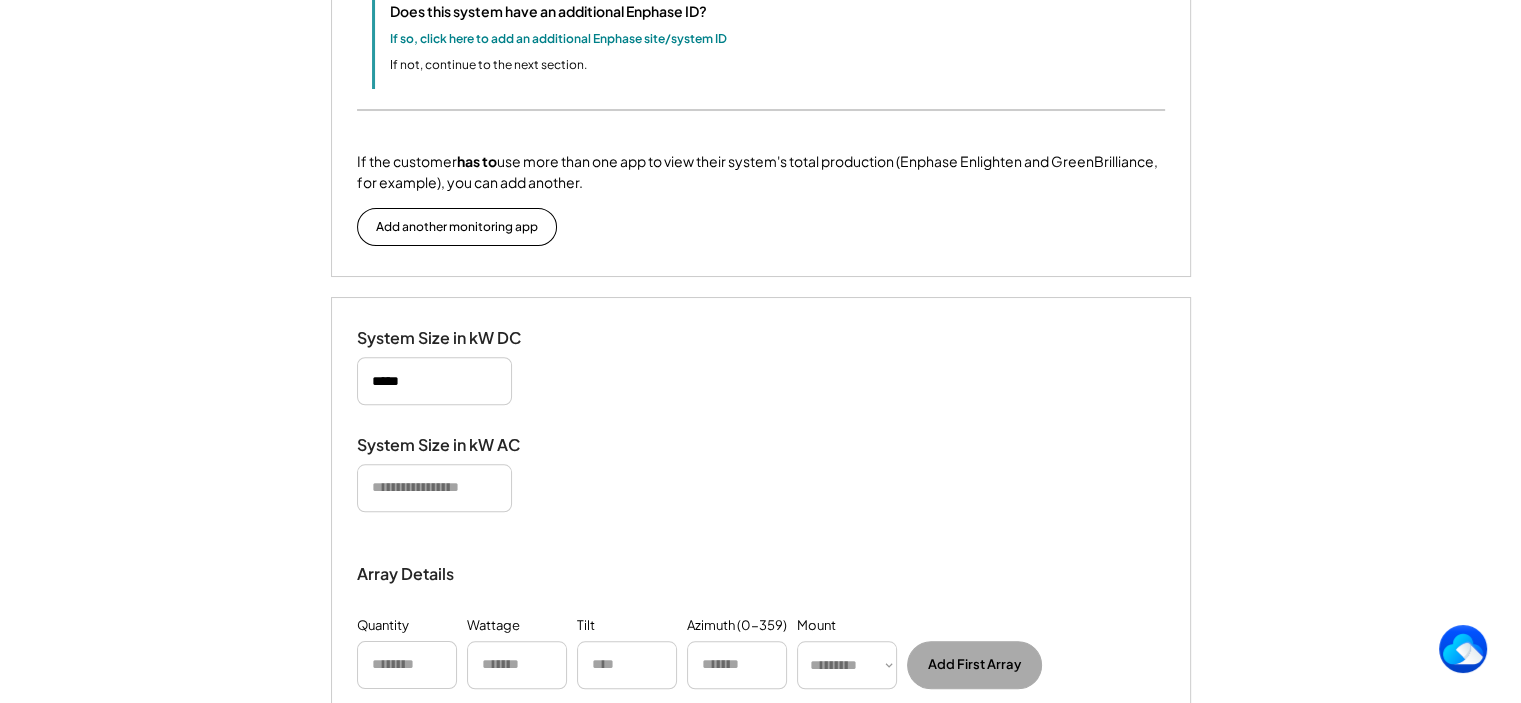 scroll, scrollTop: 1743, scrollLeft: 0, axis: vertical 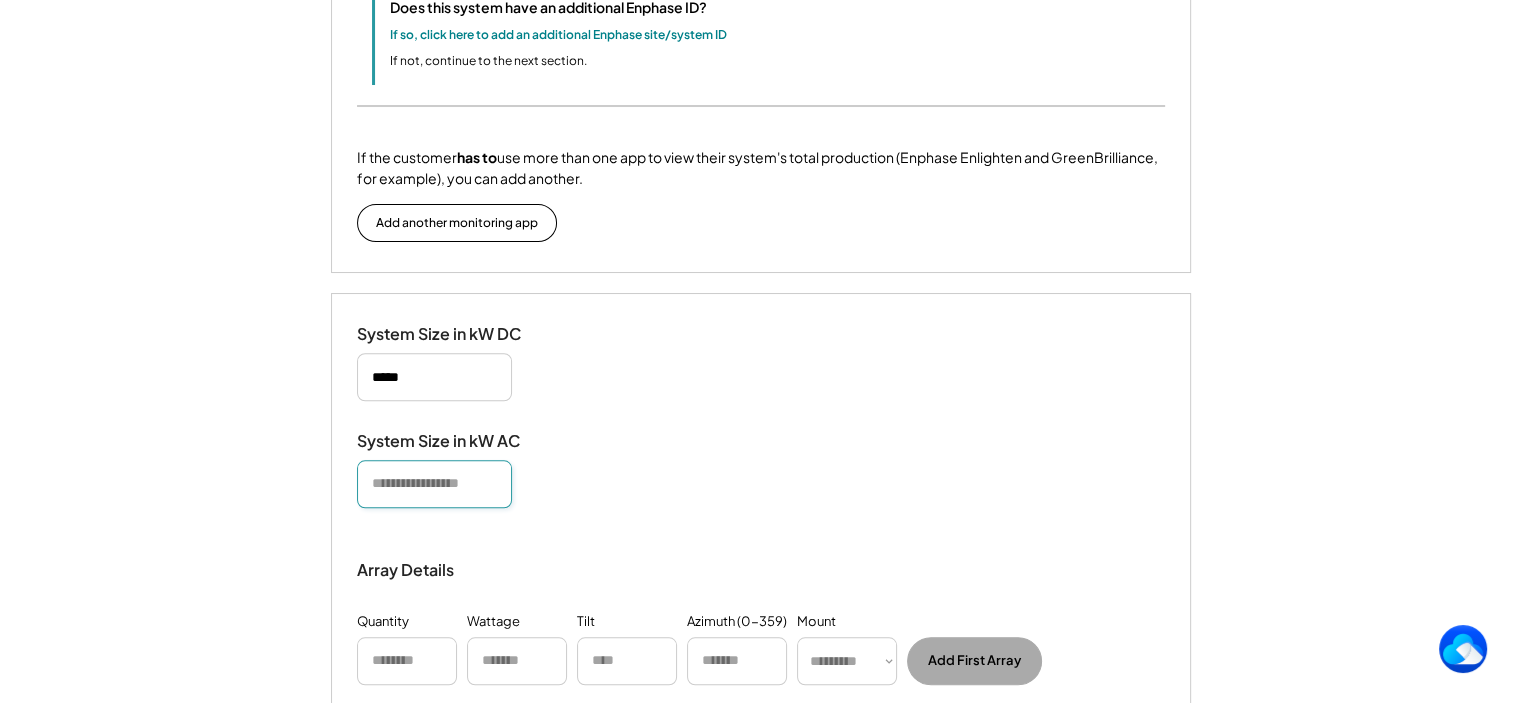 click at bounding box center (434, 484) 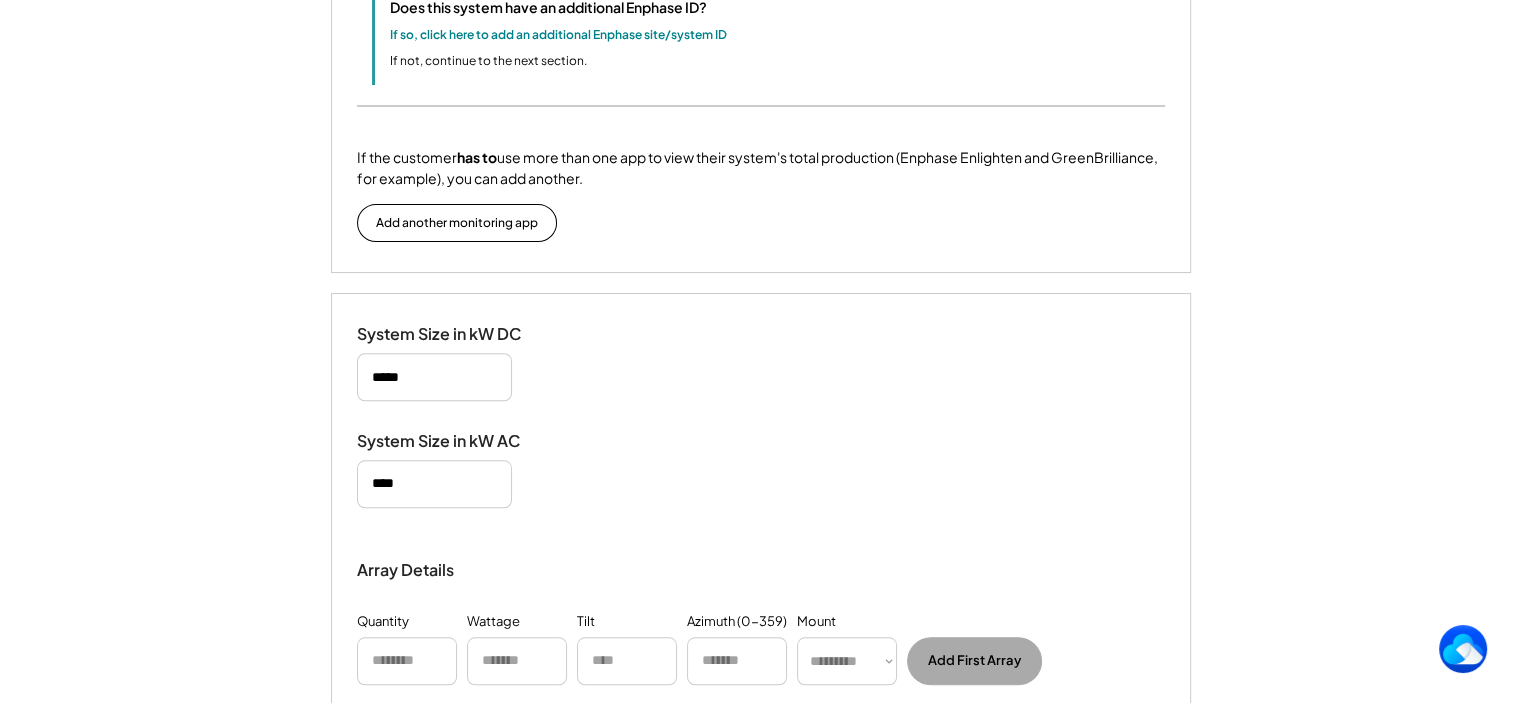 click on "System Size in kW AC" at bounding box center (761, 469) 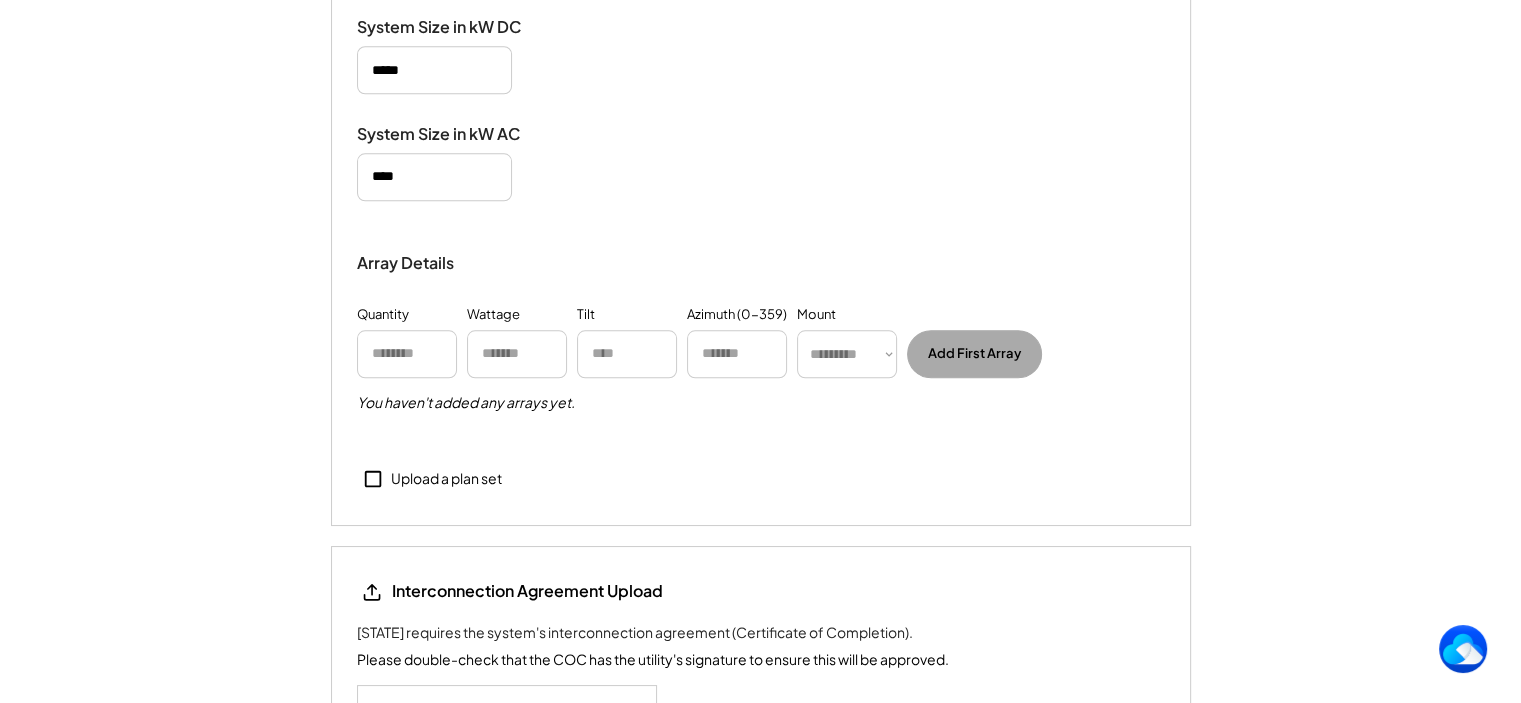 scroll, scrollTop: 2051, scrollLeft: 0, axis: vertical 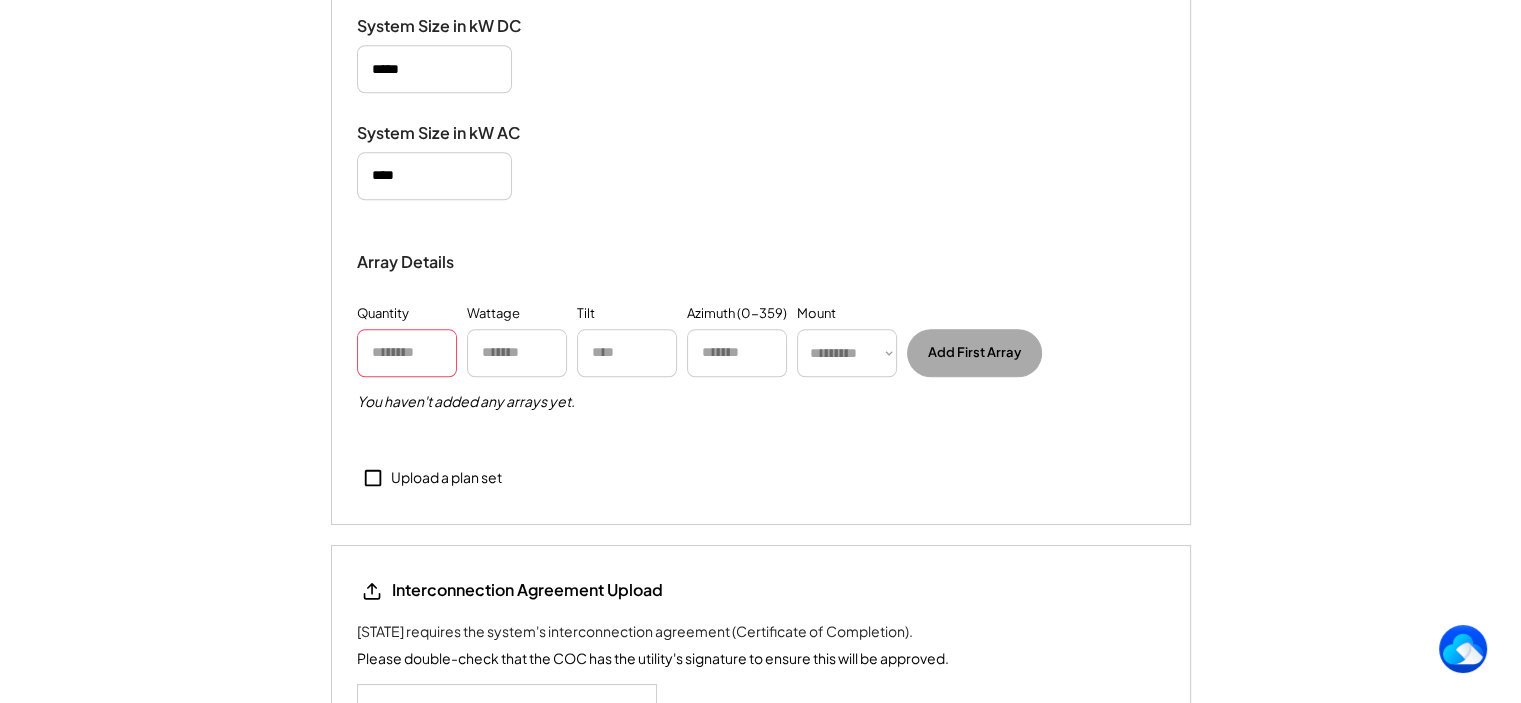 click at bounding box center (407, 353) 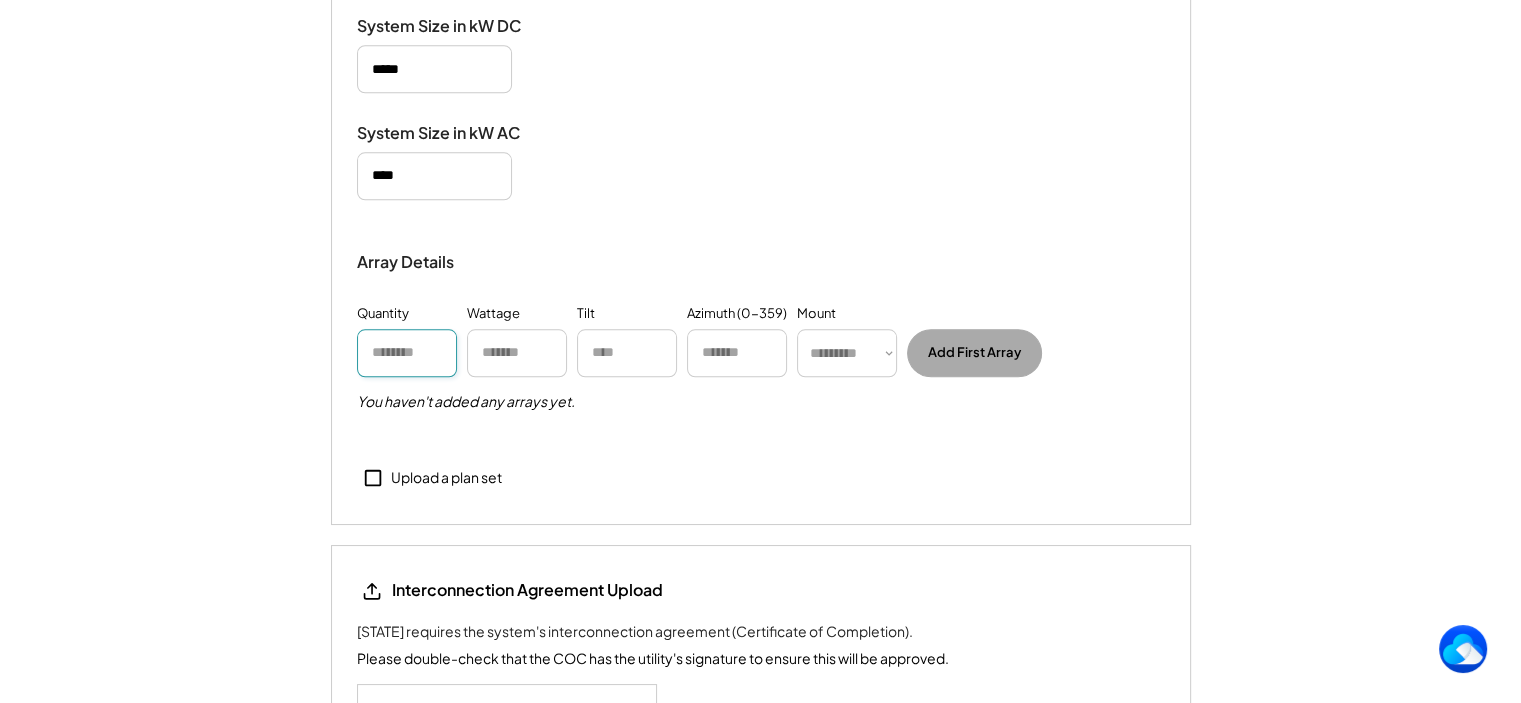 click at bounding box center [407, 353] 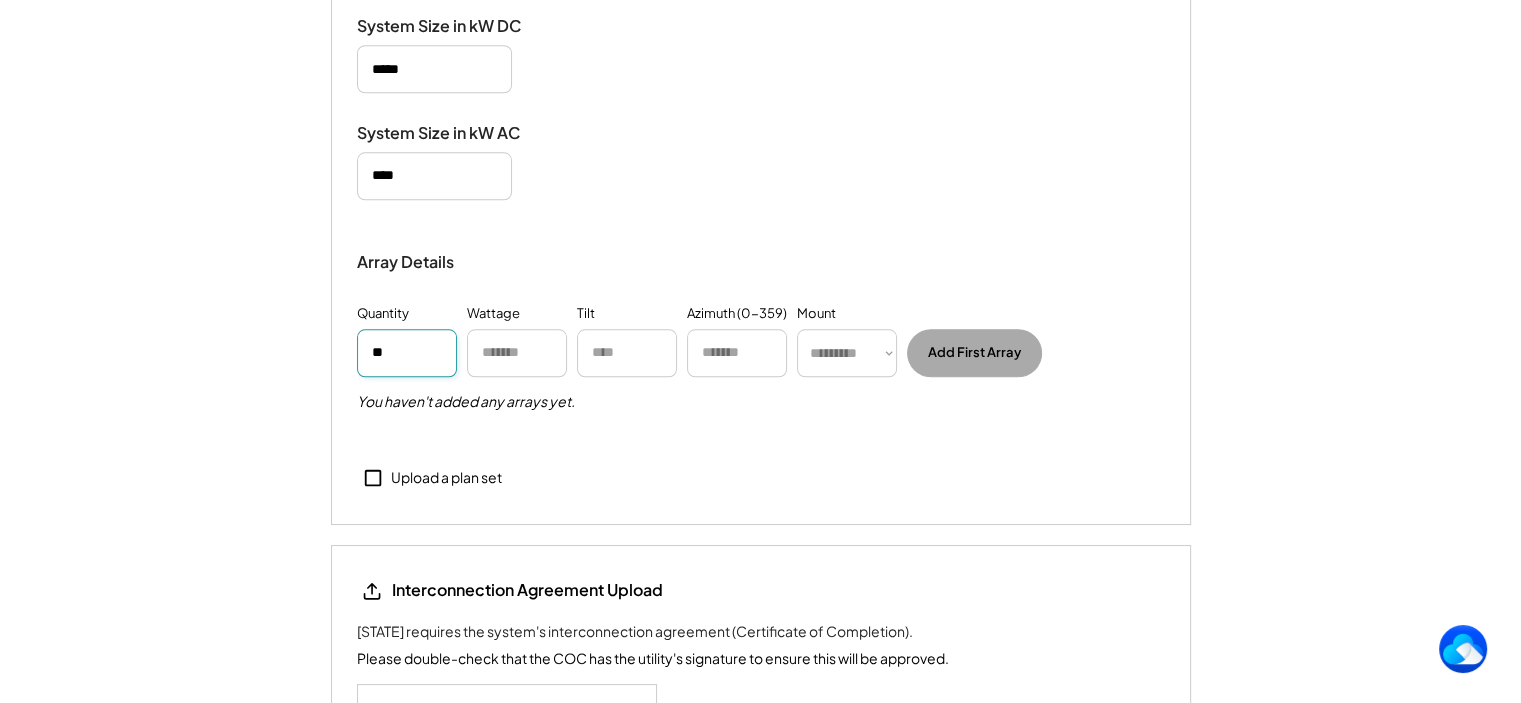 type on "**" 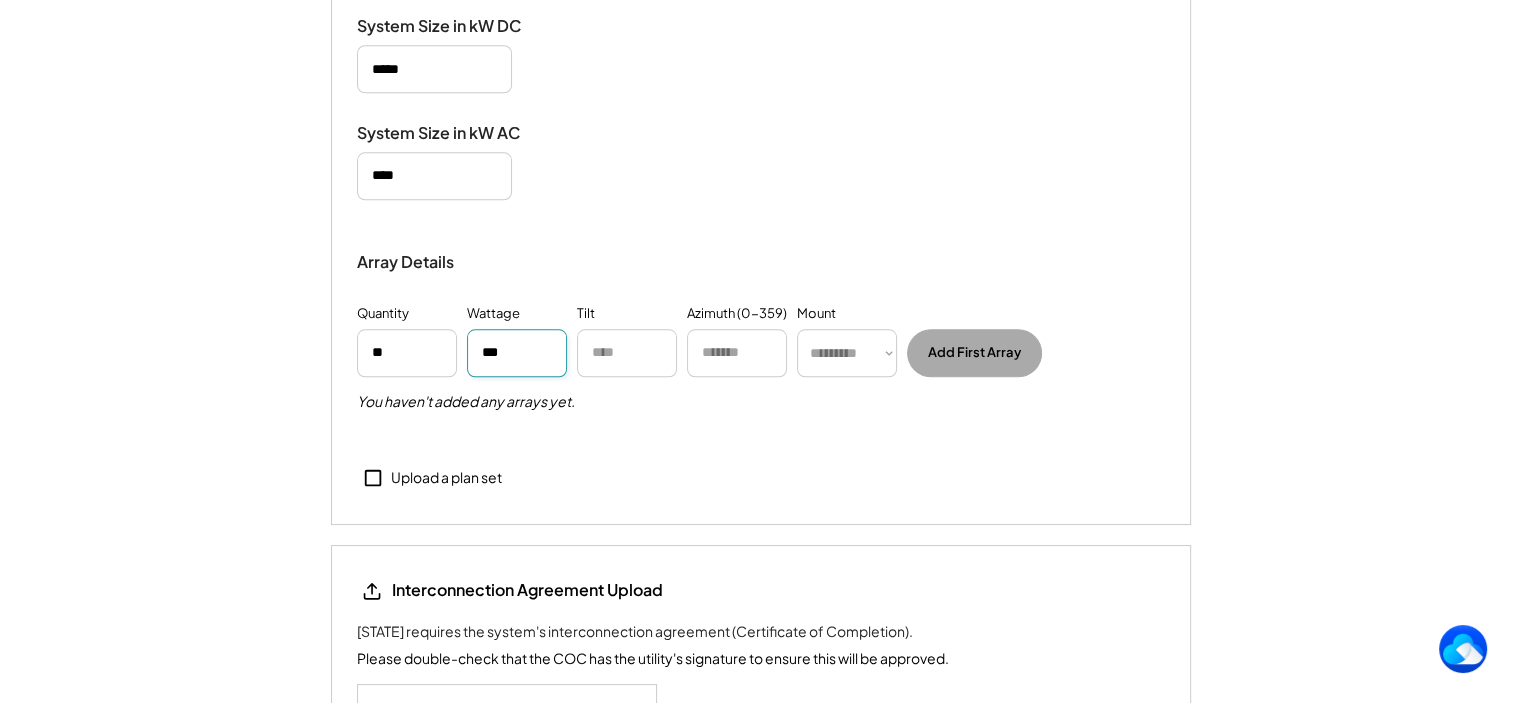 type on "***" 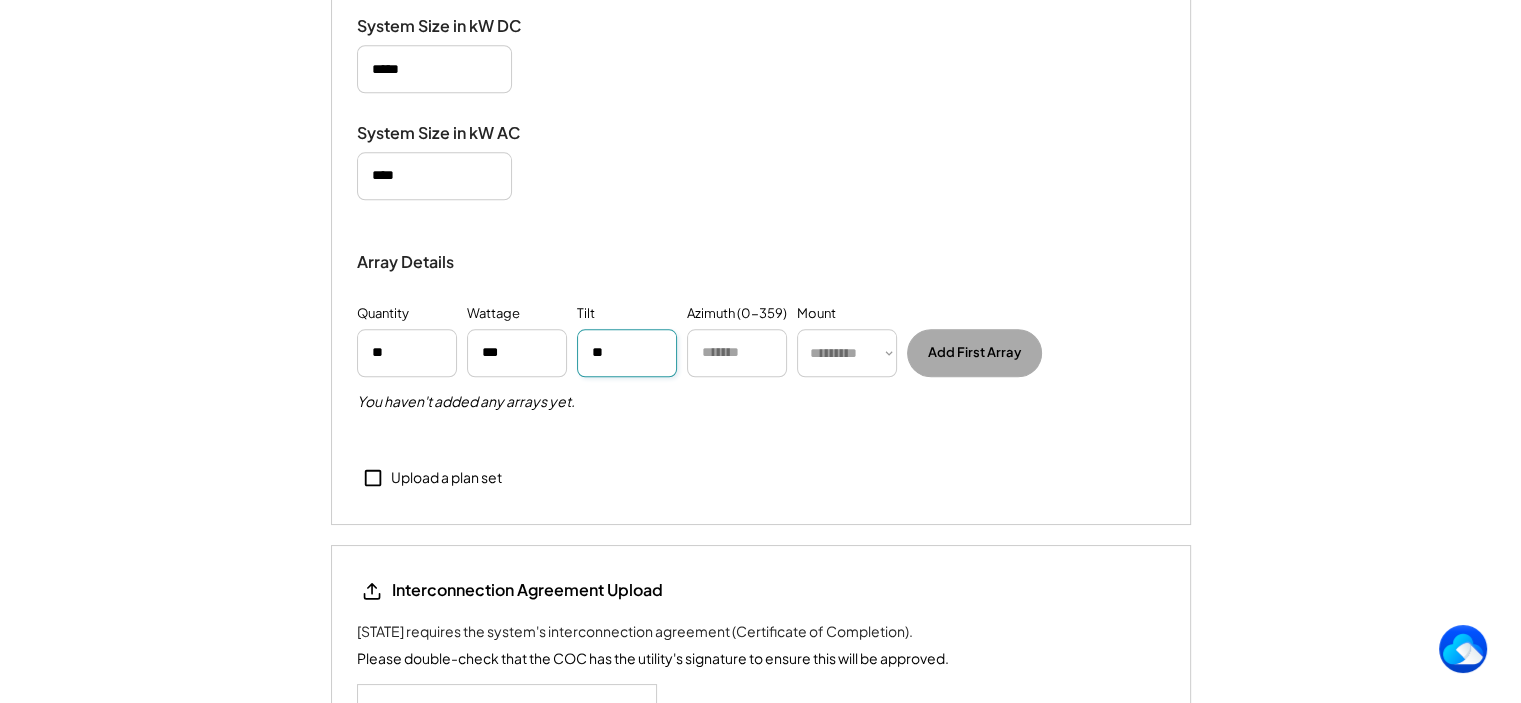 type on "**" 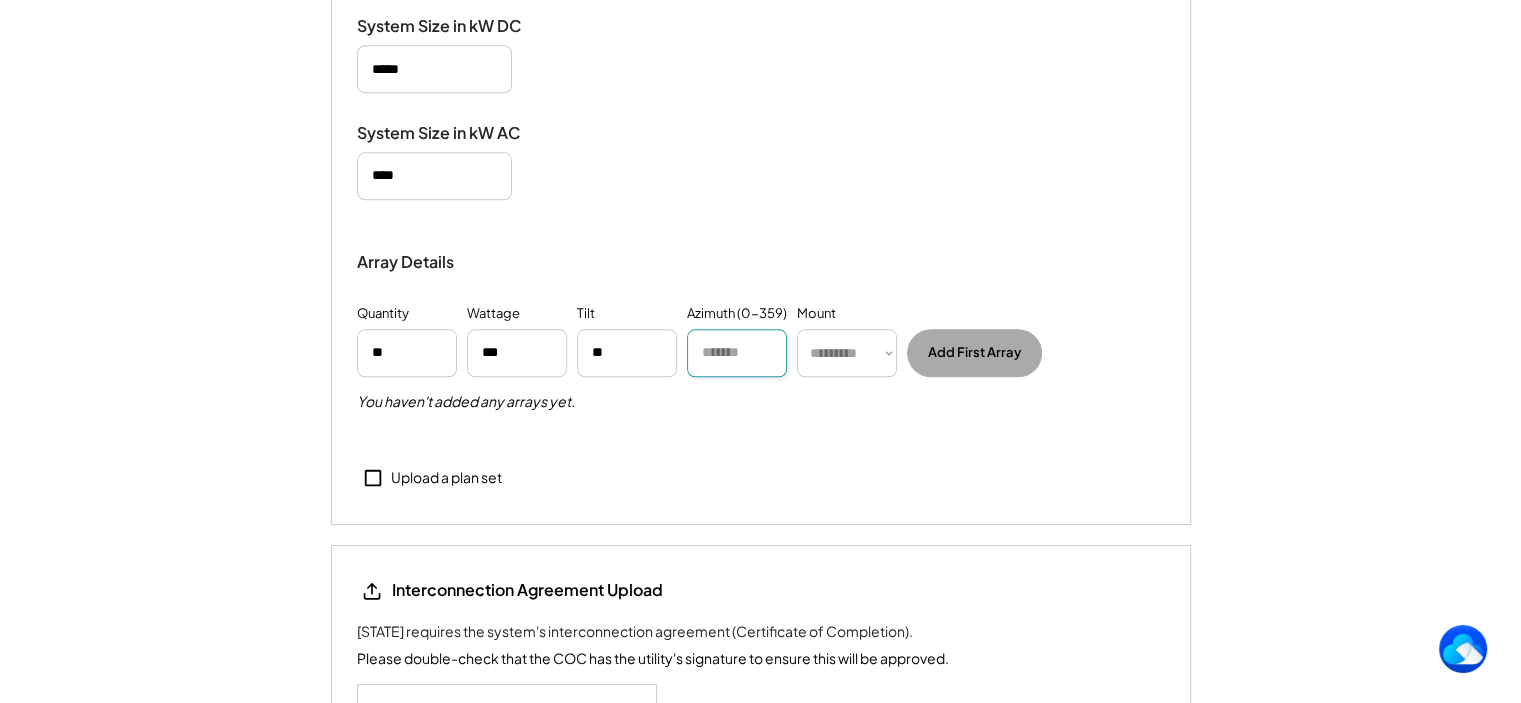 paste on "***" 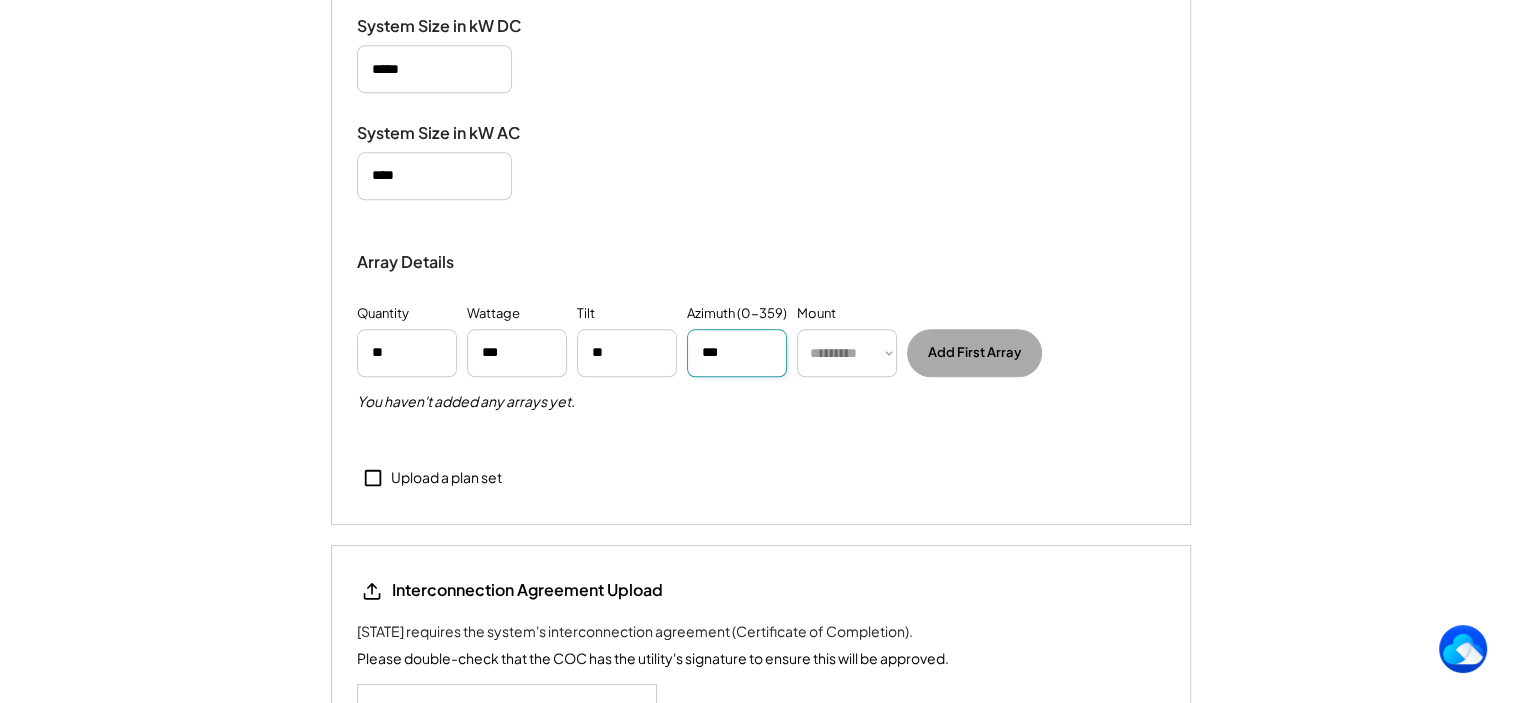 type on "***" 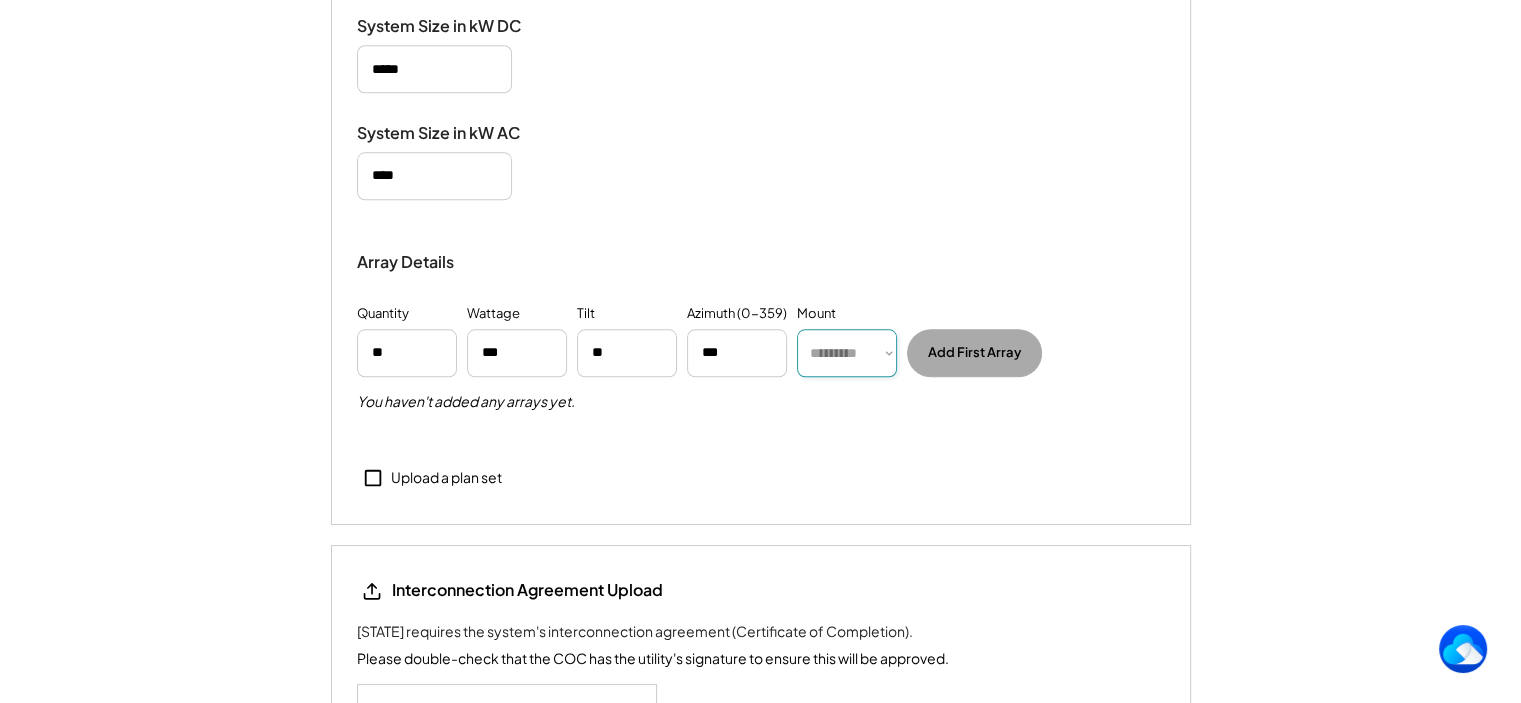 select on "******" 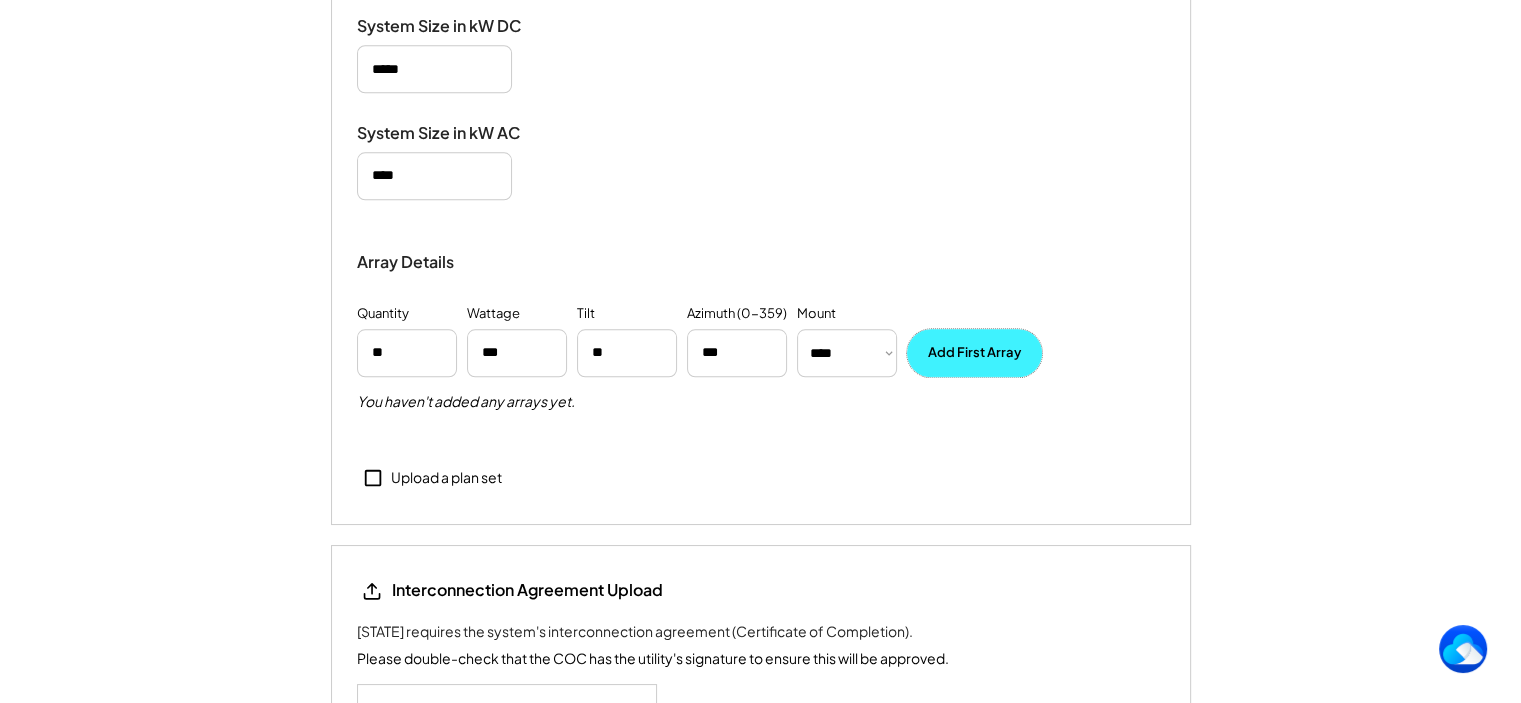 click on "Add First Array" at bounding box center [974, 353] 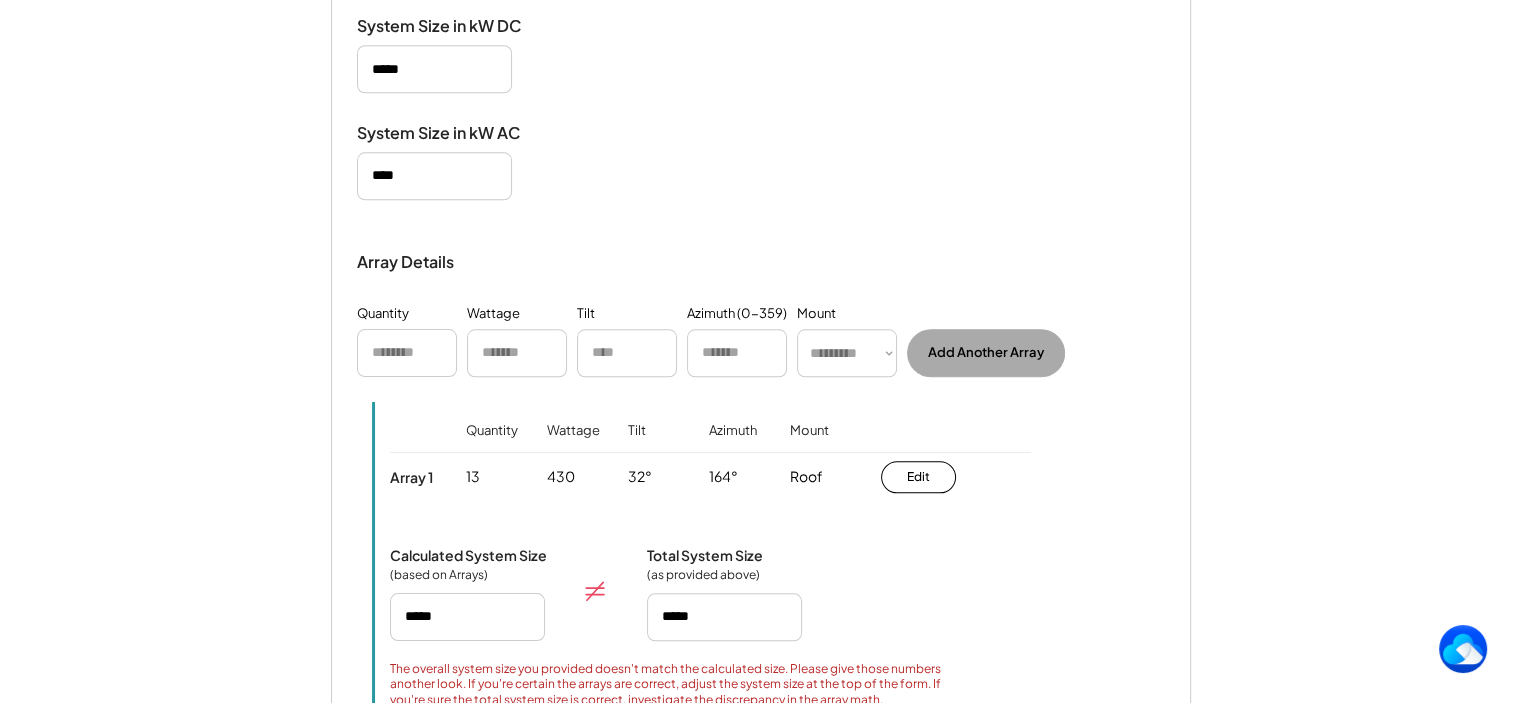 type 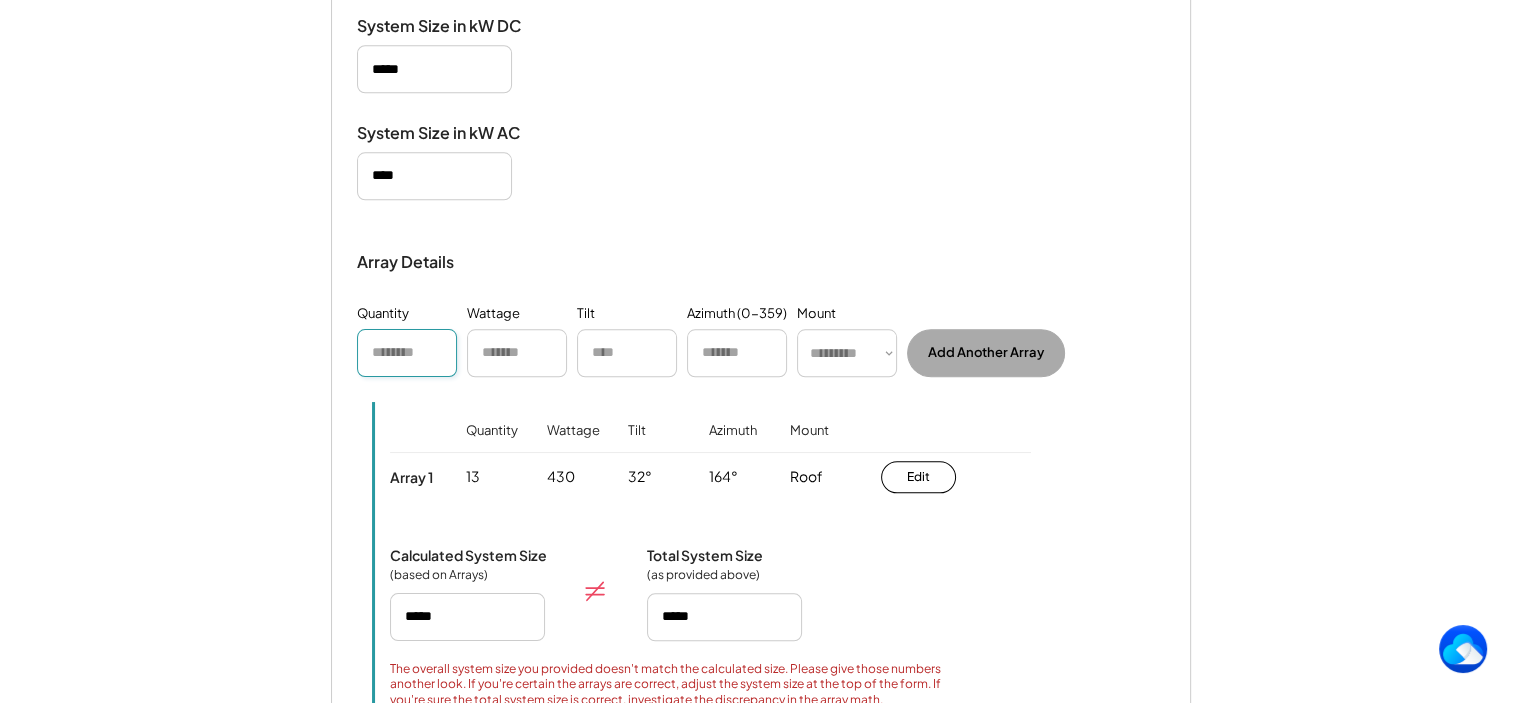 click at bounding box center (407, 353) 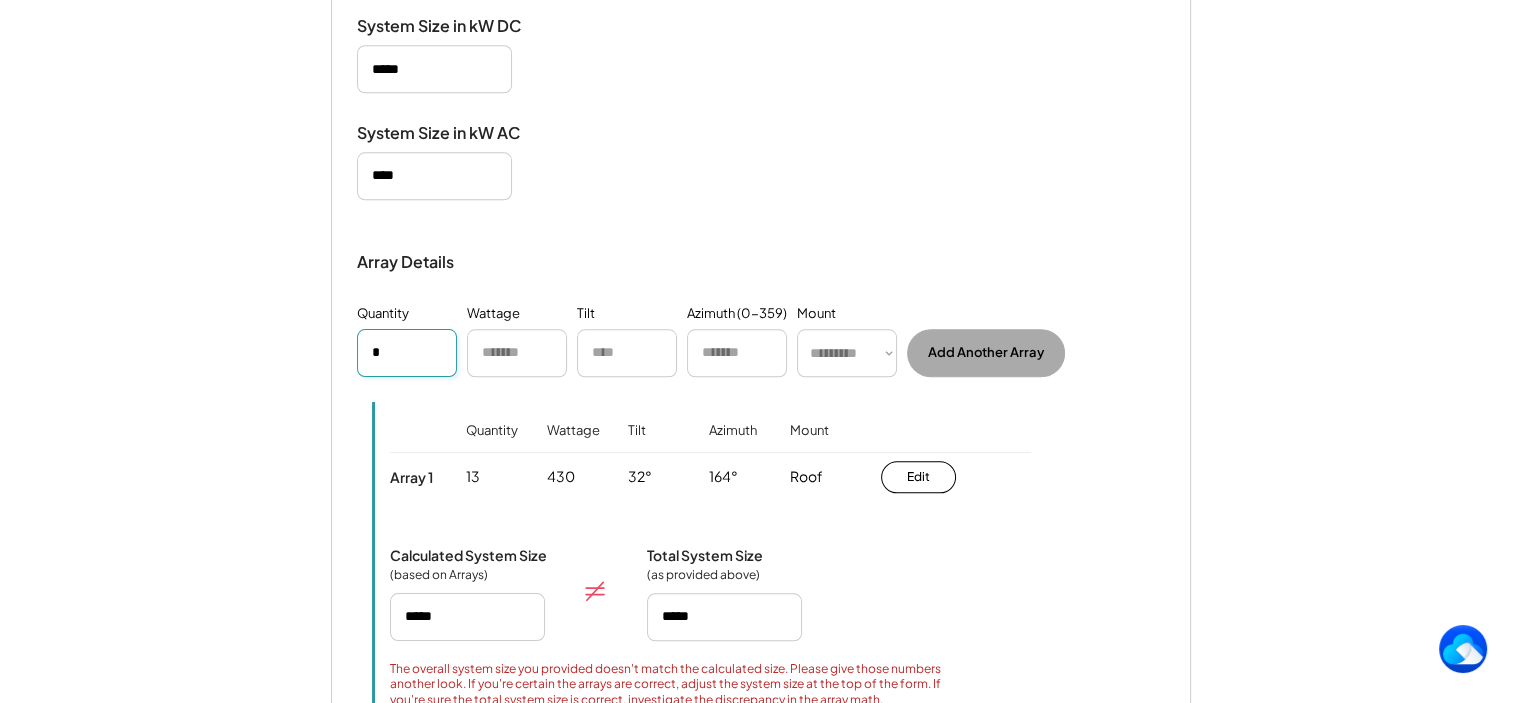 type on "*" 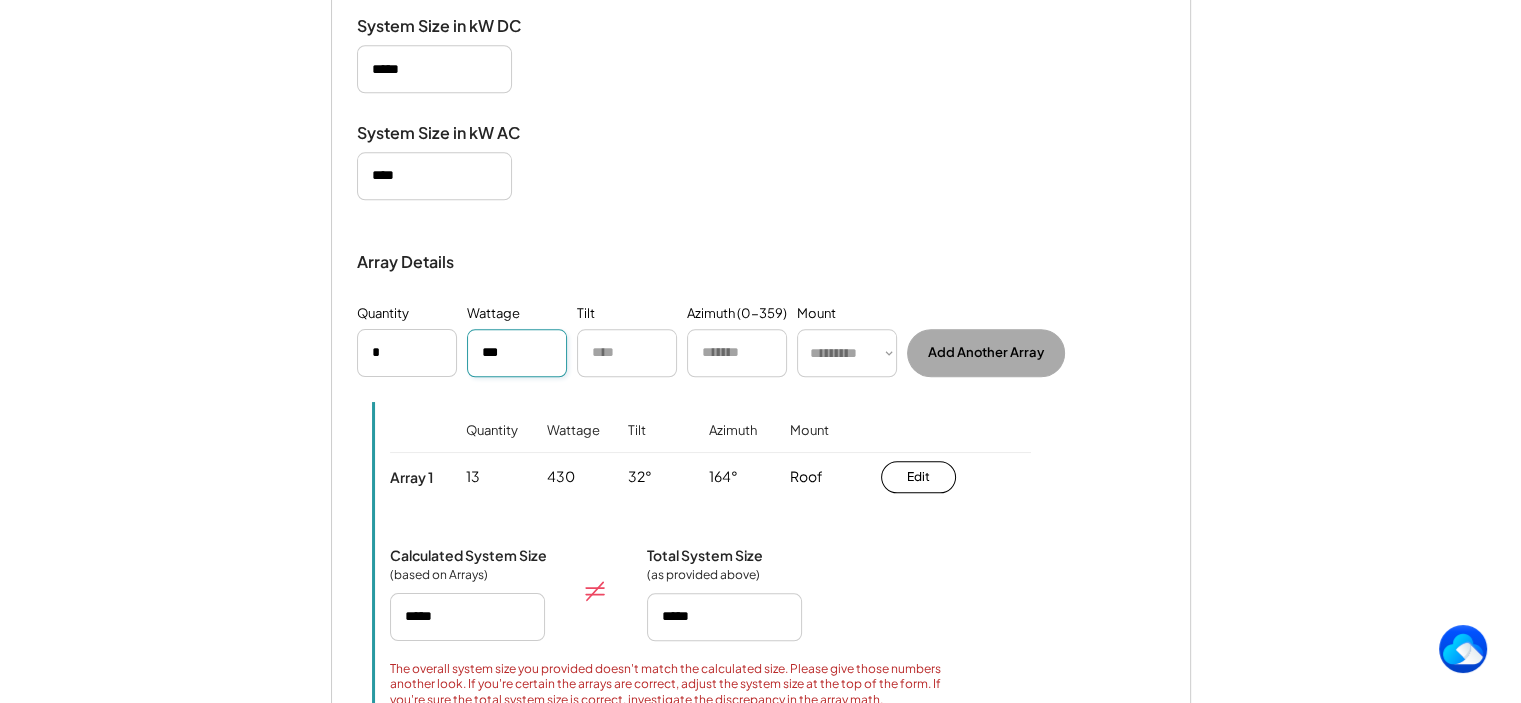 type on "***" 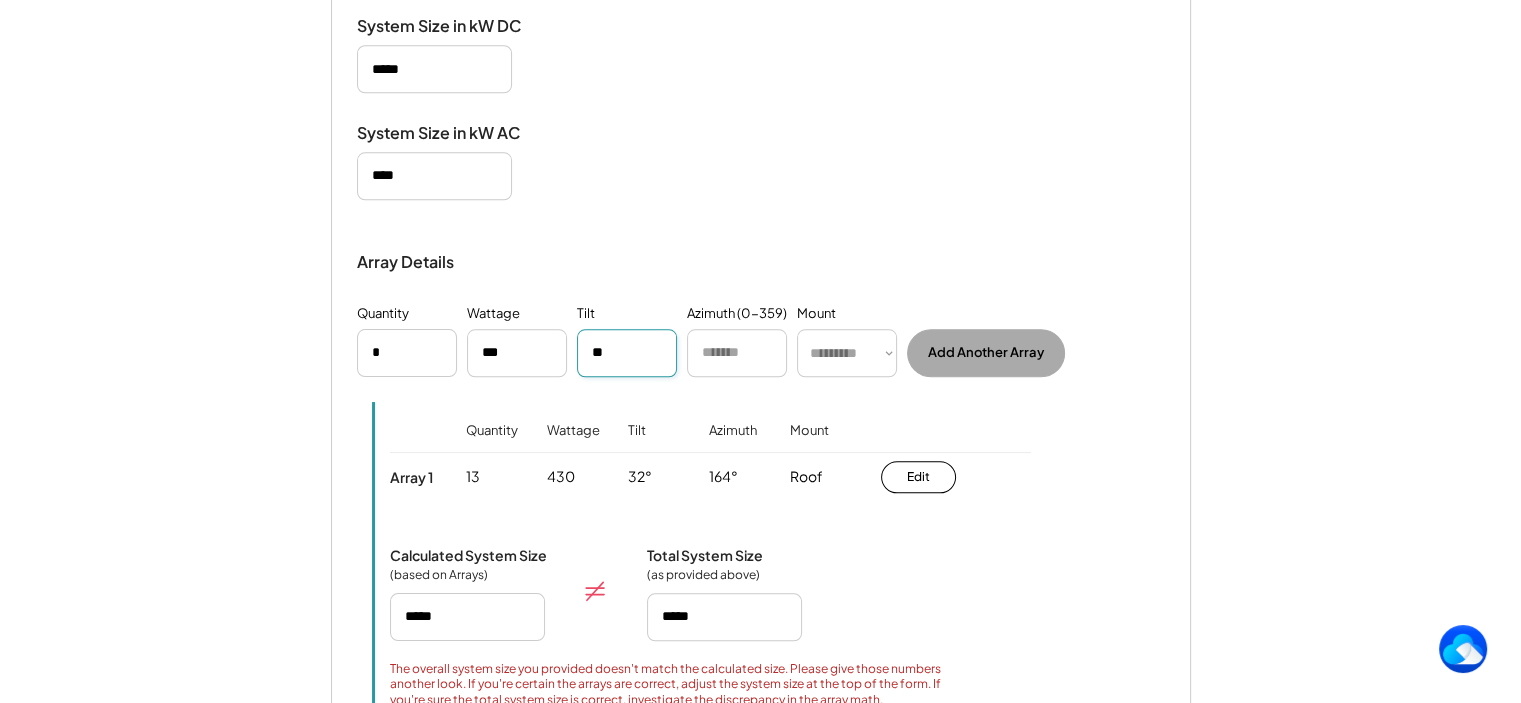 type on "**" 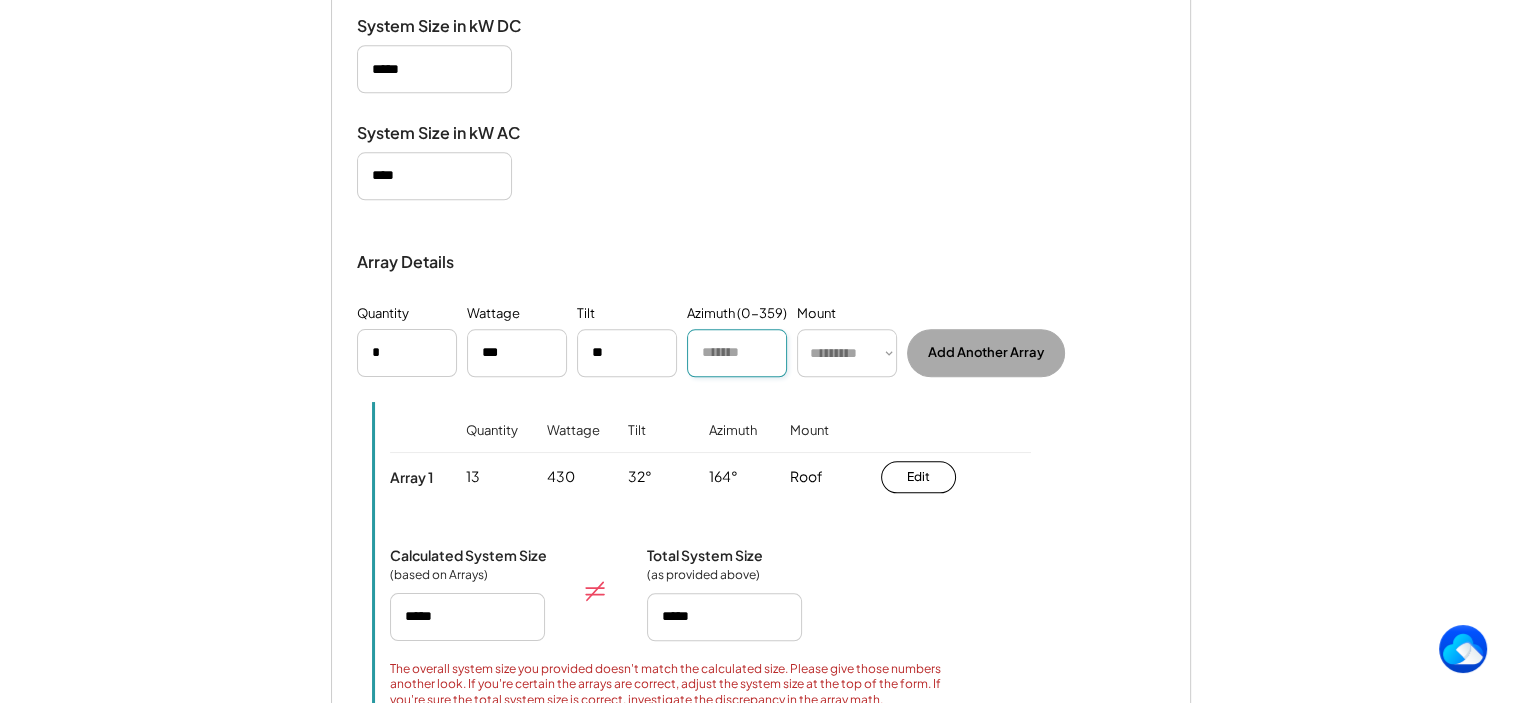 paste on "***" 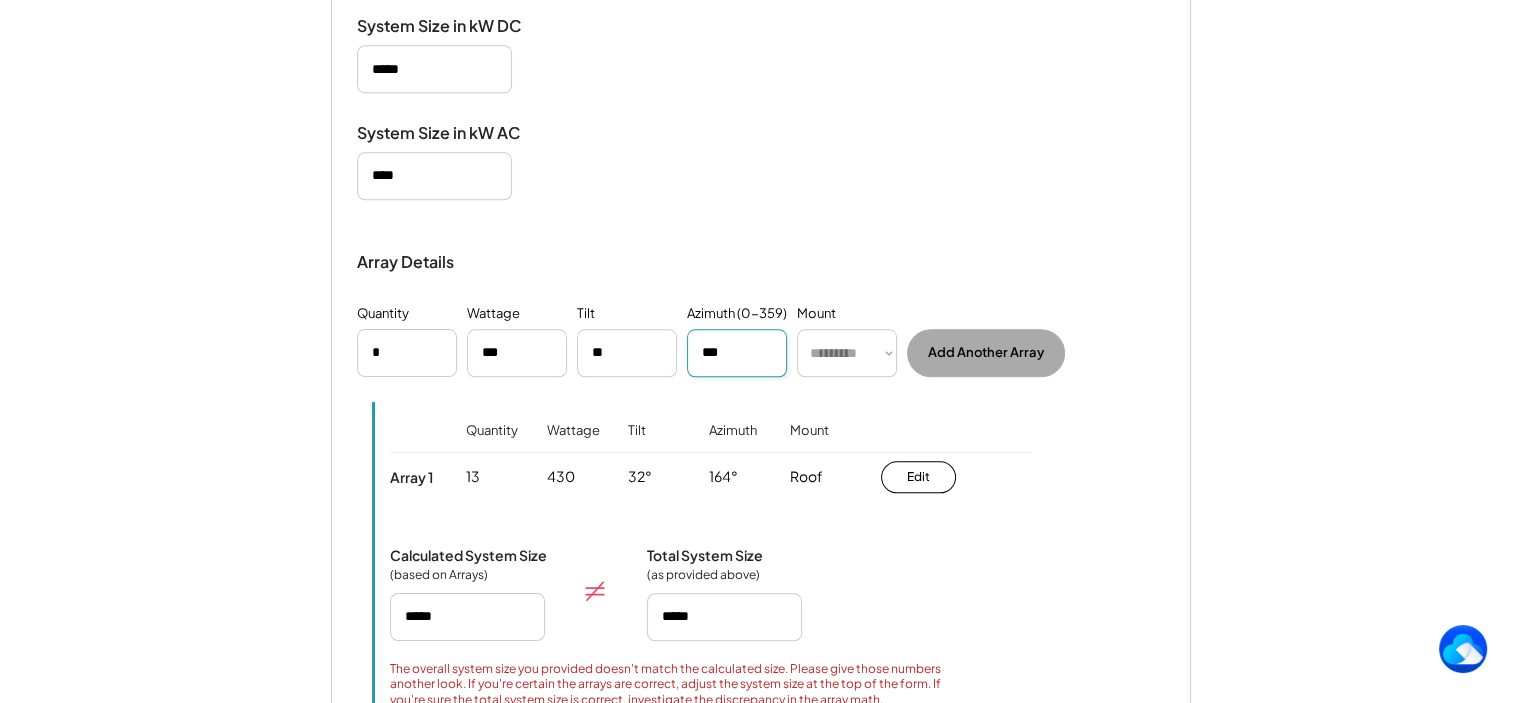 type on "***" 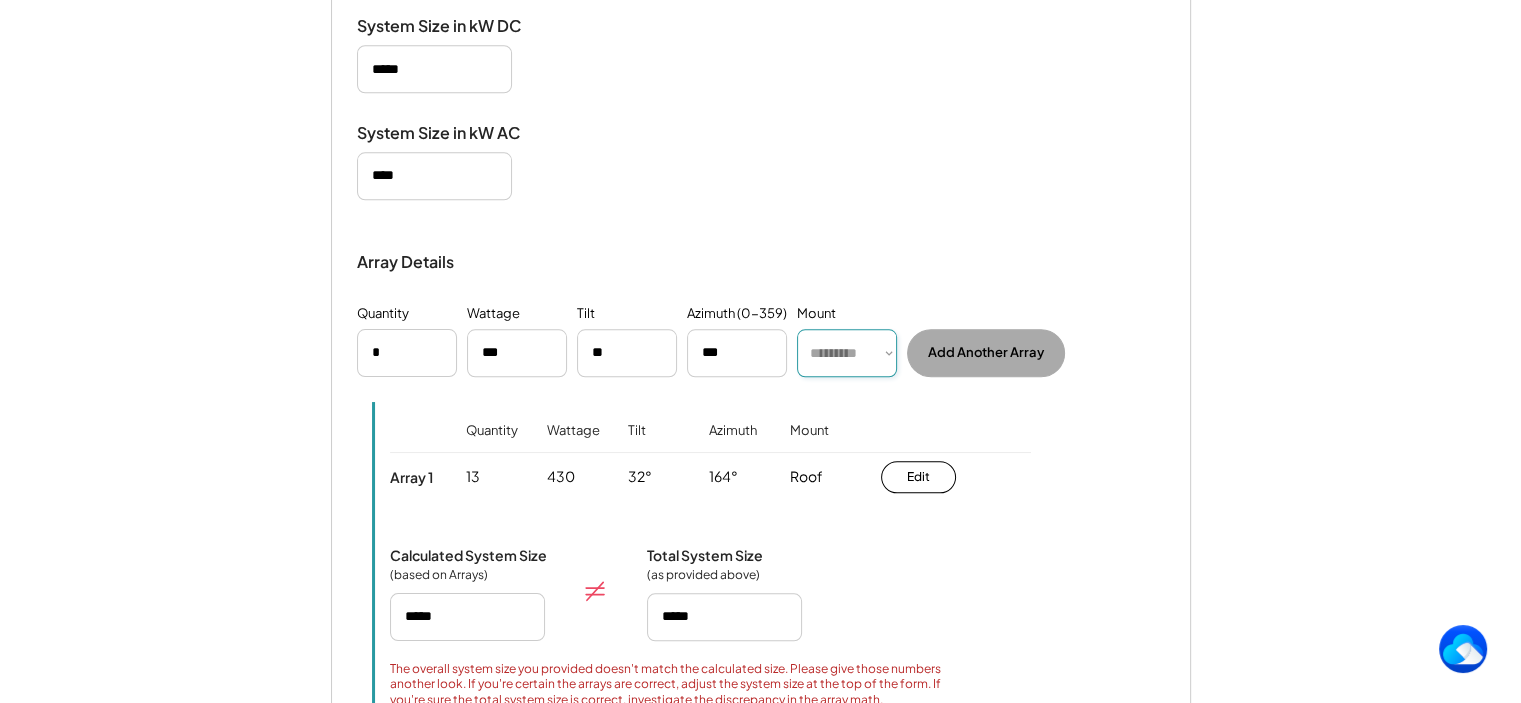 select on "******" 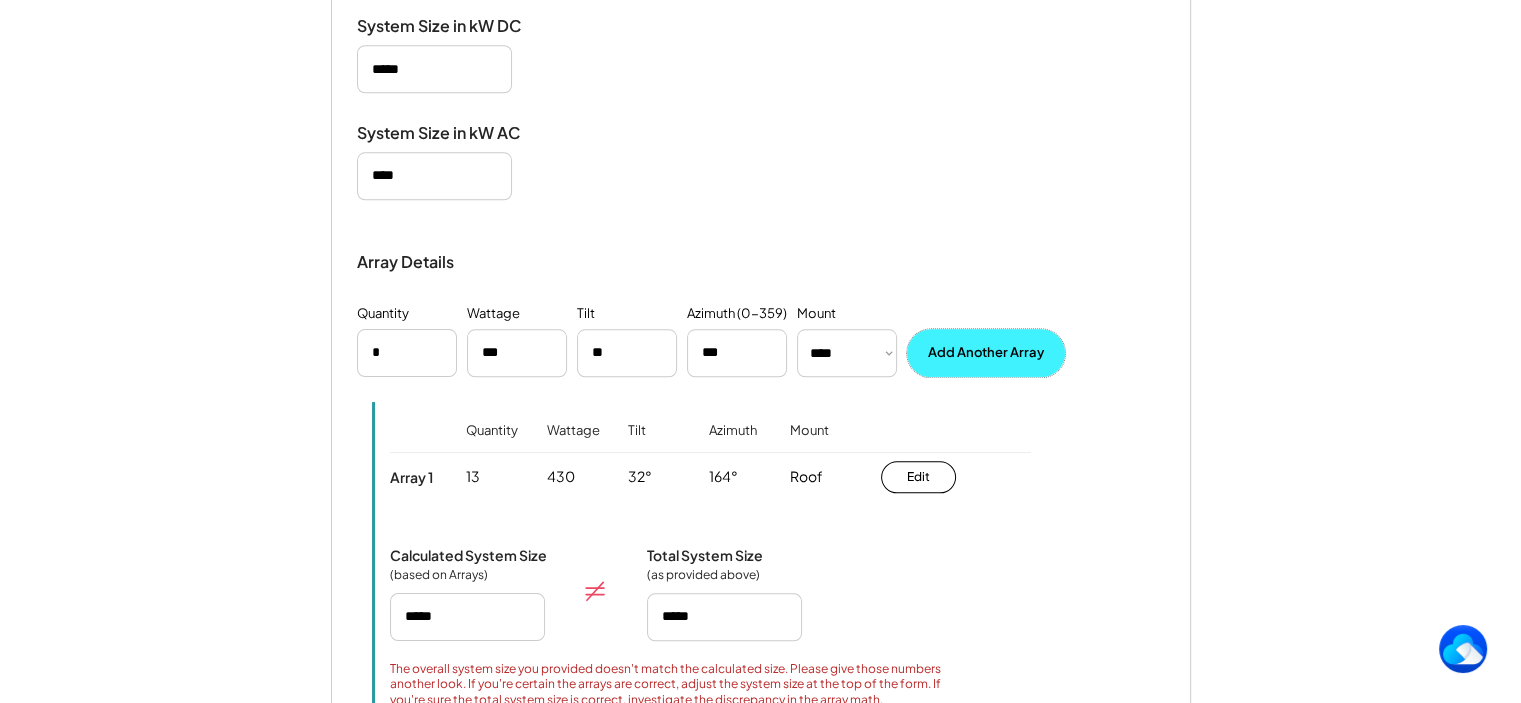 click on "Add Another Array" at bounding box center [986, 353] 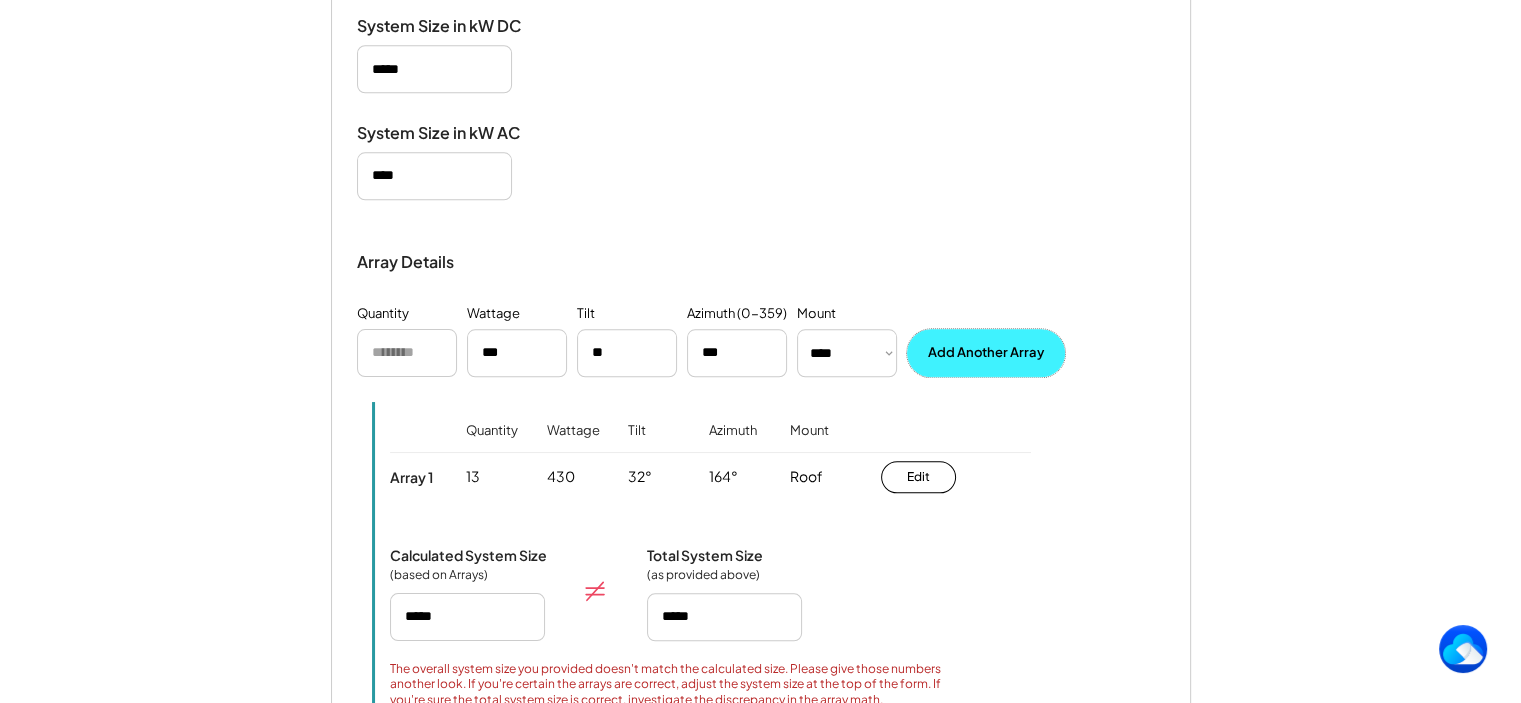 type 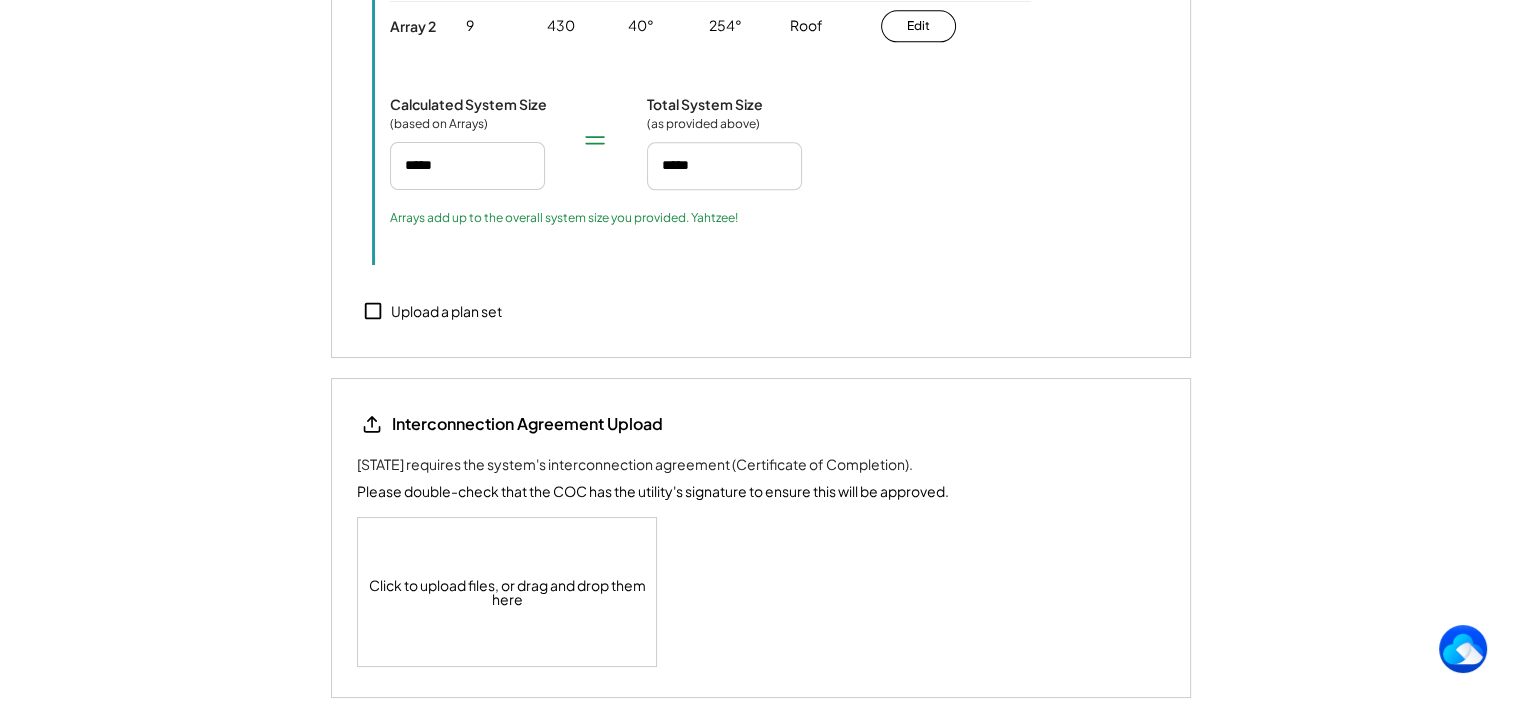 scroll, scrollTop: 2594, scrollLeft: 0, axis: vertical 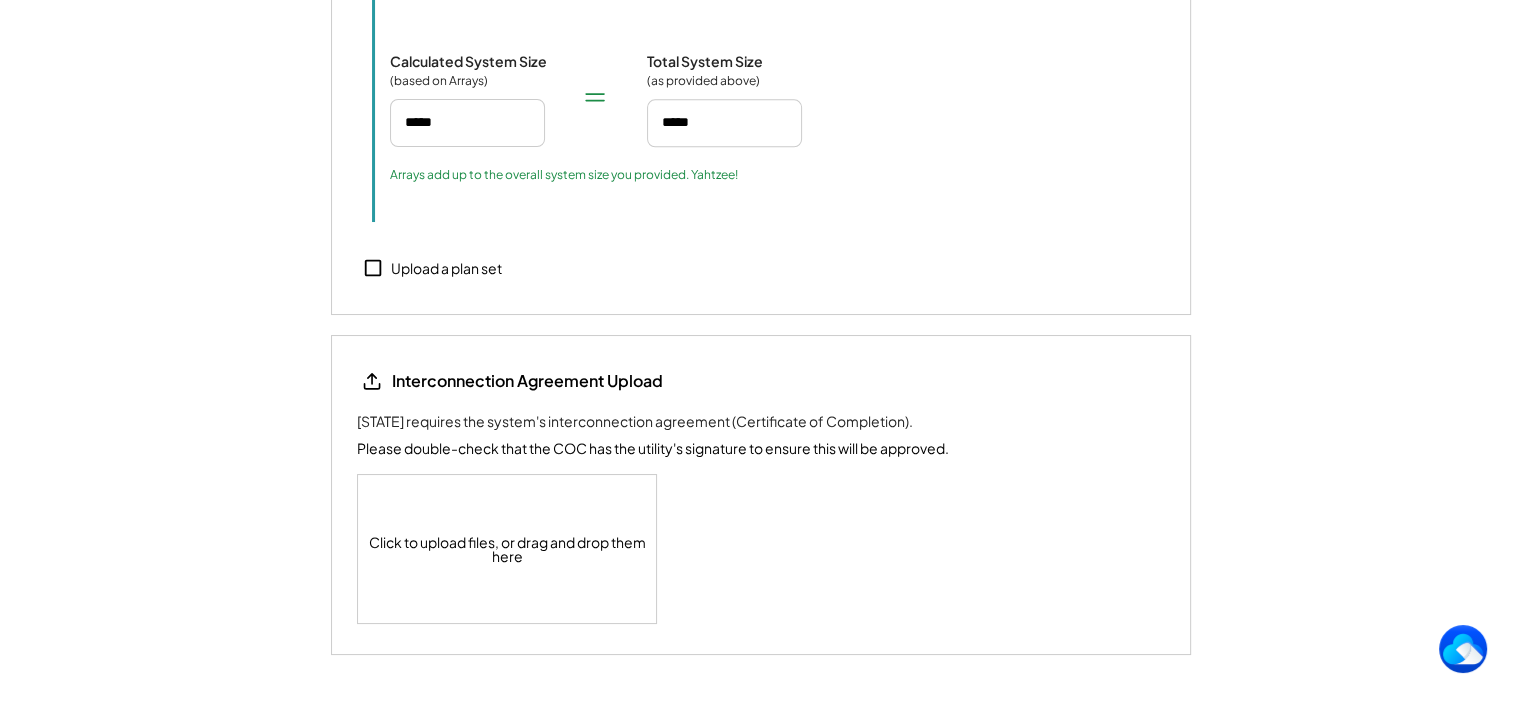 click on "Click to upload files, or drag and drop them here" at bounding box center [508, 549] 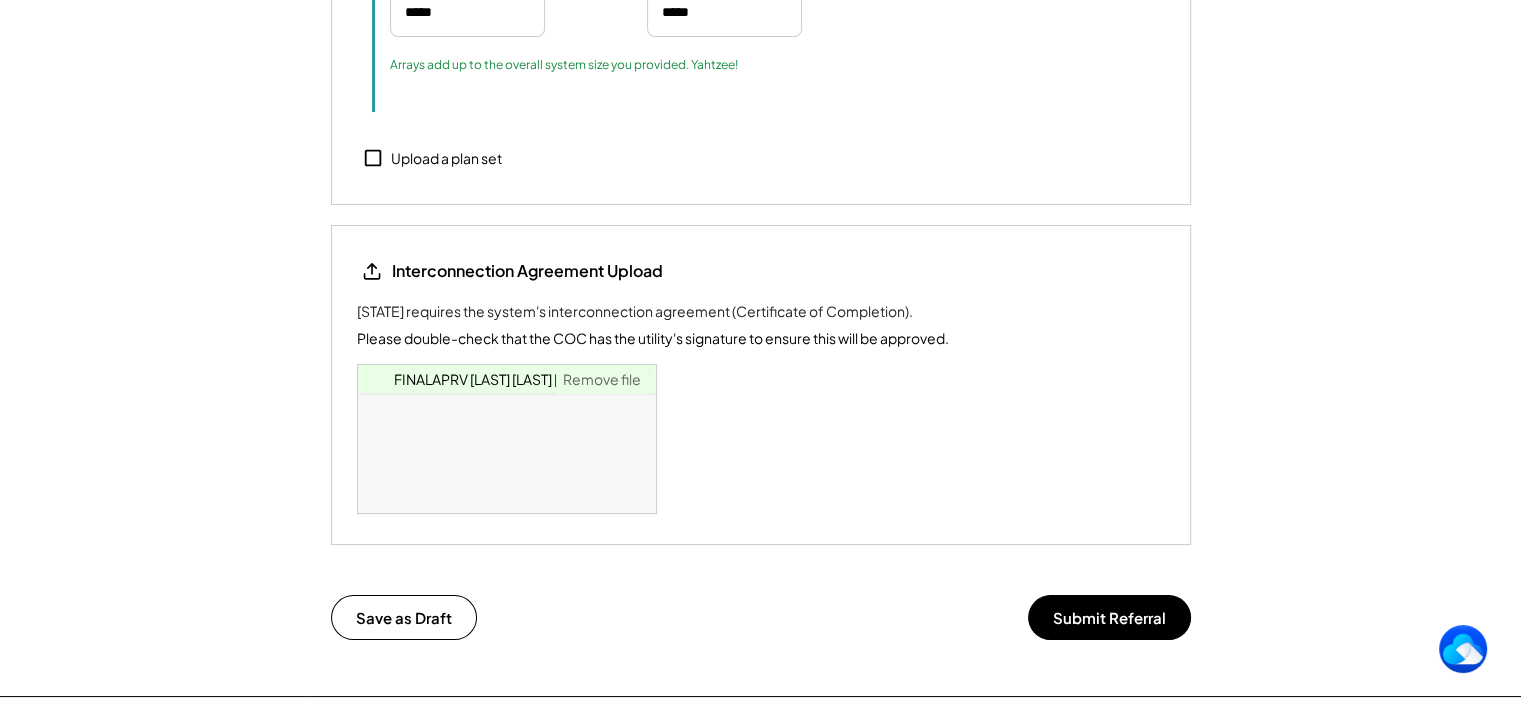 scroll, scrollTop: 2711, scrollLeft: 0, axis: vertical 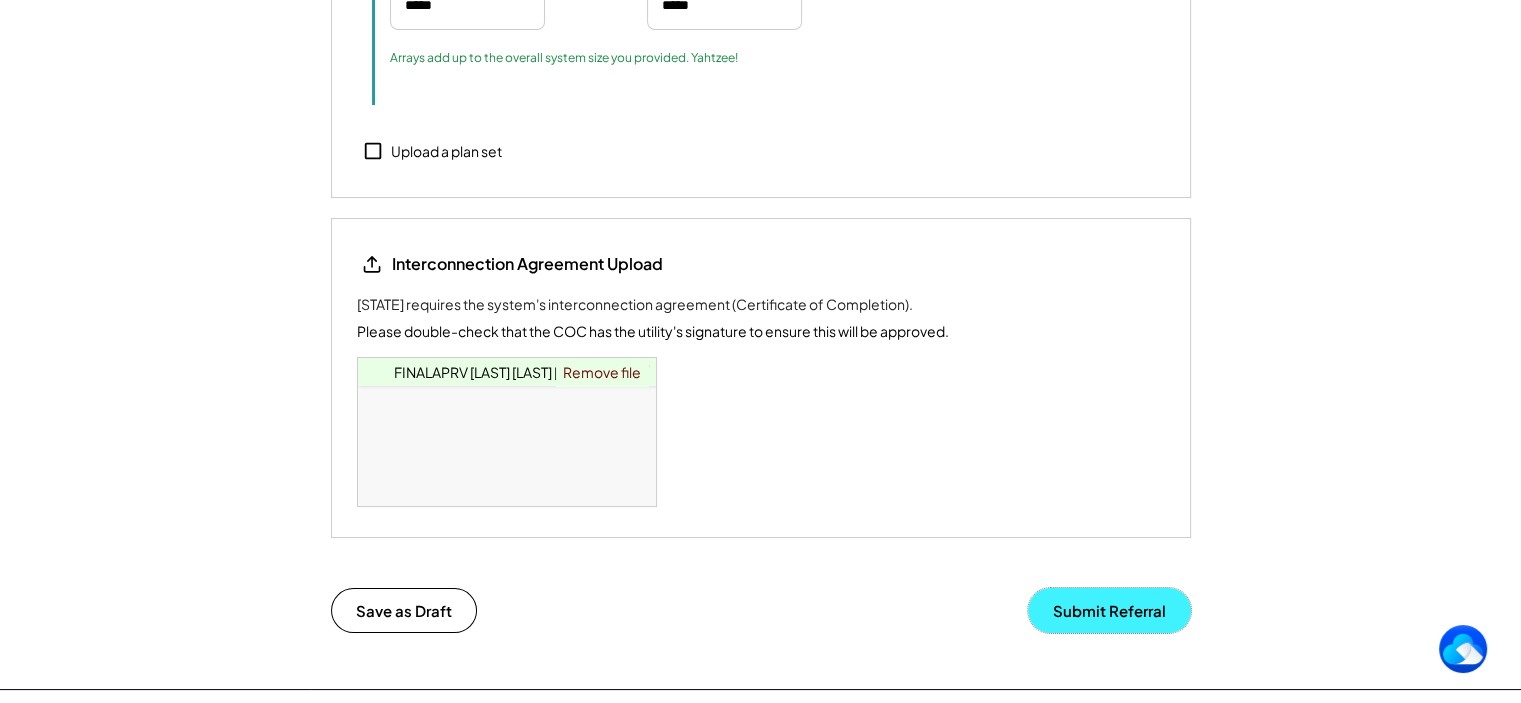 click on "Submit Referral" at bounding box center [1109, 610] 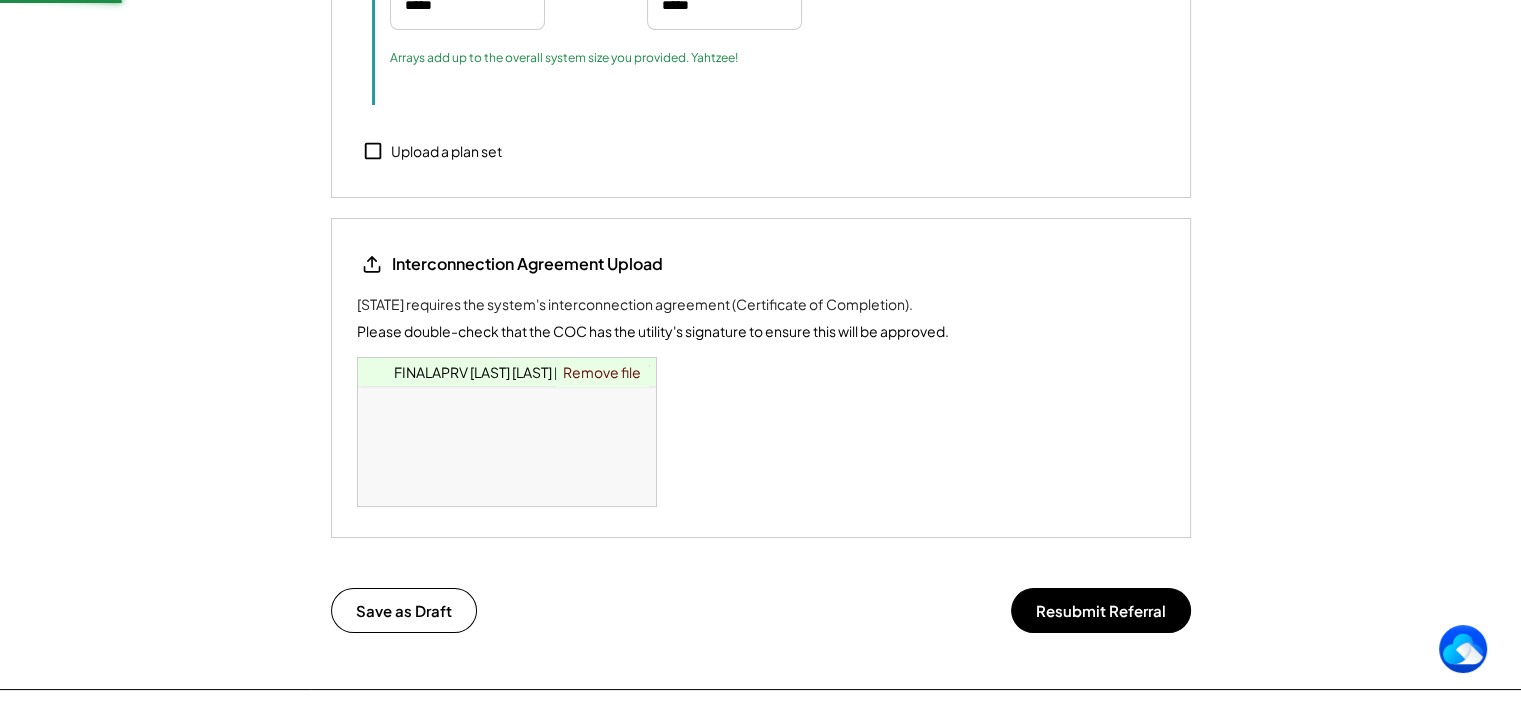 type 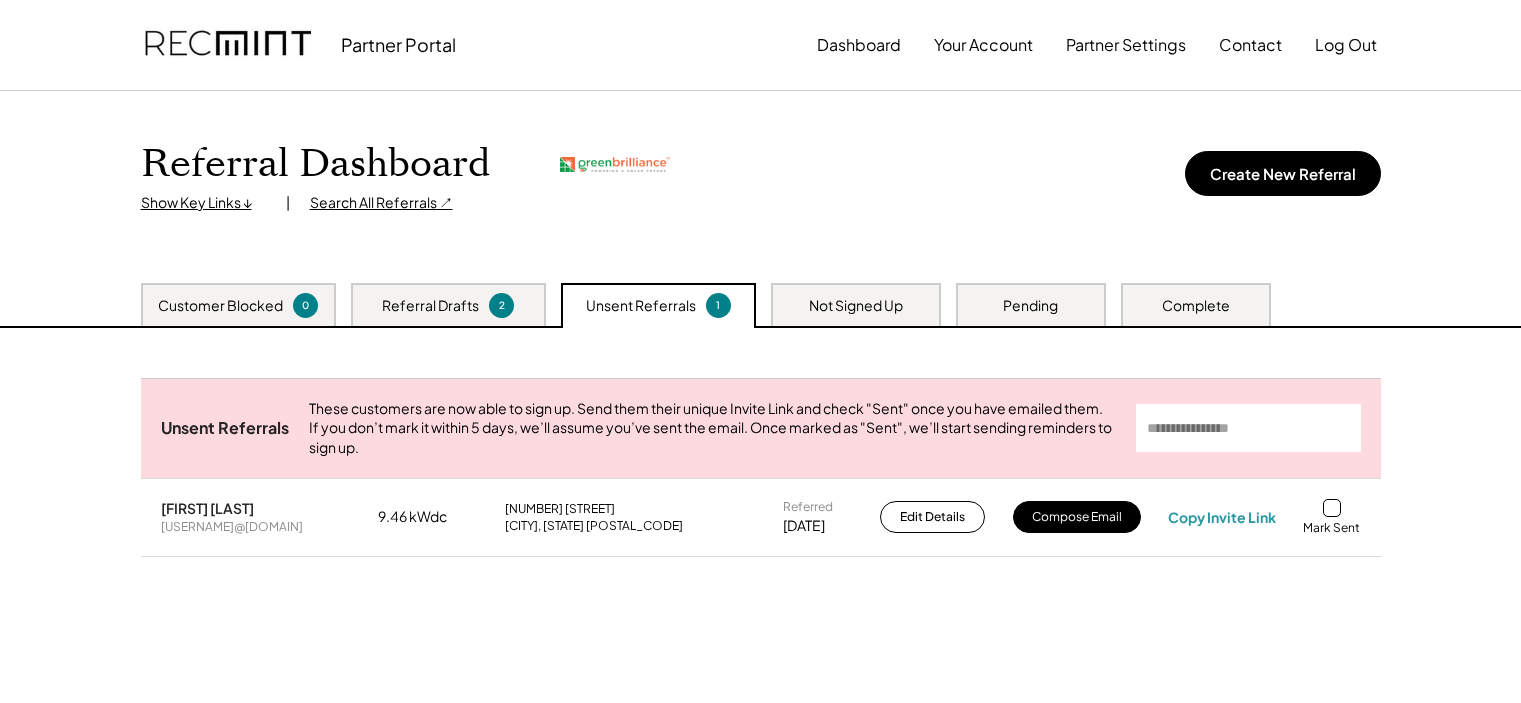 scroll, scrollTop: 0, scrollLeft: 0, axis: both 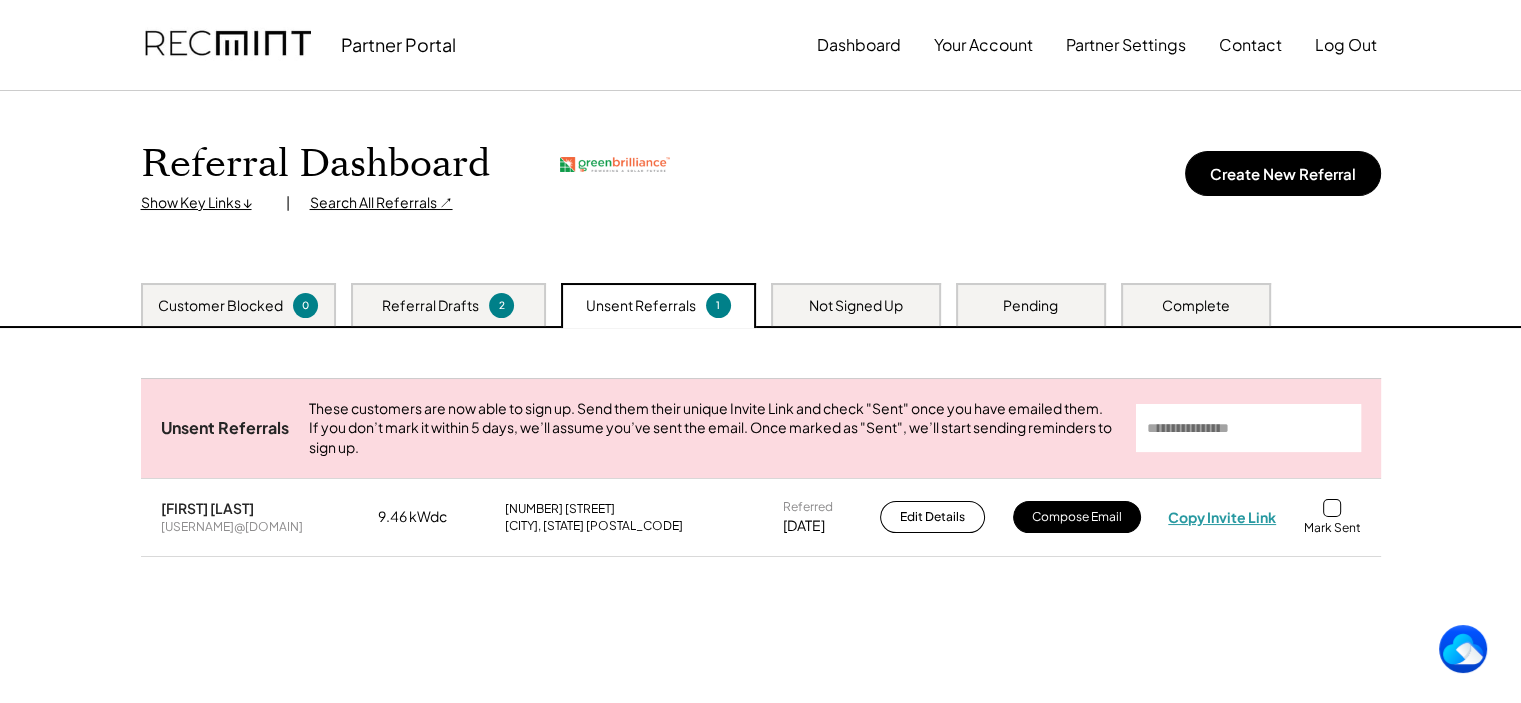 click on "Copy Invite Link" at bounding box center [1222, 517] 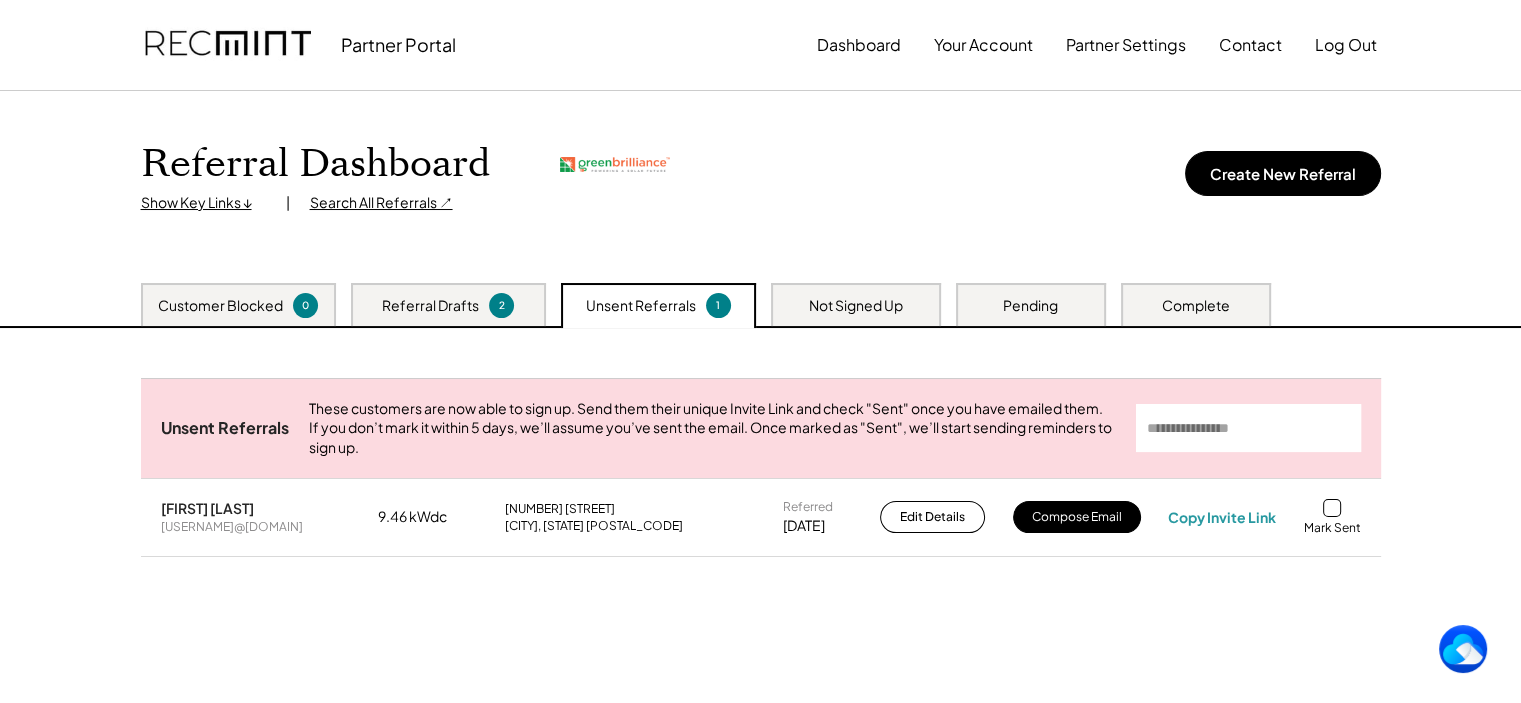 scroll, scrollTop: 28, scrollLeft: 0, axis: vertical 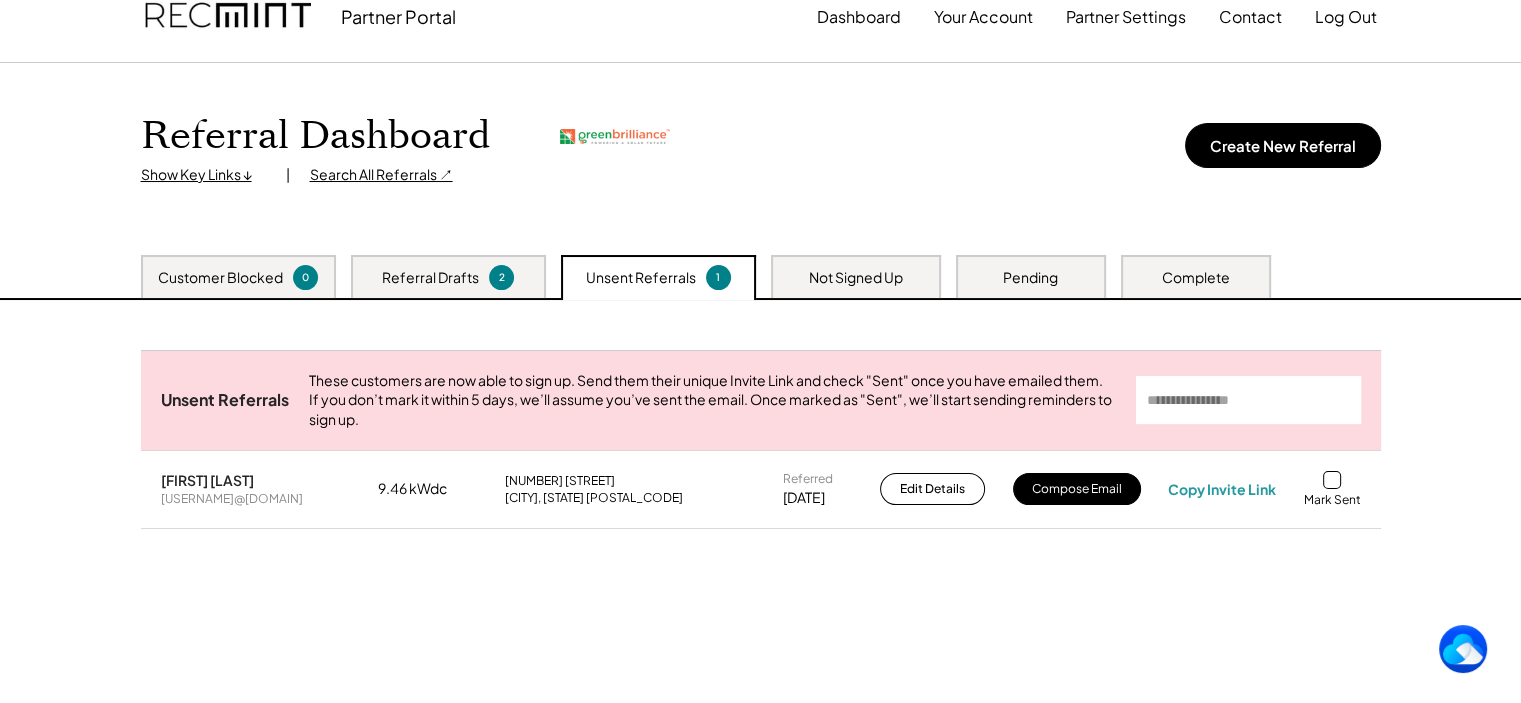 click at bounding box center [1332, 480] 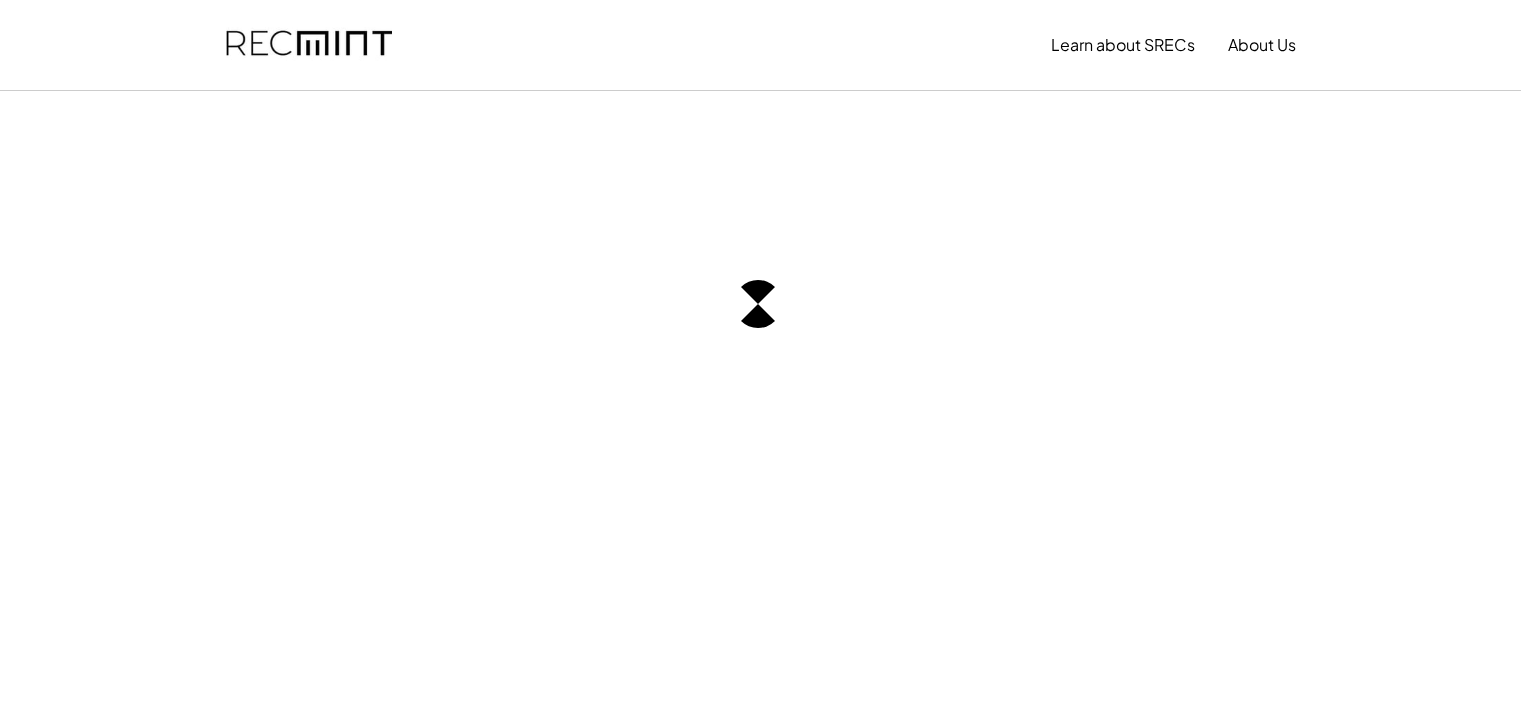 scroll, scrollTop: 0, scrollLeft: 0, axis: both 